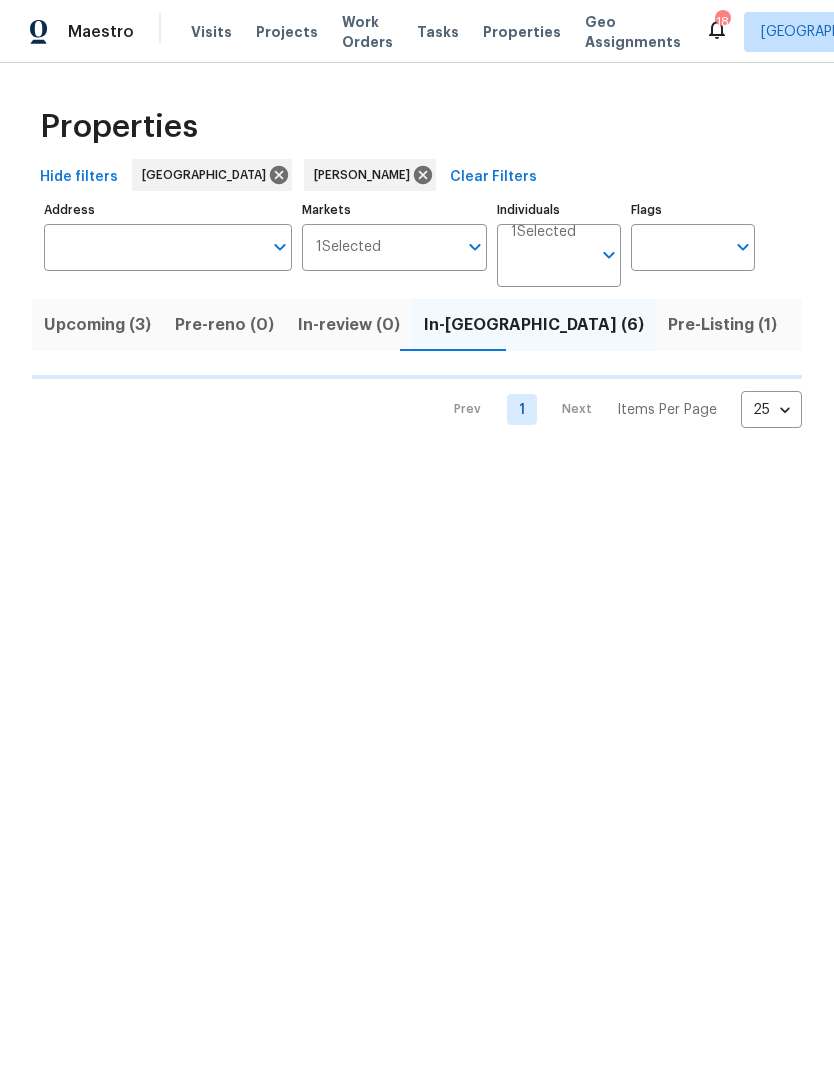 scroll, scrollTop: 0, scrollLeft: 0, axis: both 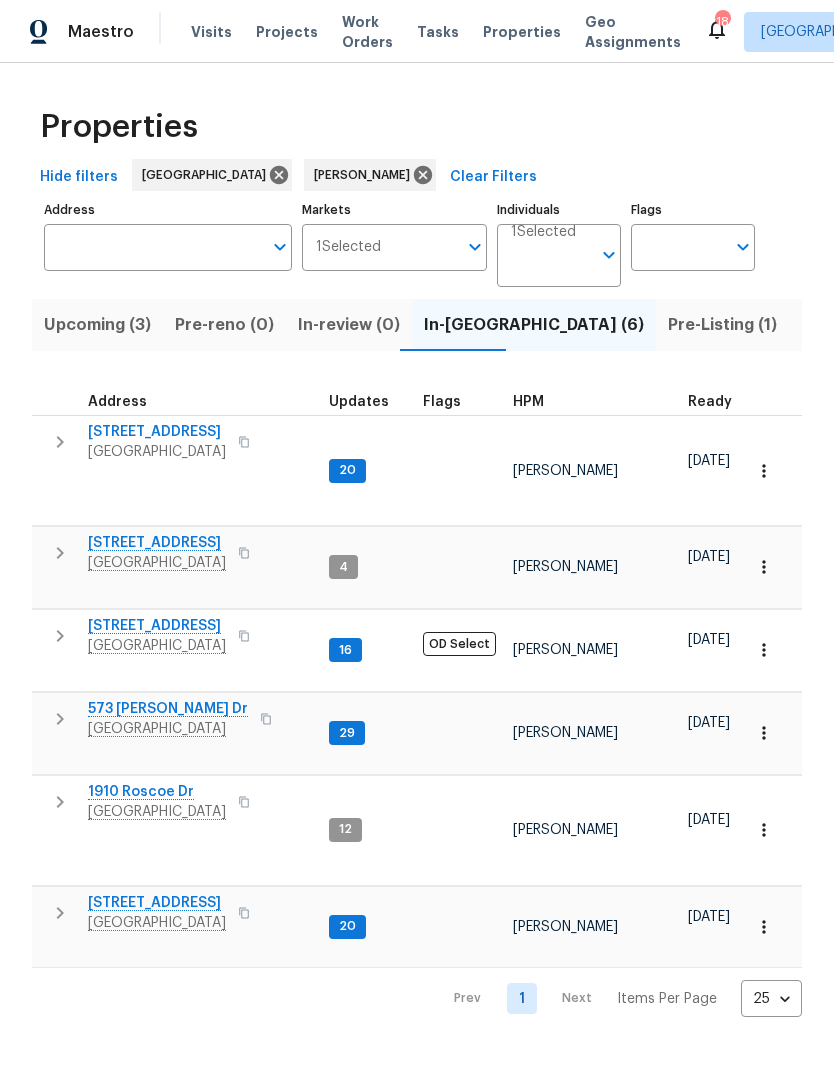 click on "573 [PERSON_NAME] Dr" at bounding box center (168, 709) 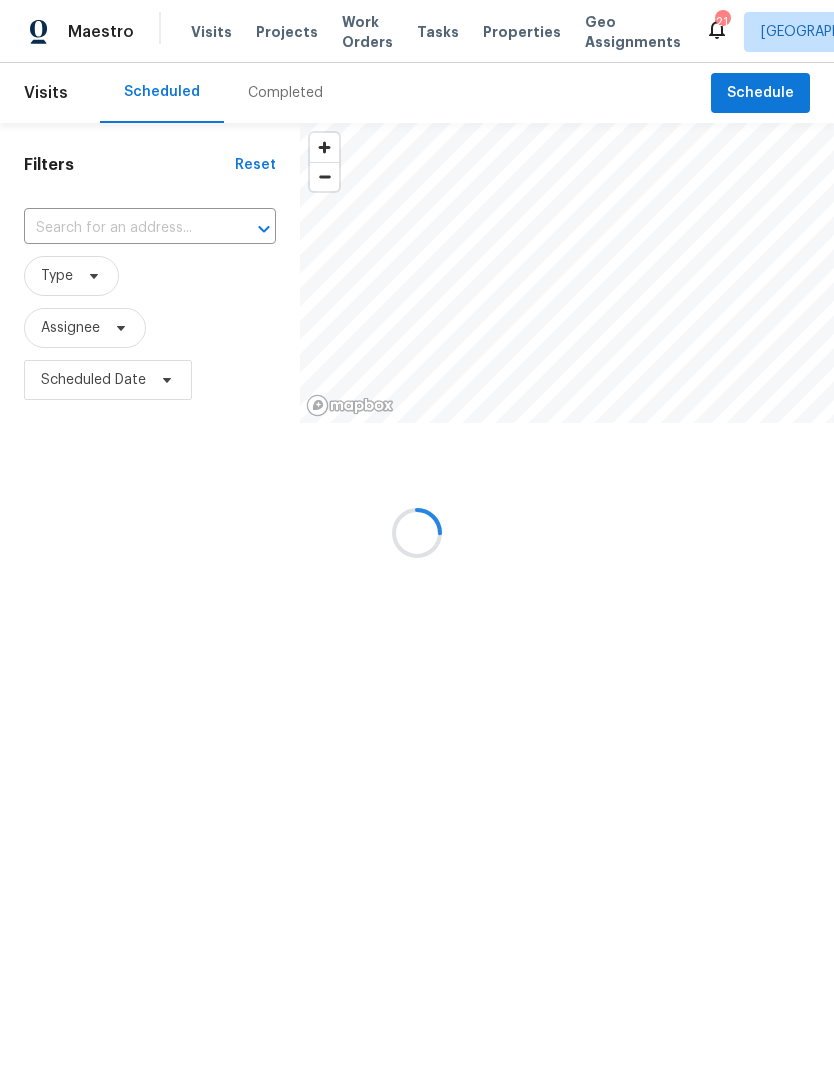 scroll, scrollTop: 0, scrollLeft: 0, axis: both 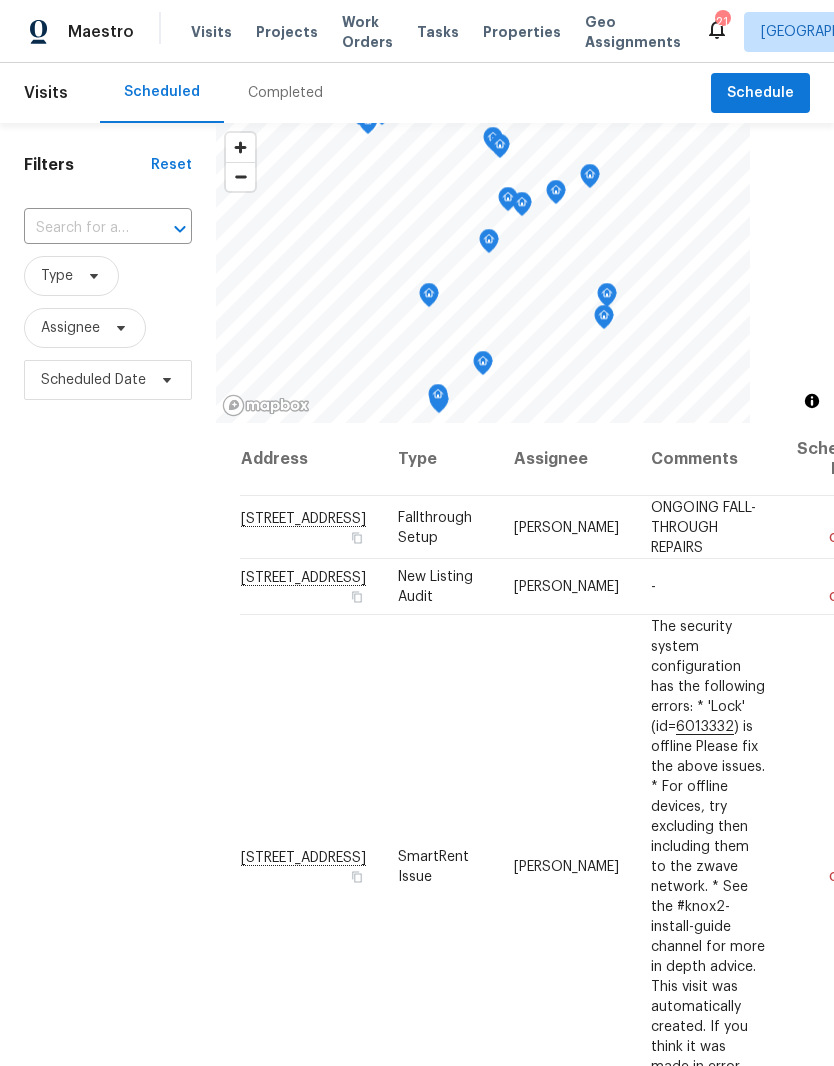 click at bounding box center [80, 228] 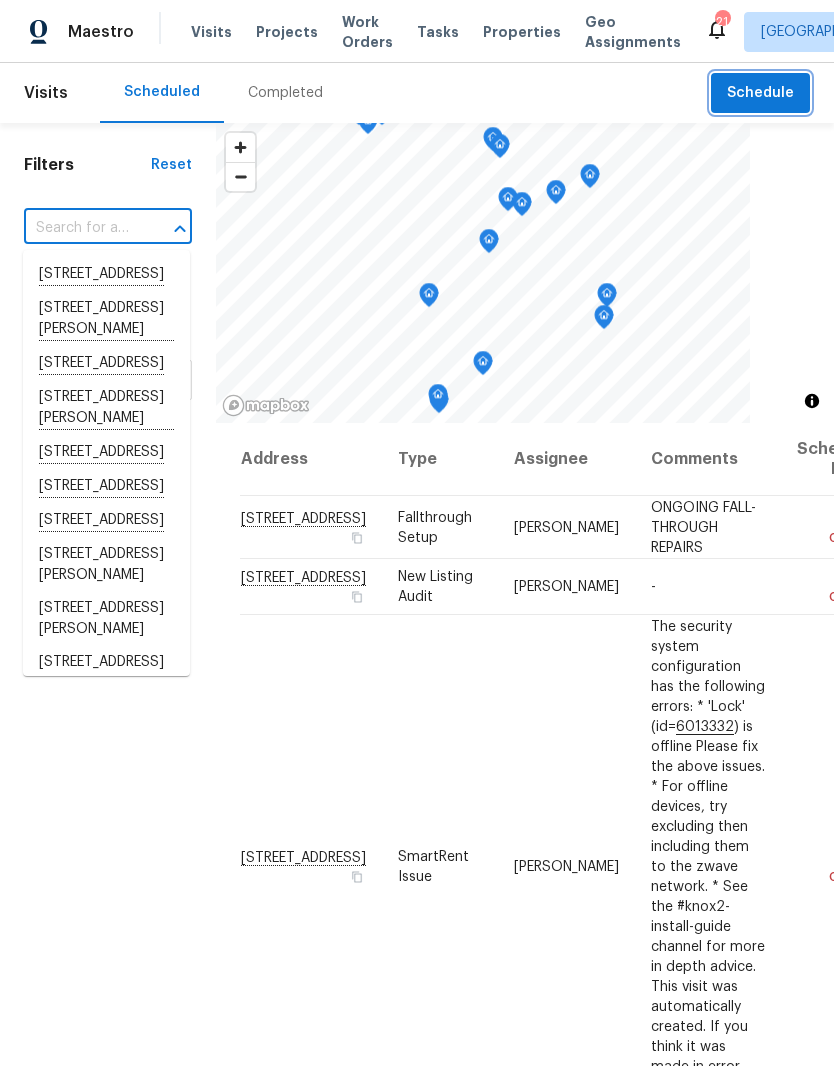 click on "Schedule" at bounding box center [760, 93] 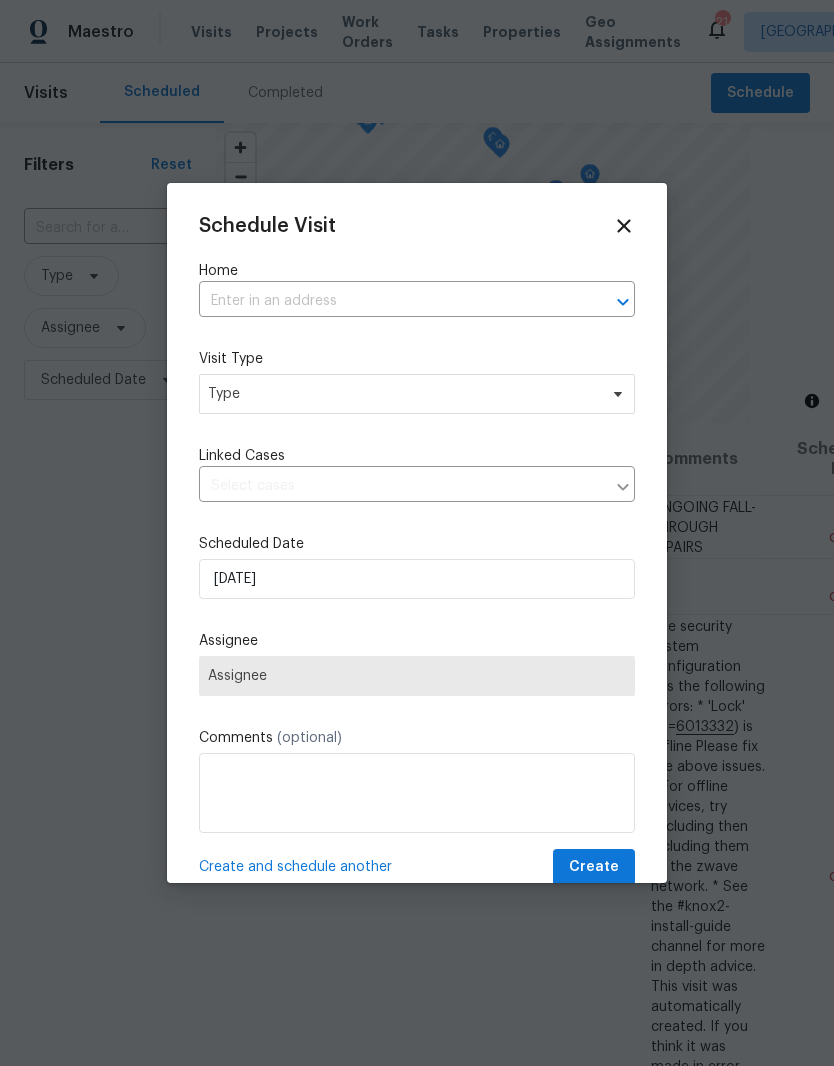 click at bounding box center (389, 301) 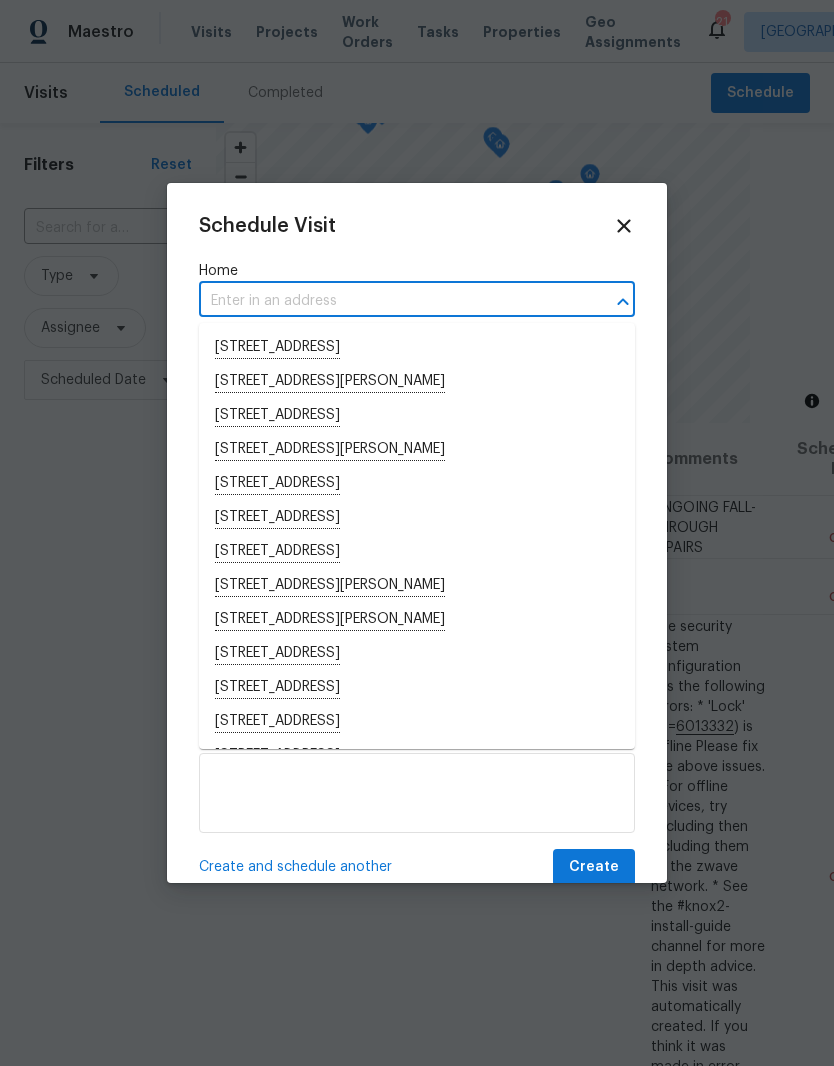 click at bounding box center (389, 301) 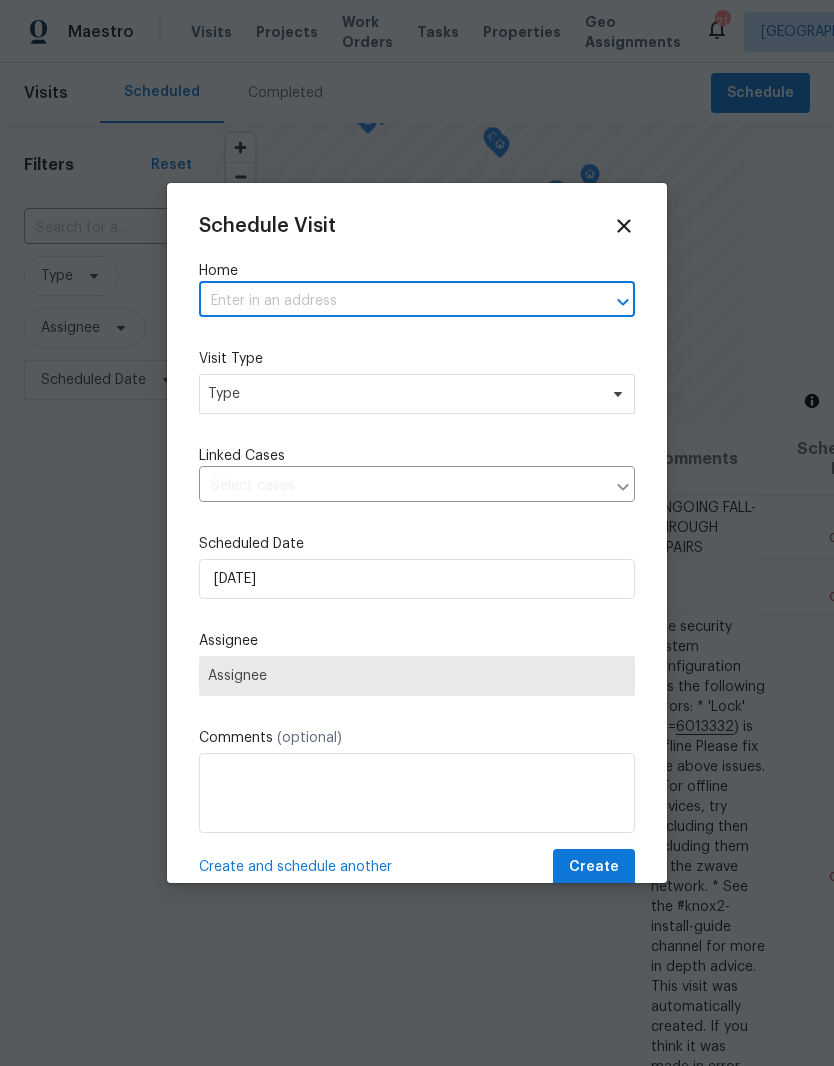 paste on "573 Donna Dr Clarksville, TN 37042" 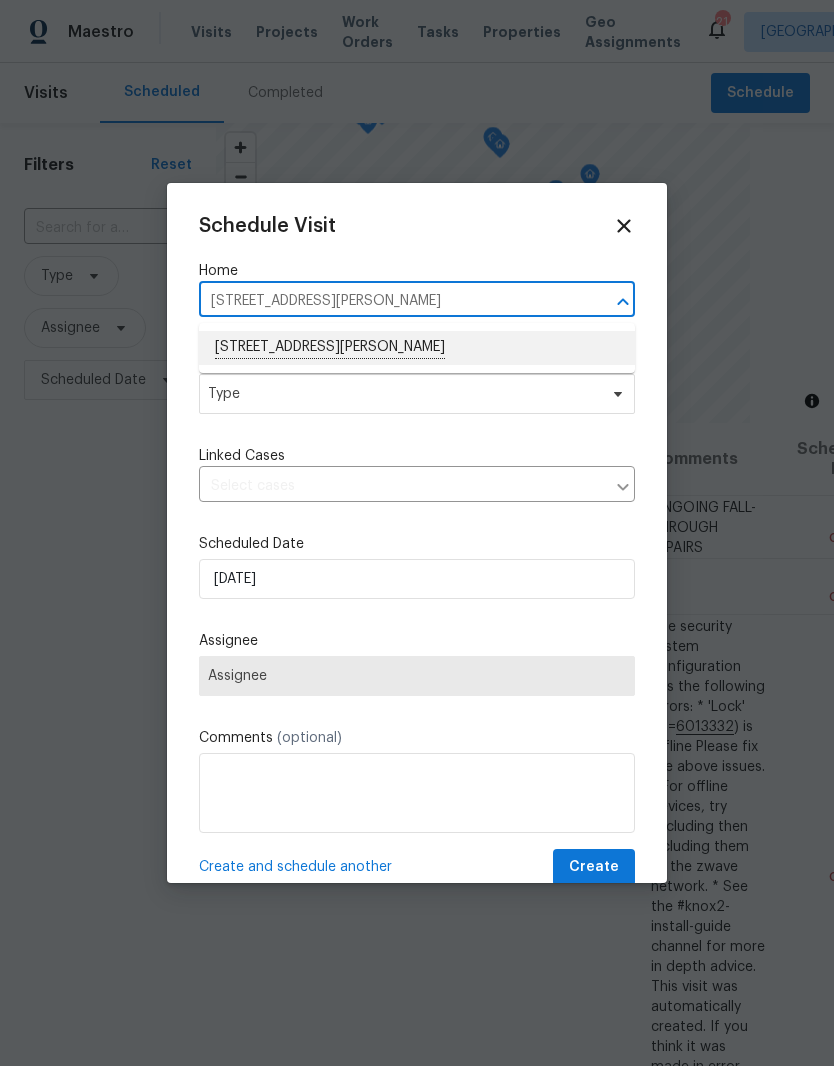 click on "[STREET_ADDRESS][PERSON_NAME]" at bounding box center [417, 348] 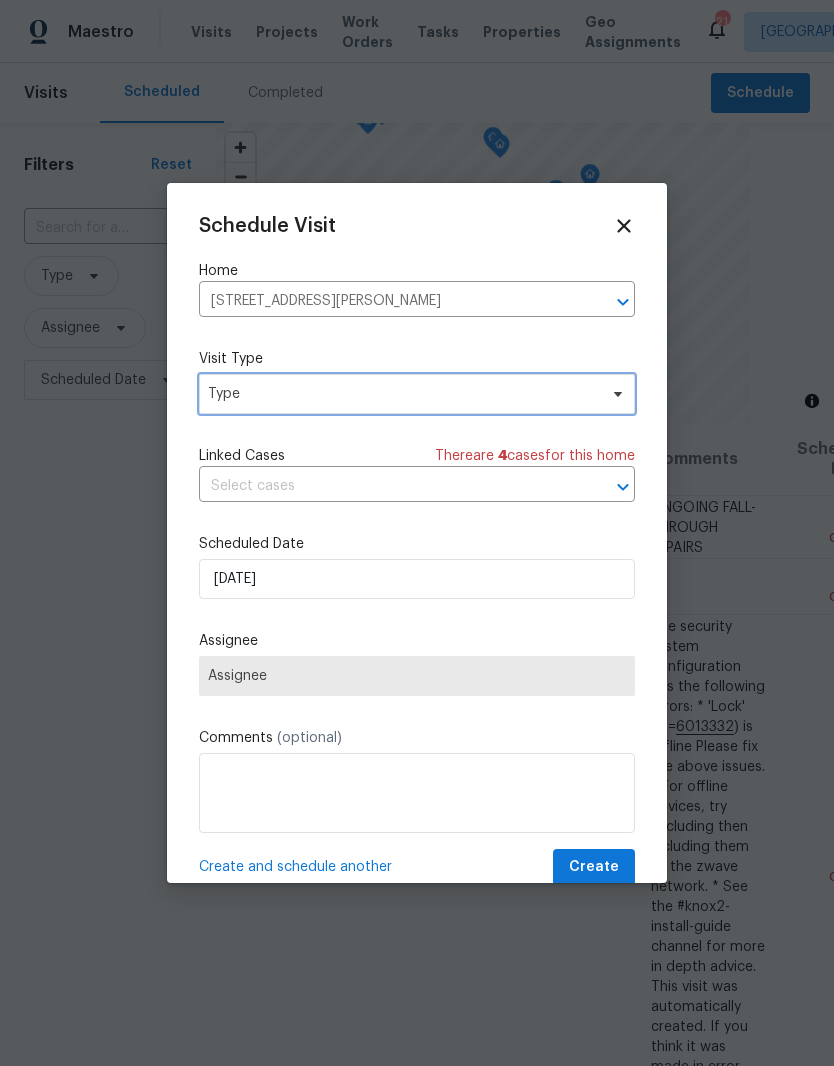 click on "Type" at bounding box center [402, 394] 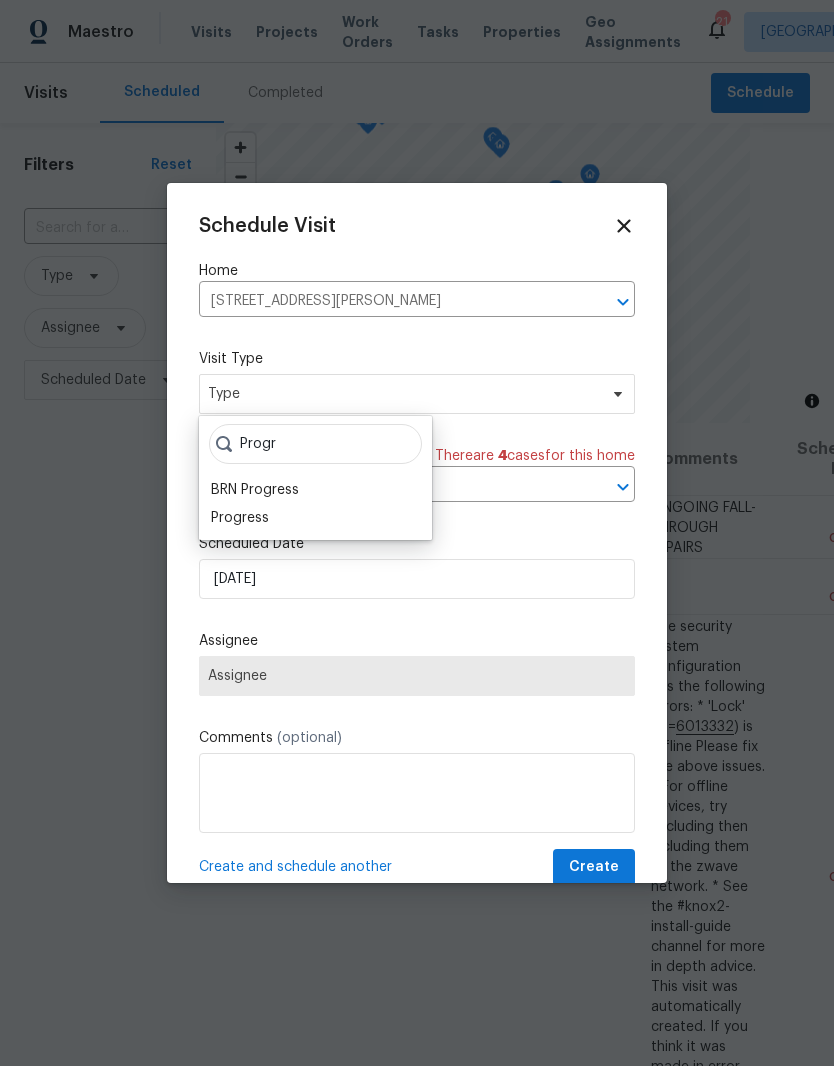 type on "Progr" 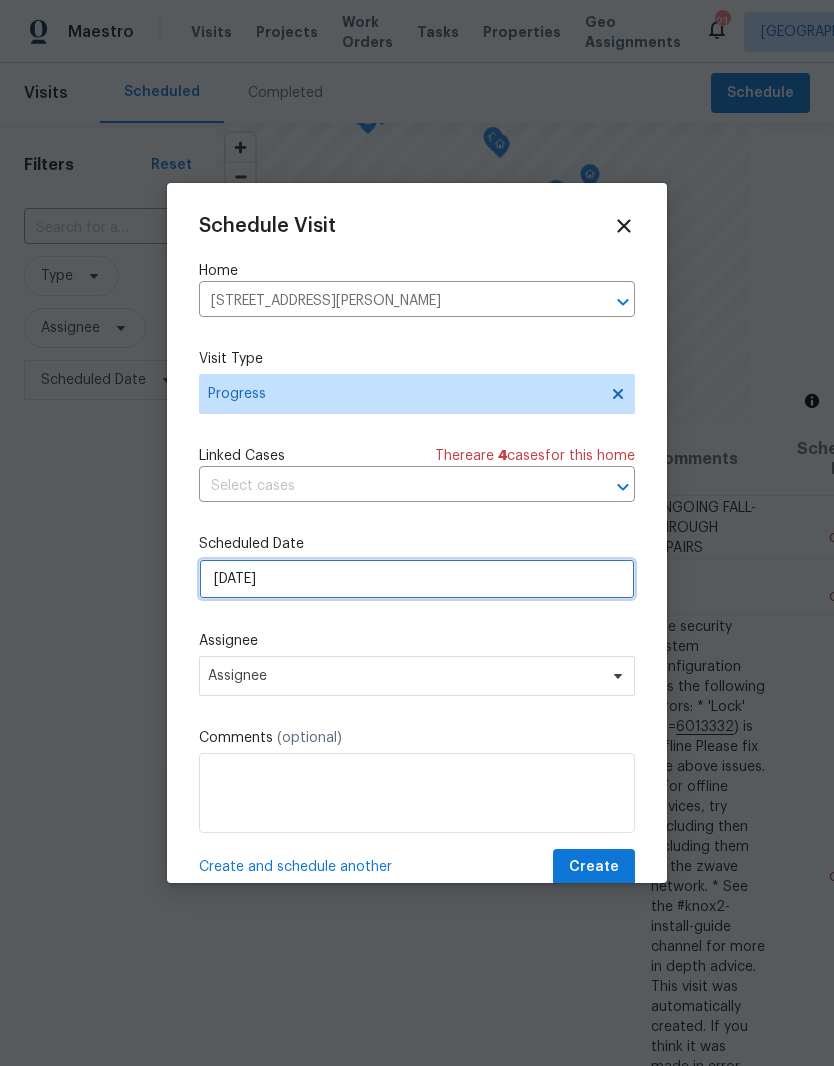 click on "[DATE]" at bounding box center [417, 579] 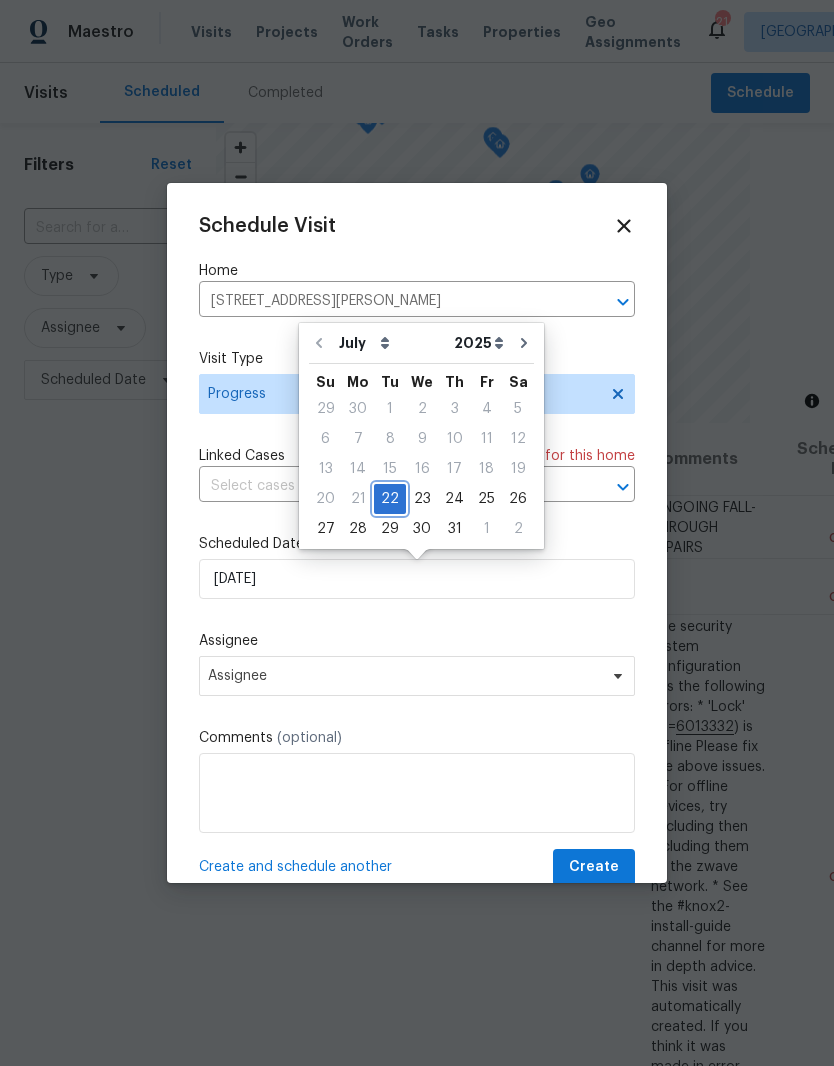 click on "22" at bounding box center (390, 499) 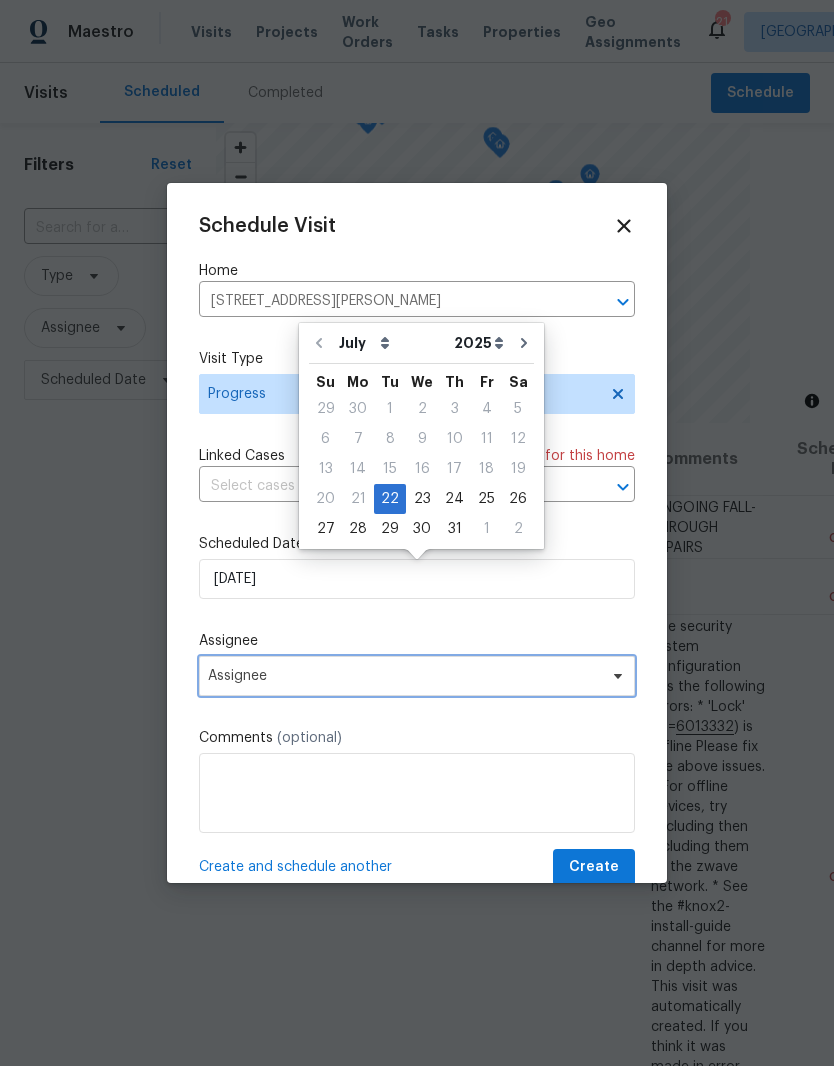 click 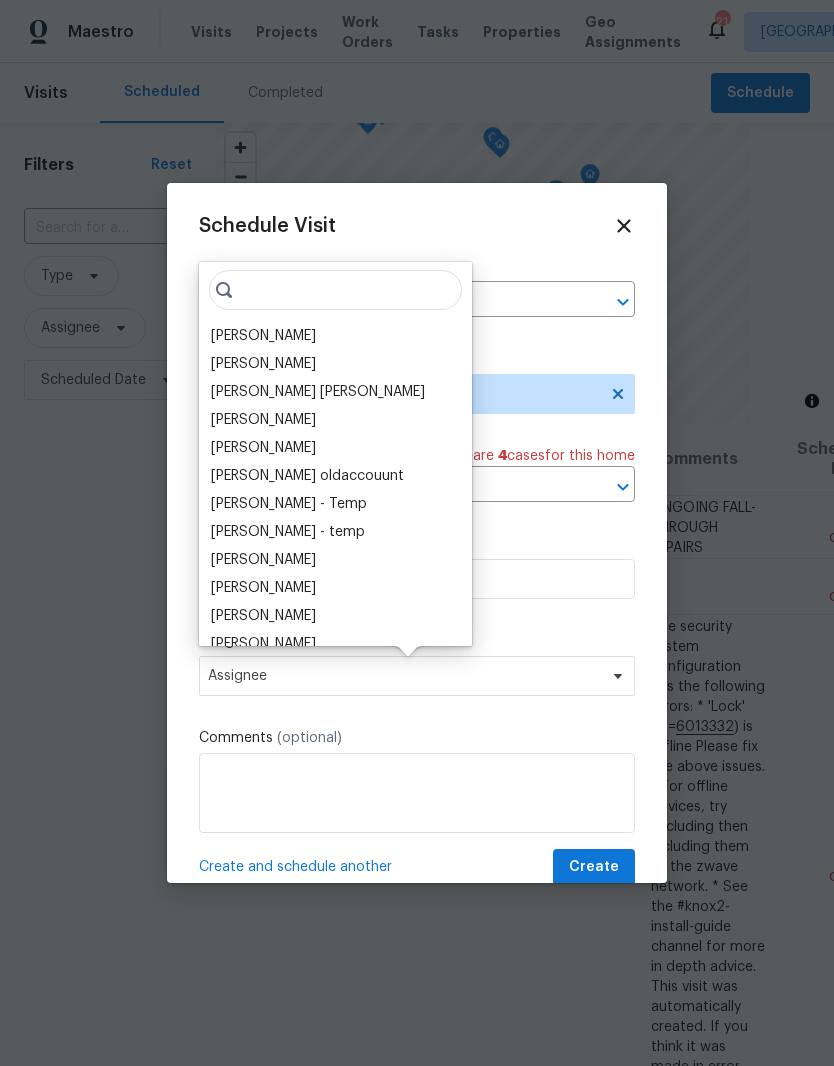 click on "[PERSON_NAME]" at bounding box center [263, 336] 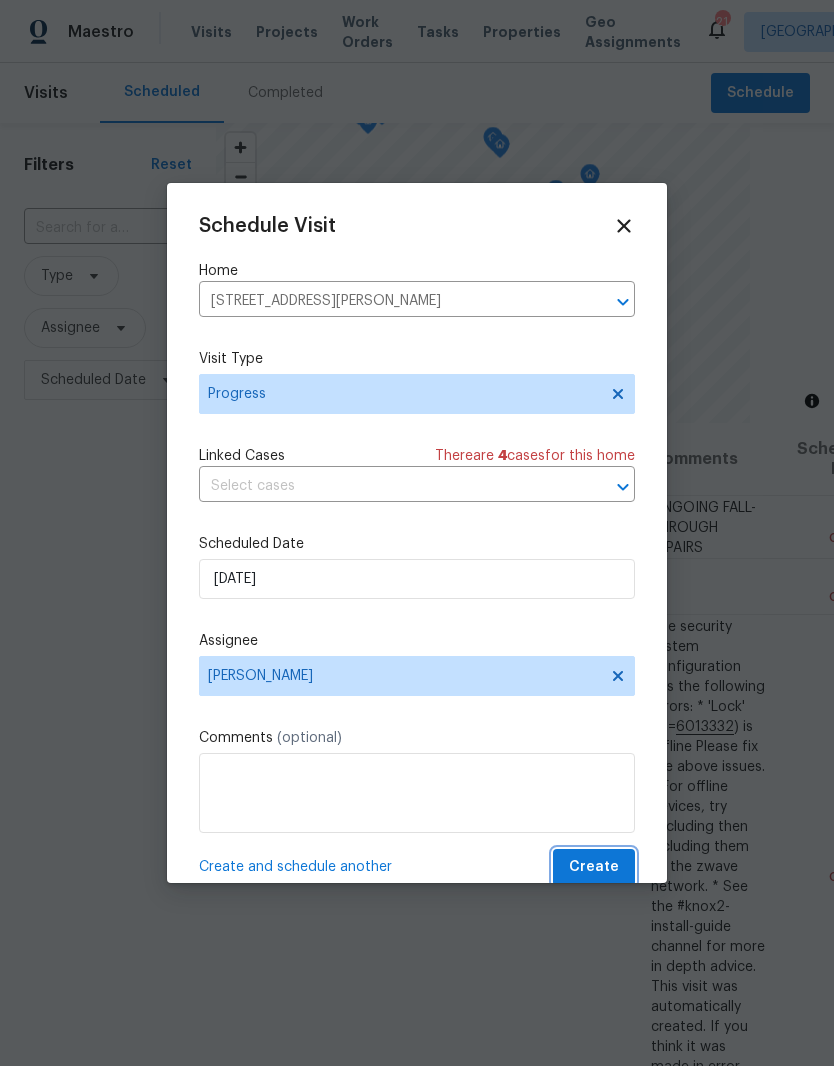 click on "Create" at bounding box center (594, 867) 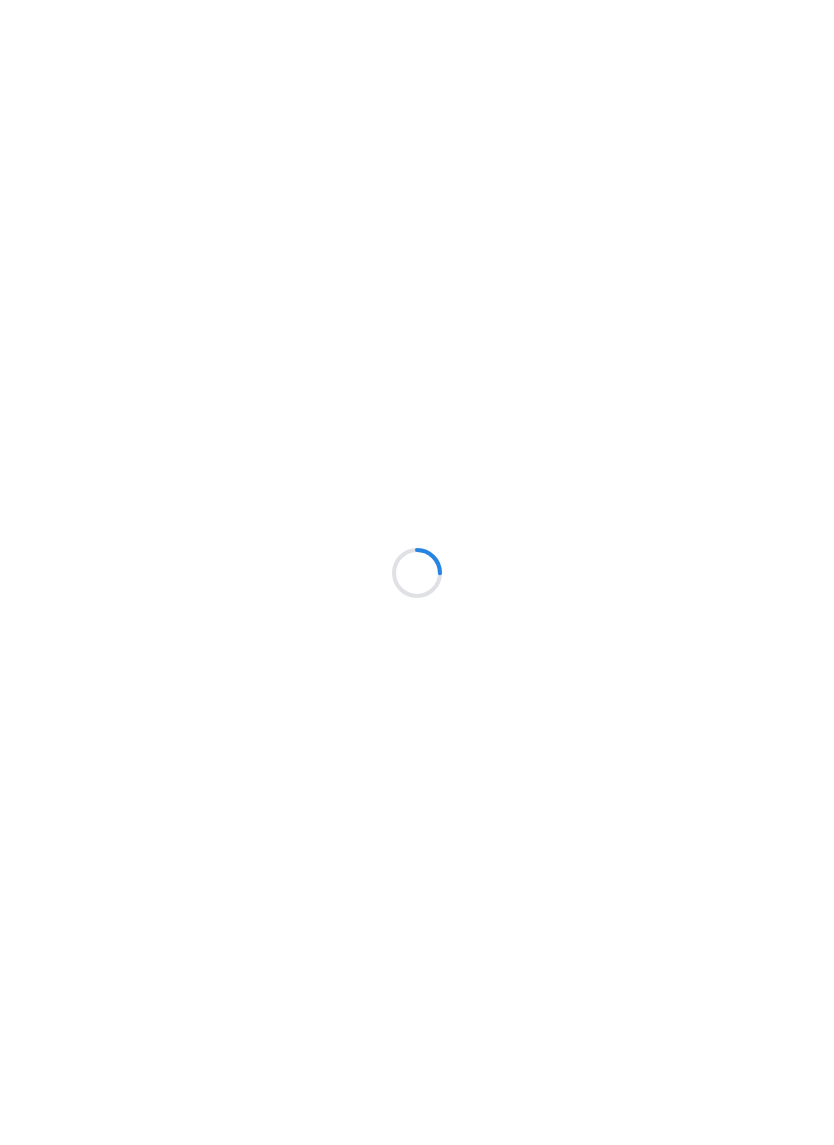 scroll, scrollTop: 0, scrollLeft: 0, axis: both 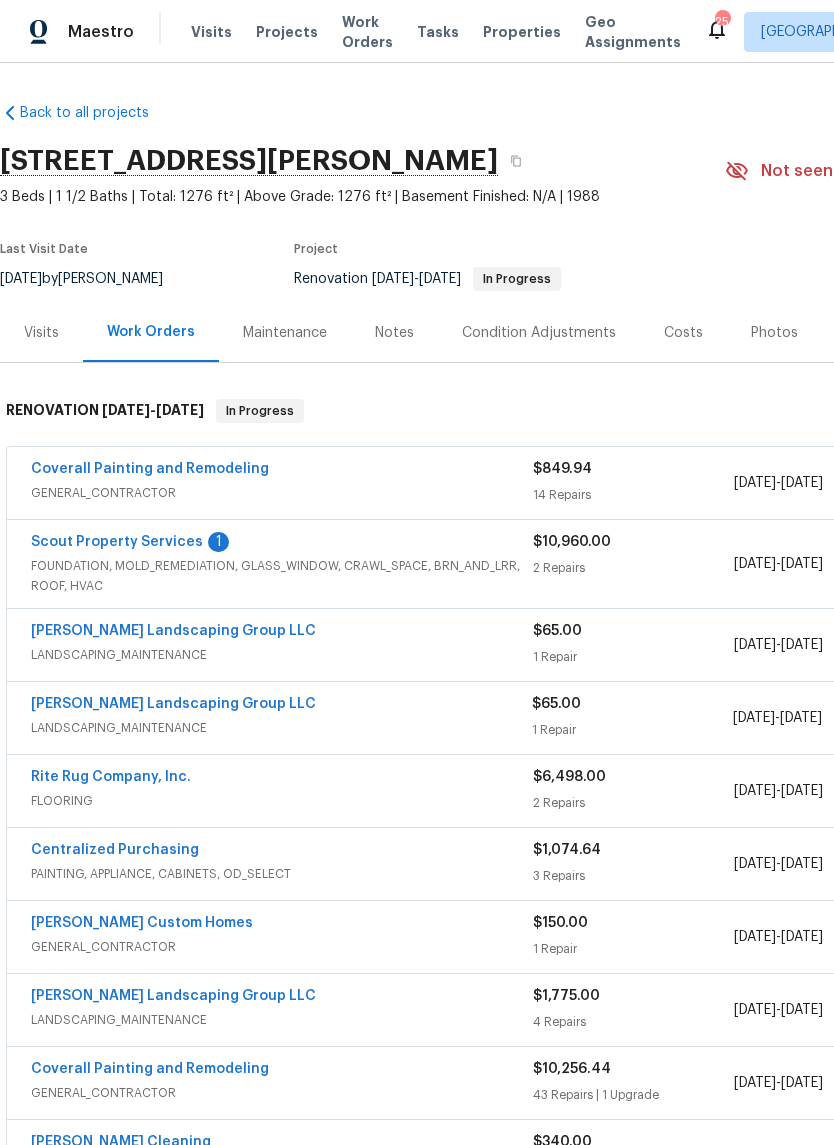 click on "Coverall Painting and Remodeling" at bounding box center [150, 469] 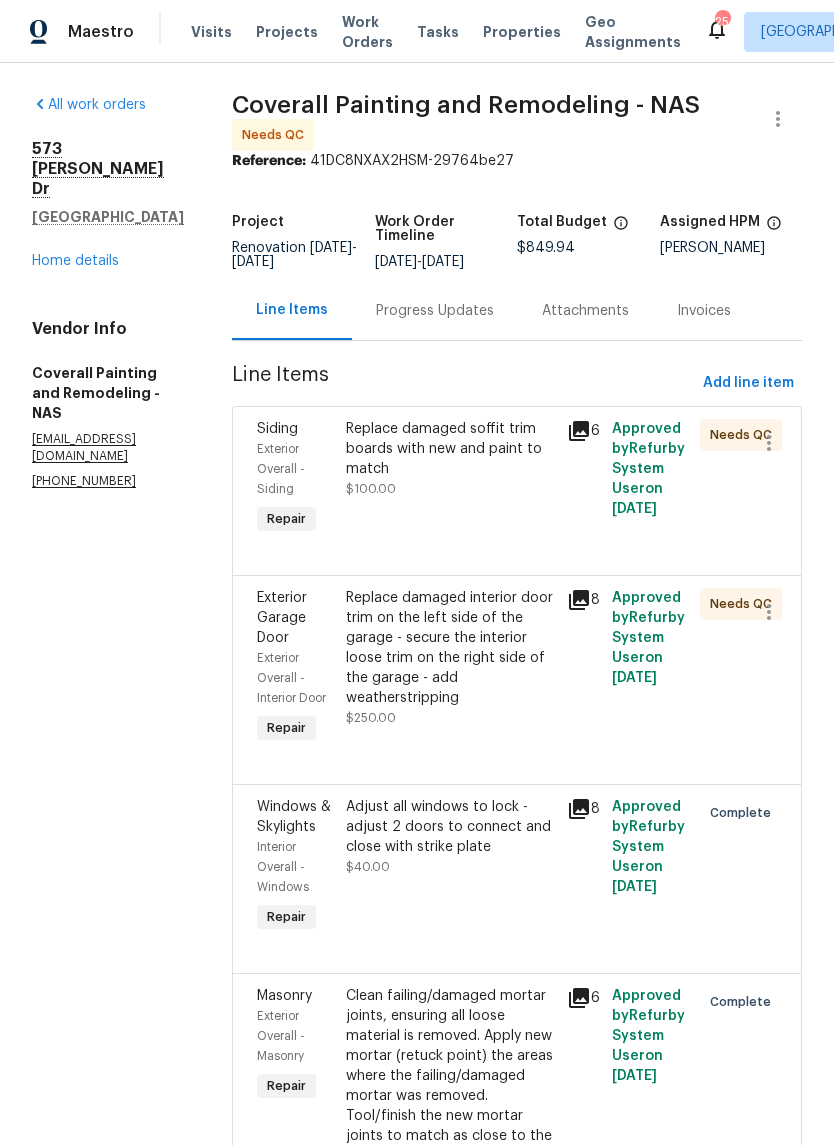 click on "Replace damaged interior door trim on the left side of the garage - secure the interior loose trim on the right side of the garage - add weatherstripping" at bounding box center [451, 648] 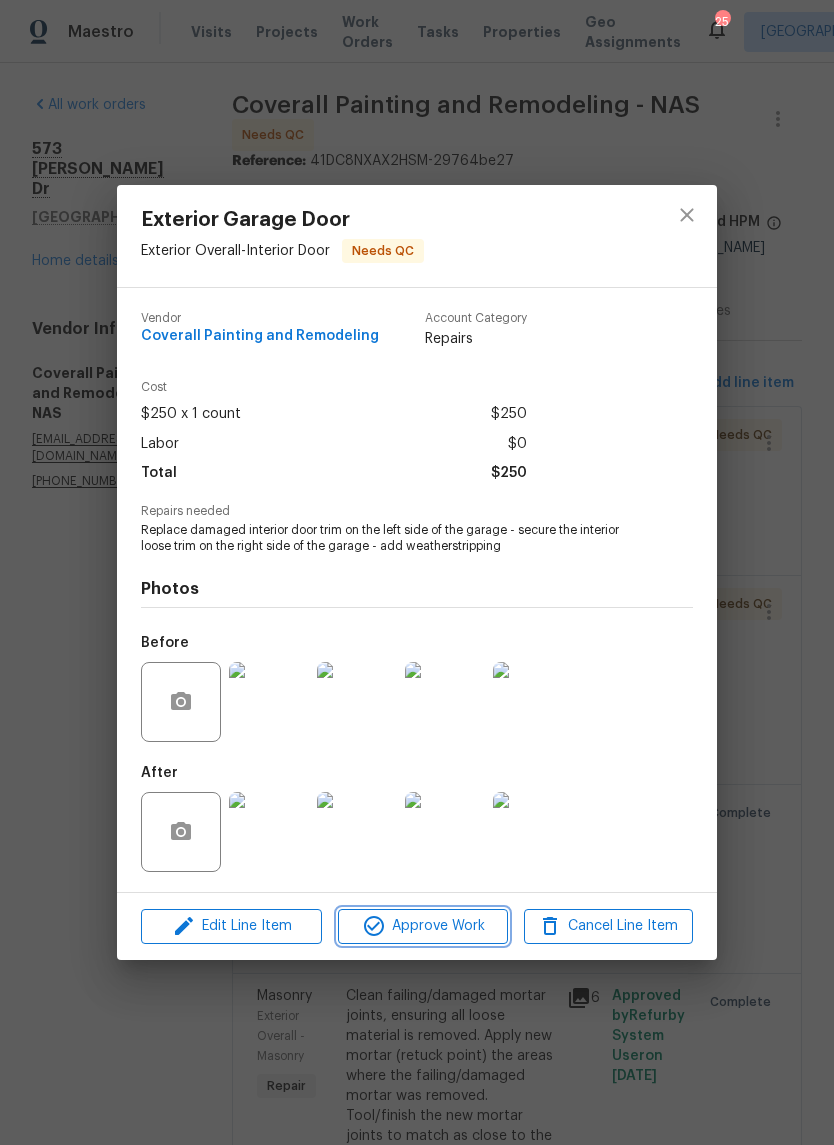 click on "Approve Work" at bounding box center [422, 926] 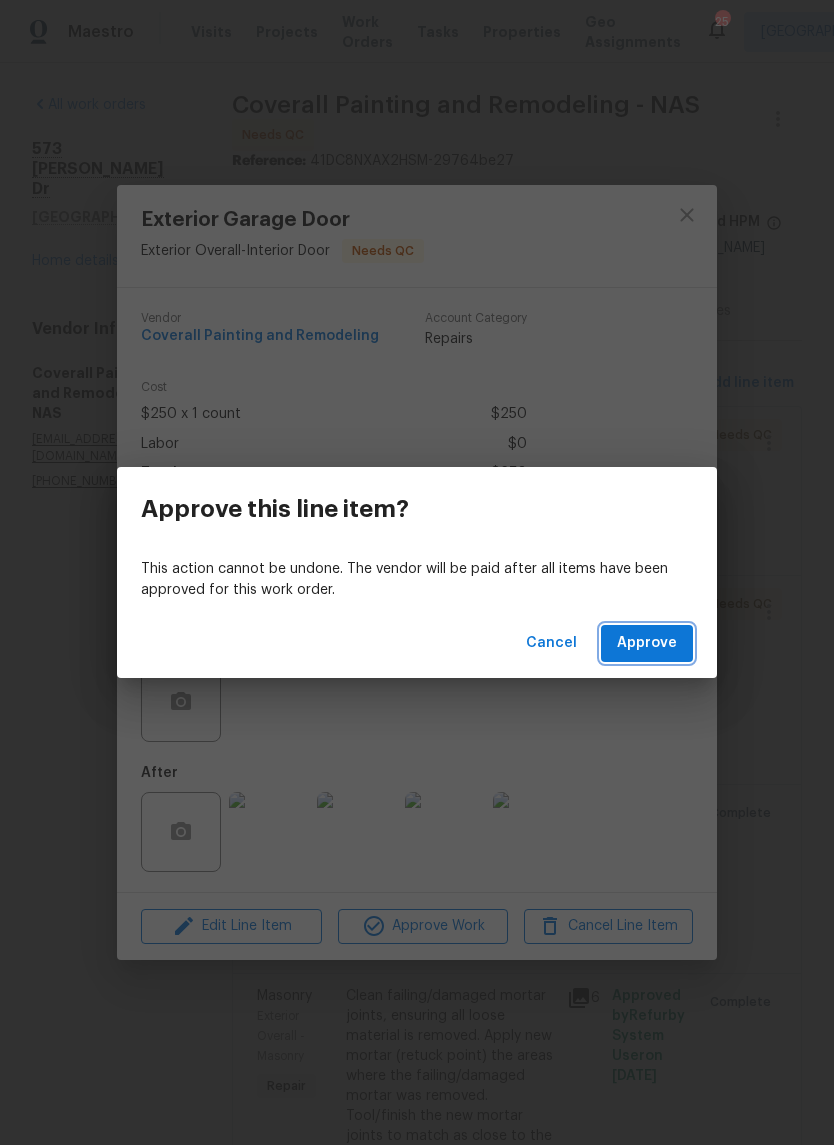 click on "Approve" at bounding box center (647, 643) 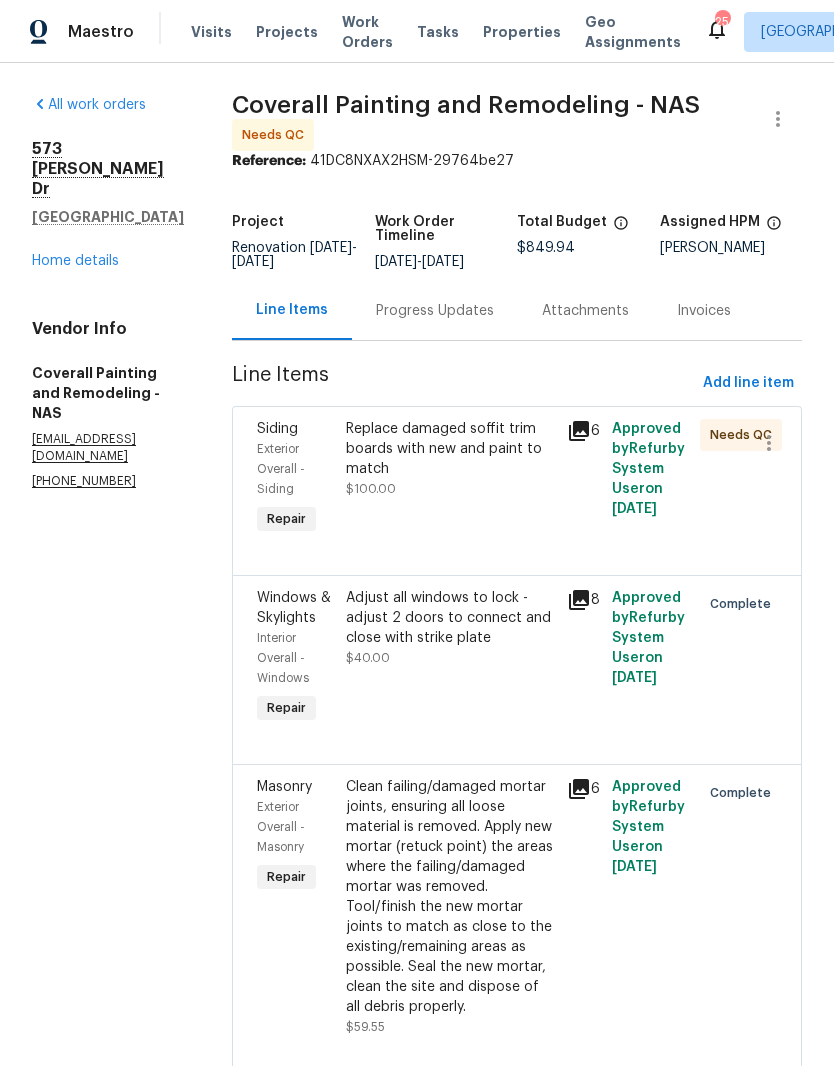 click on "Replace damaged soffit trim boards with new and paint to match" at bounding box center [451, 449] 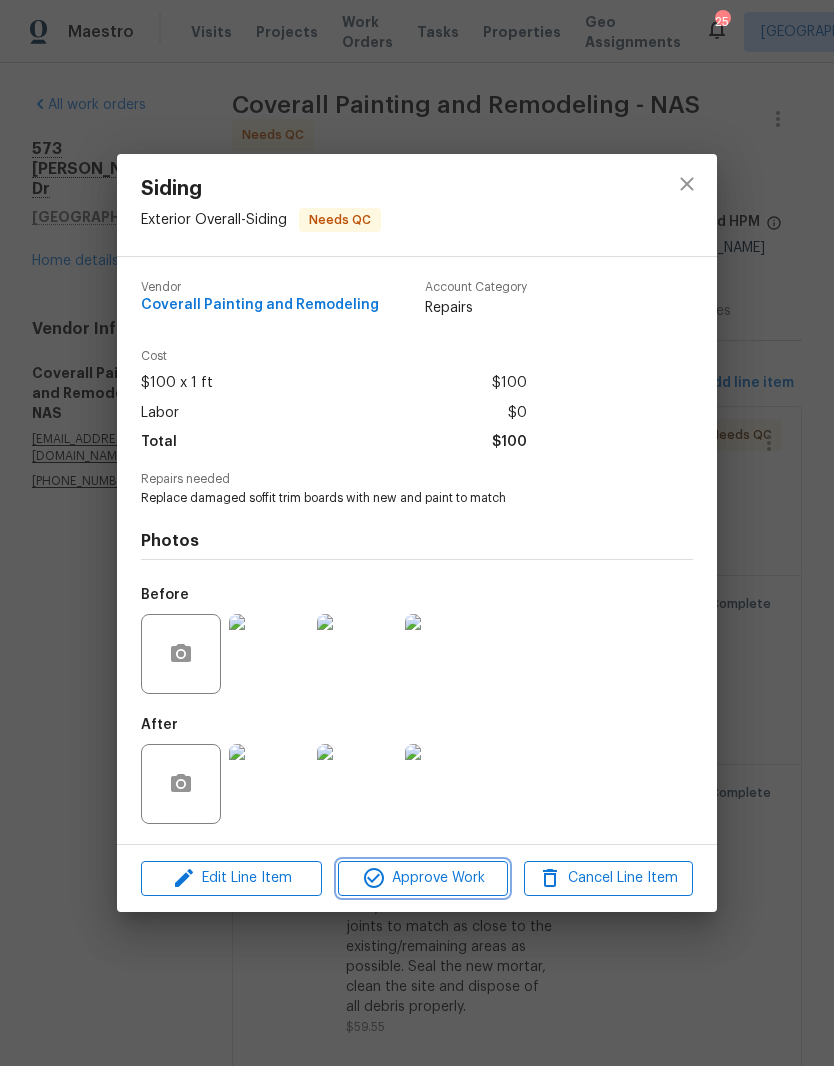 click on "Approve Work" at bounding box center (422, 878) 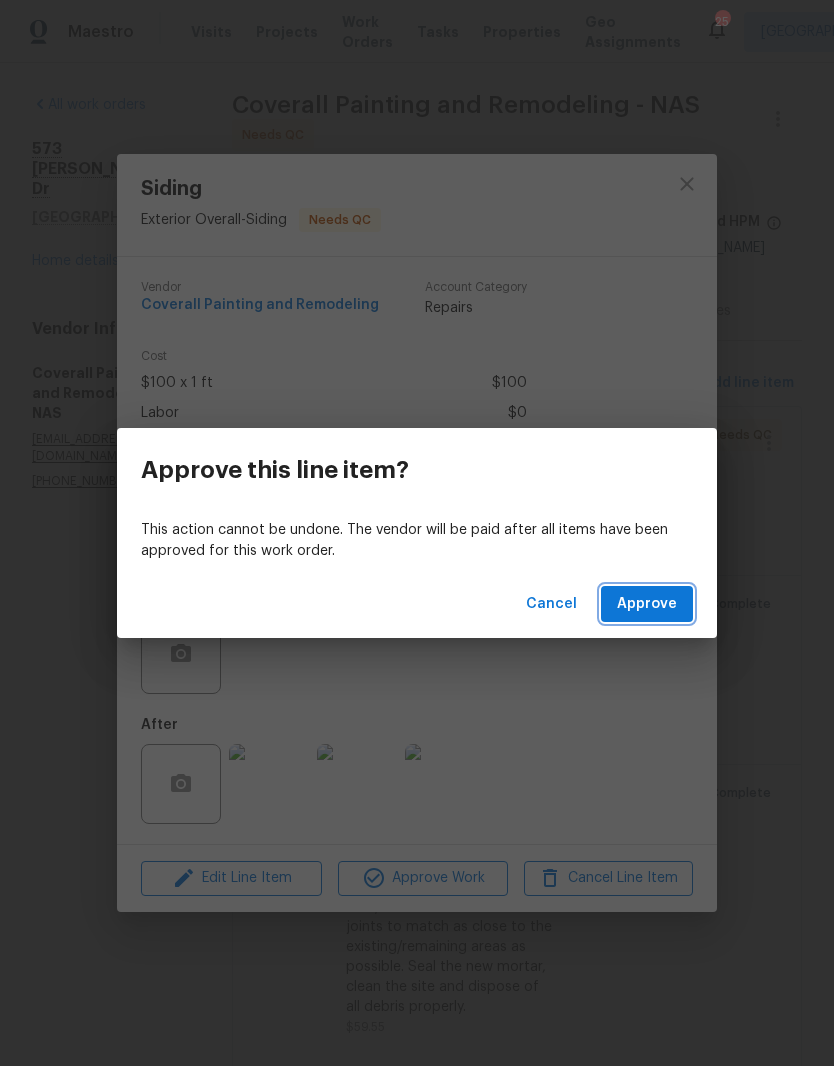 click on "Approve" at bounding box center [647, 604] 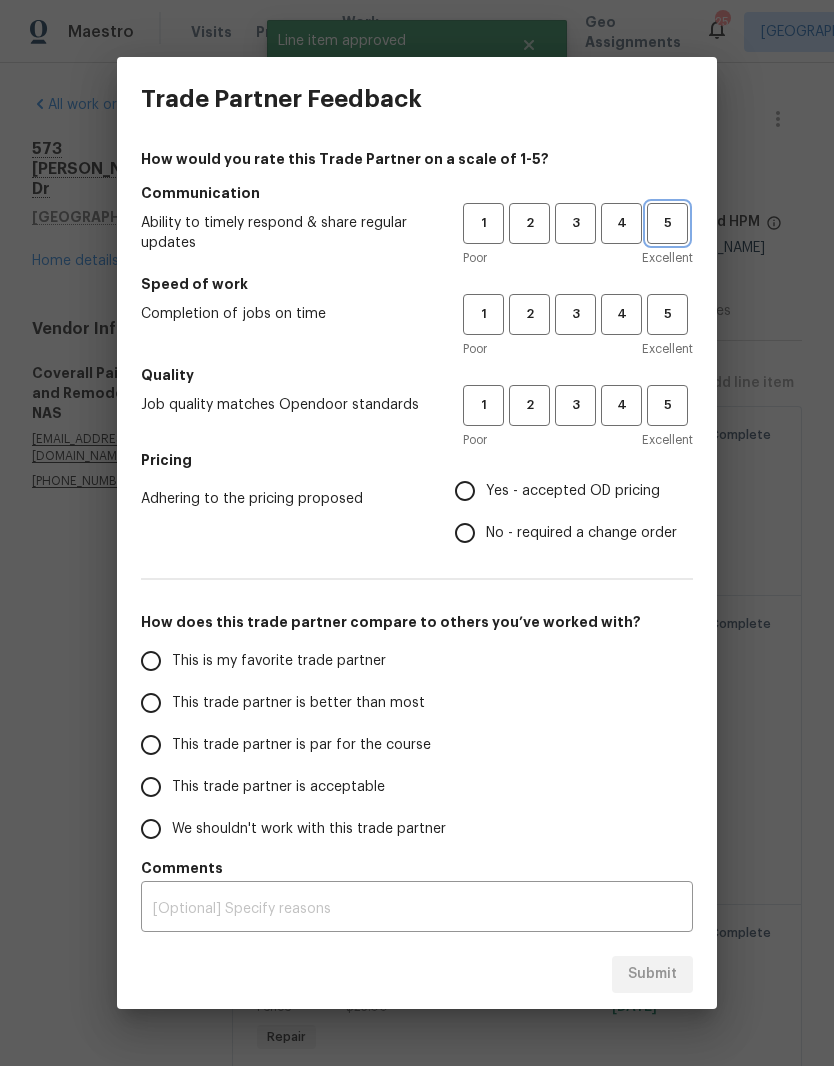 click on "5" at bounding box center [667, 223] 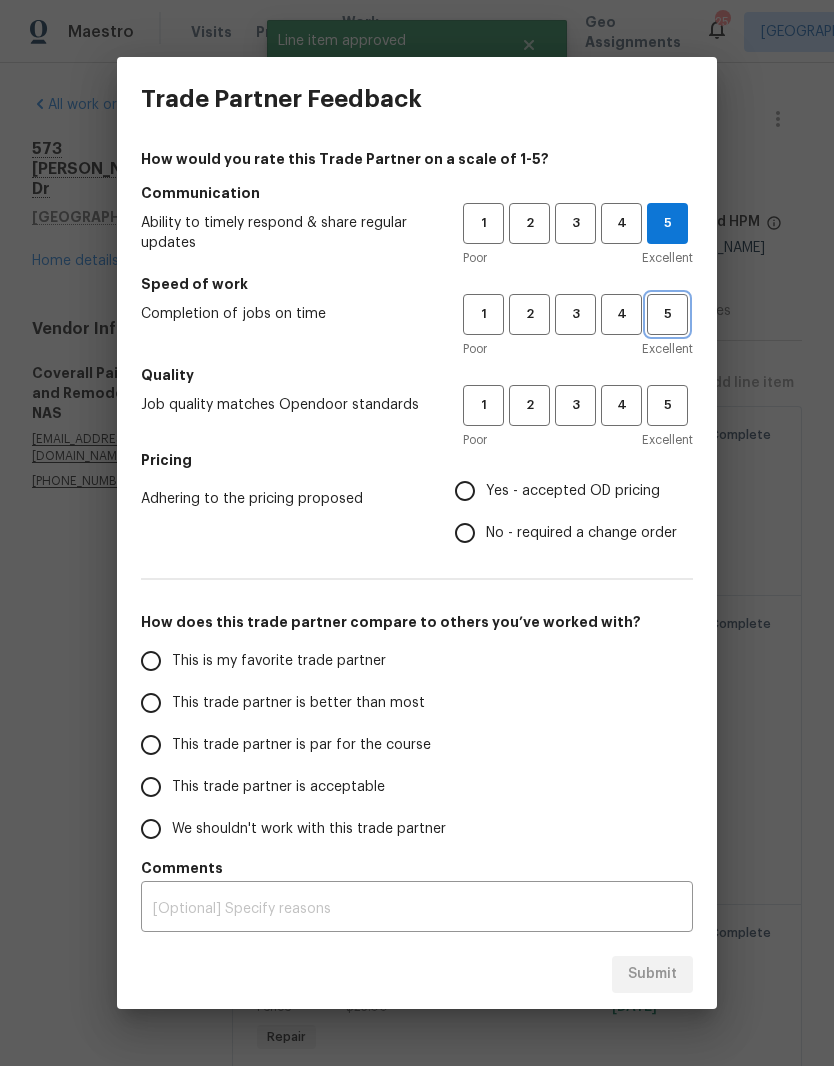 click on "5" at bounding box center (667, 314) 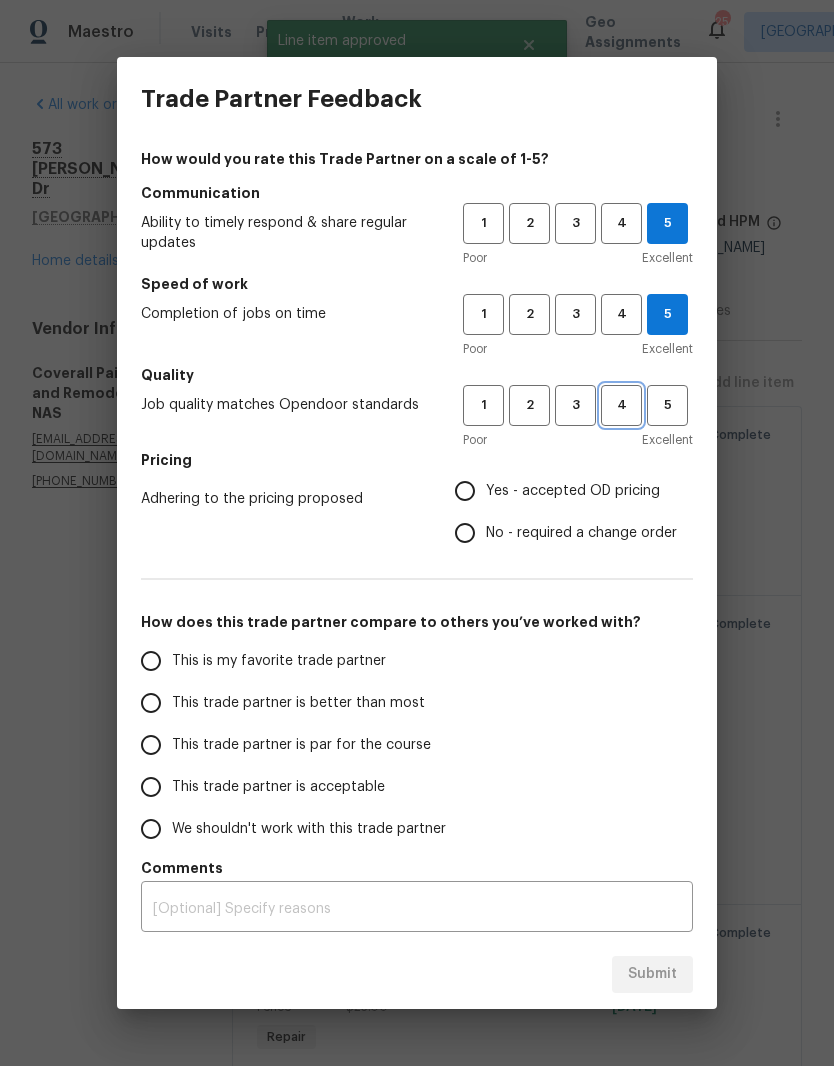 click on "4" at bounding box center (621, 405) 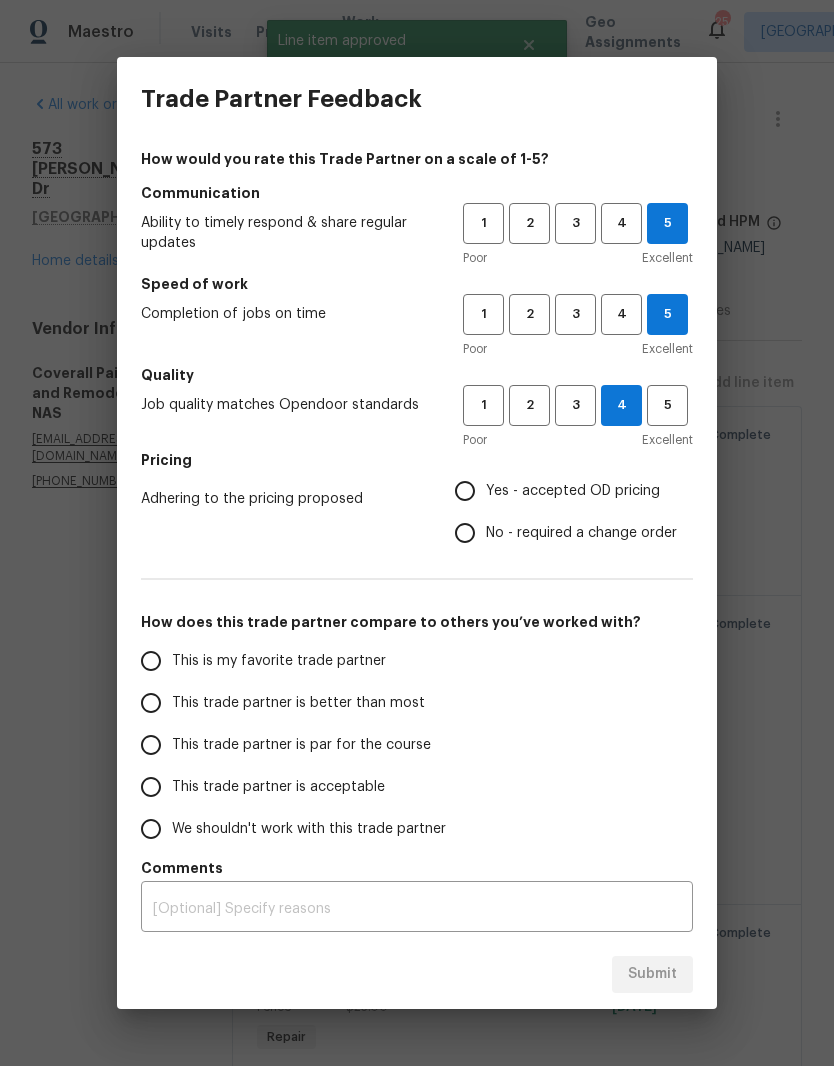 click on "Yes - accepted OD pricing" at bounding box center (465, 491) 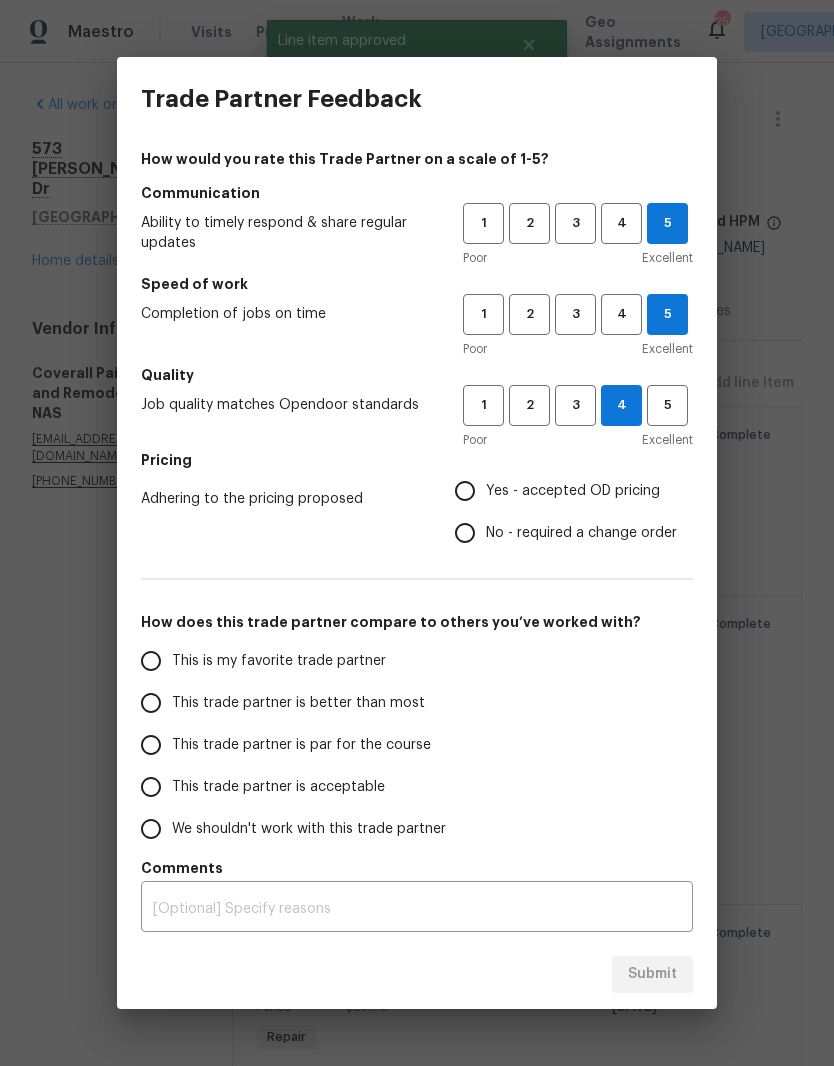 radio on "true" 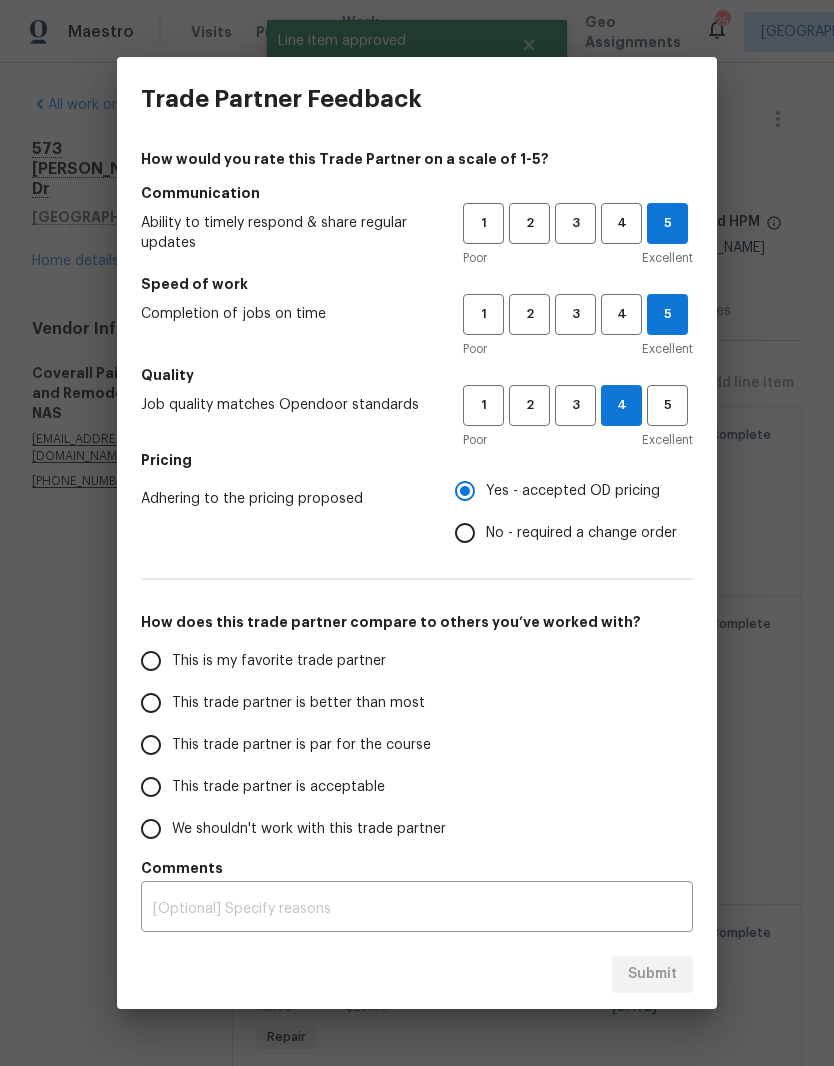 click on "This is my favorite trade partner" at bounding box center (151, 661) 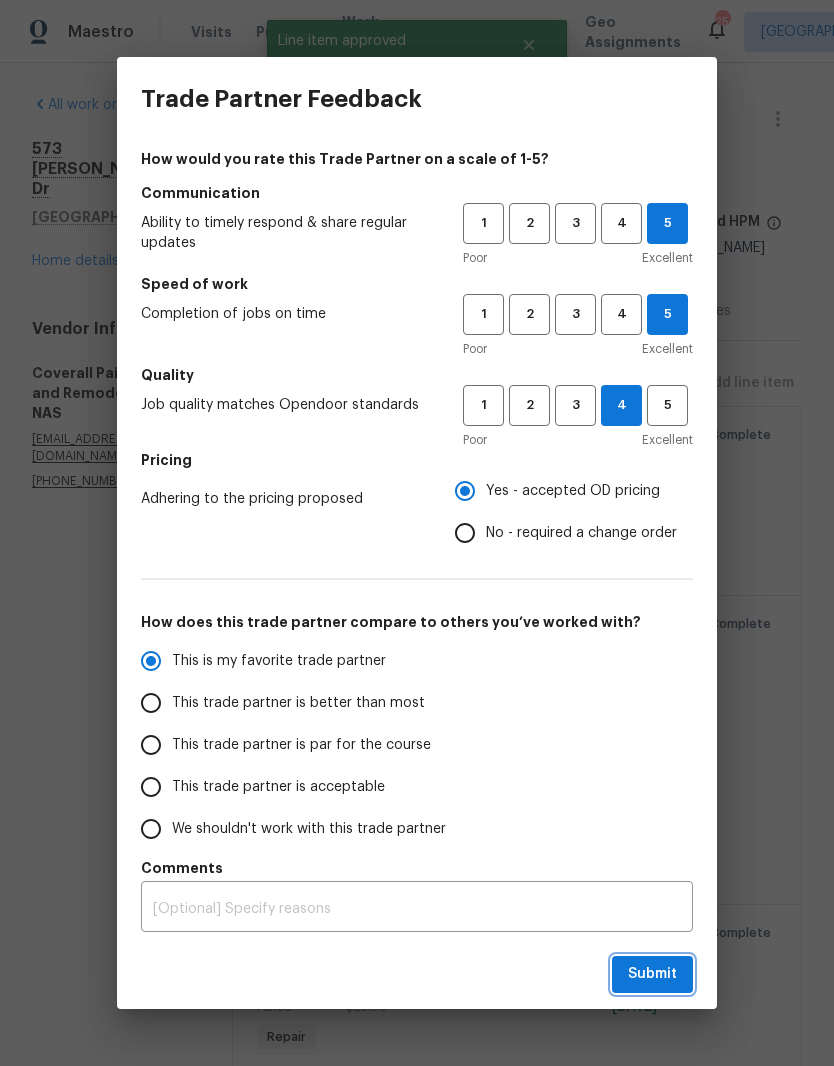 click on "Submit" at bounding box center (652, 974) 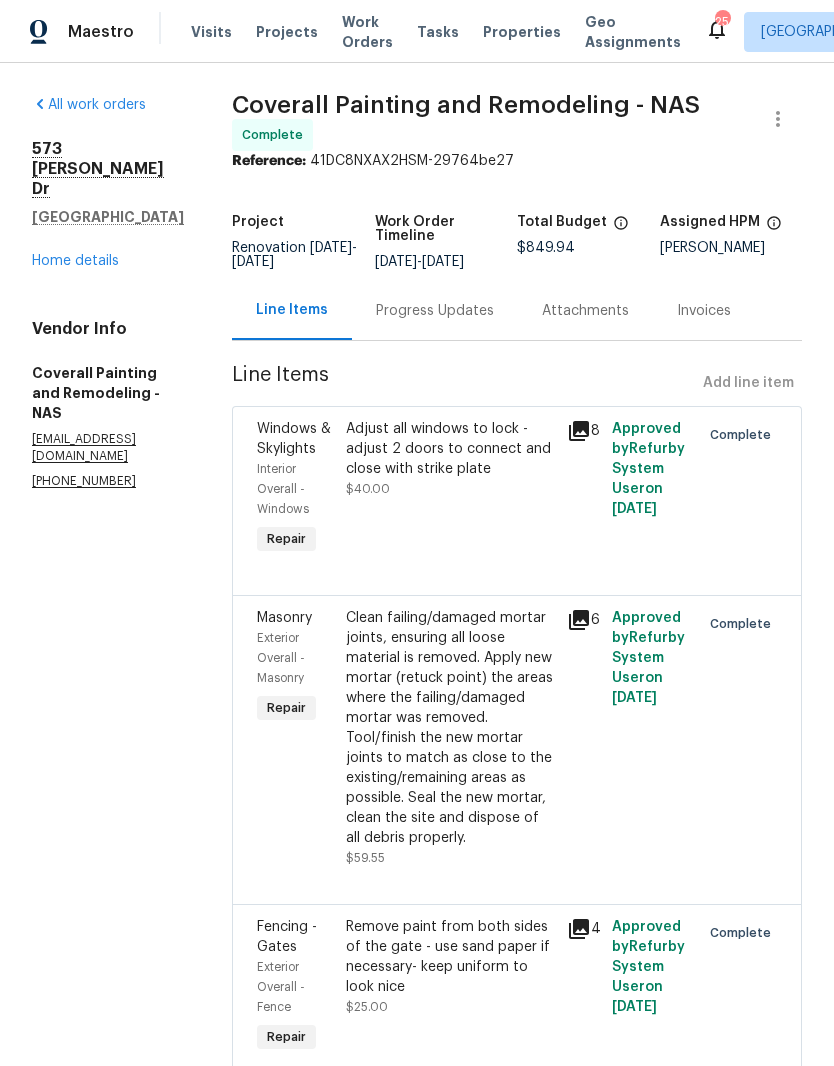click on "Home details" at bounding box center [75, 261] 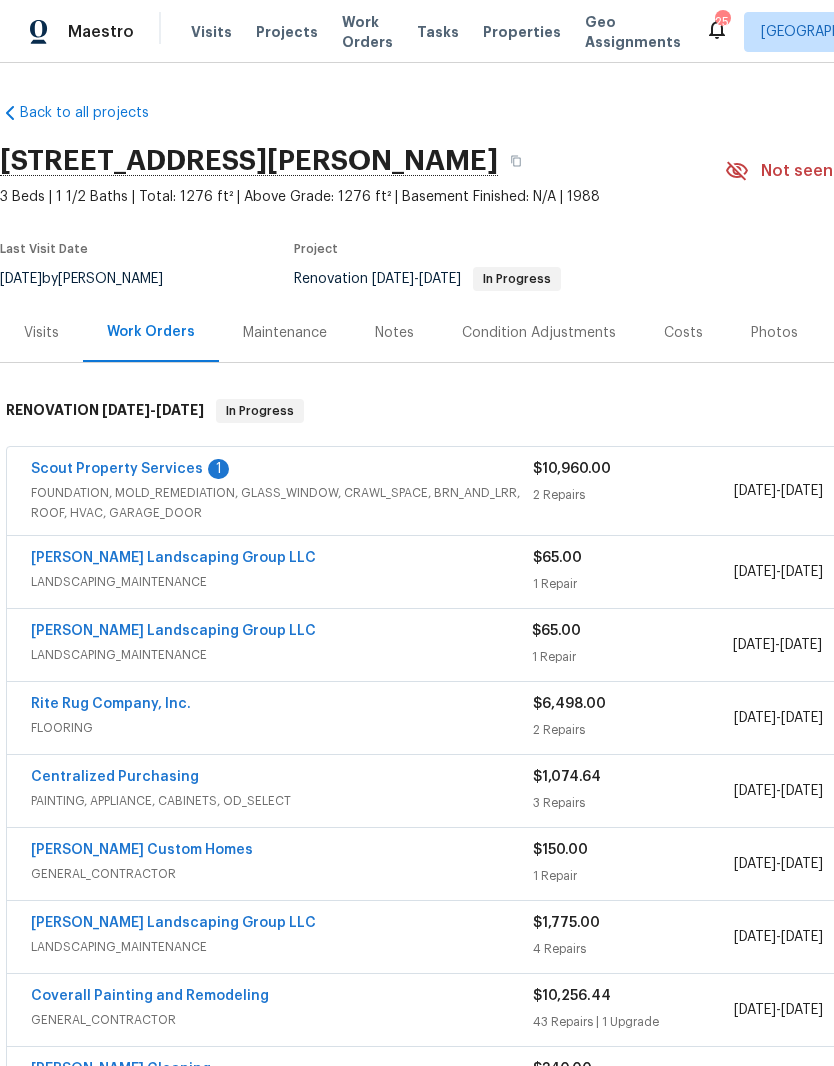 click on "Scout Property Services" at bounding box center [117, 469] 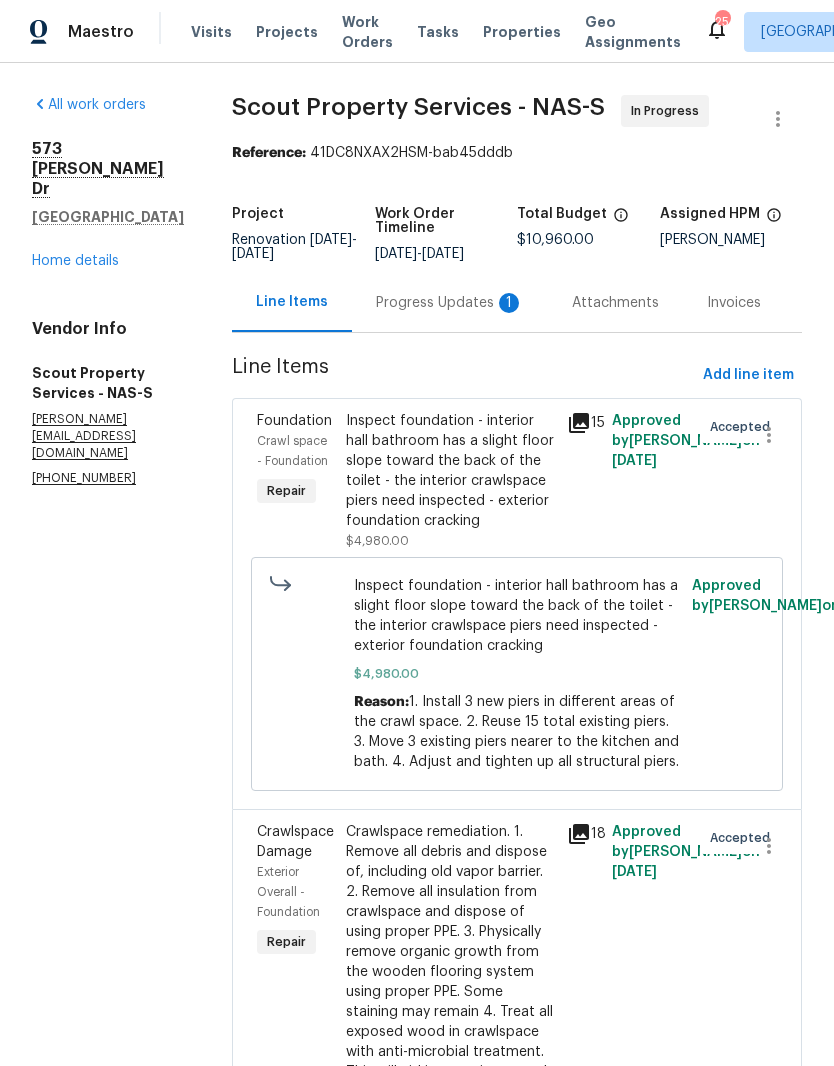 click on "Progress Updates 1" at bounding box center (450, 303) 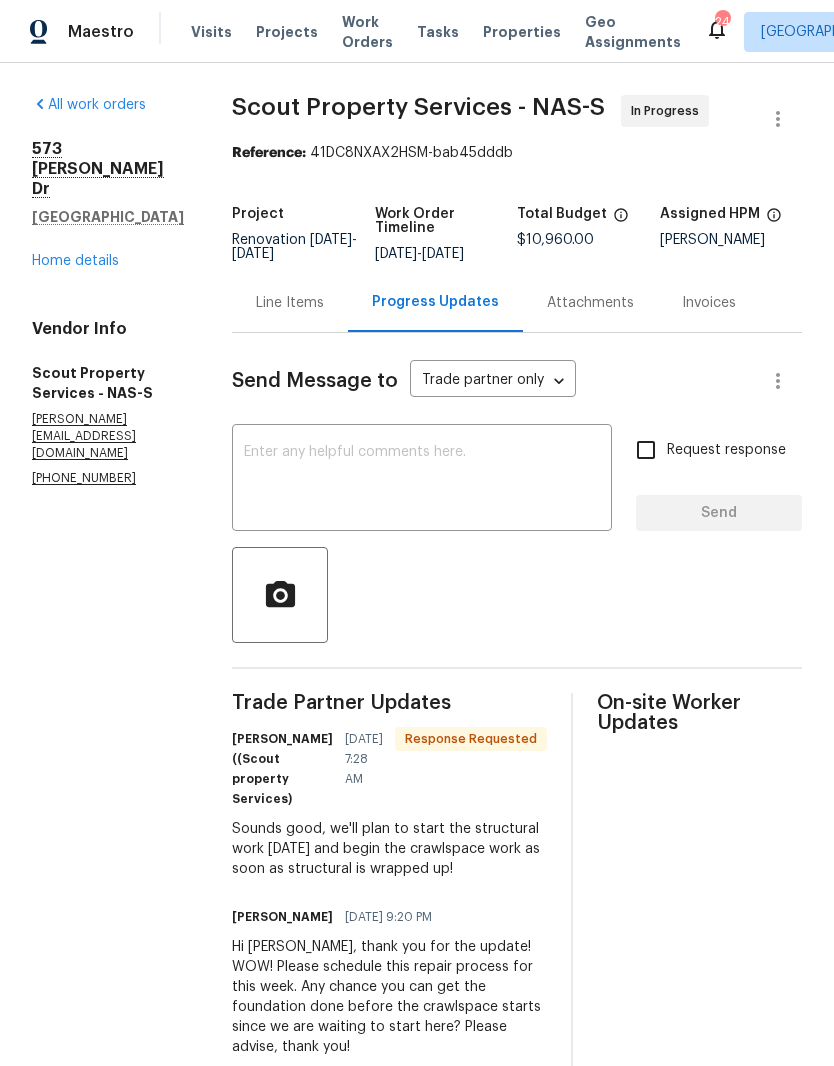 click at bounding box center [422, 480] 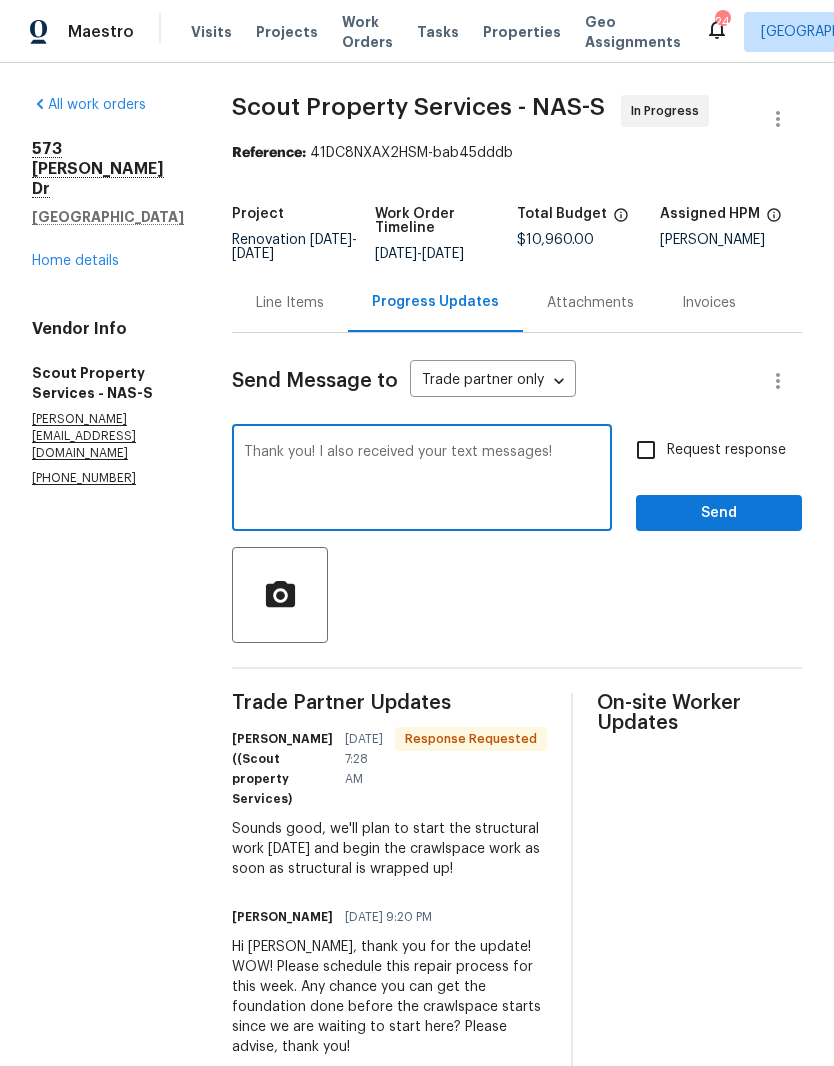 type on "Thank you! I also received your text messages!" 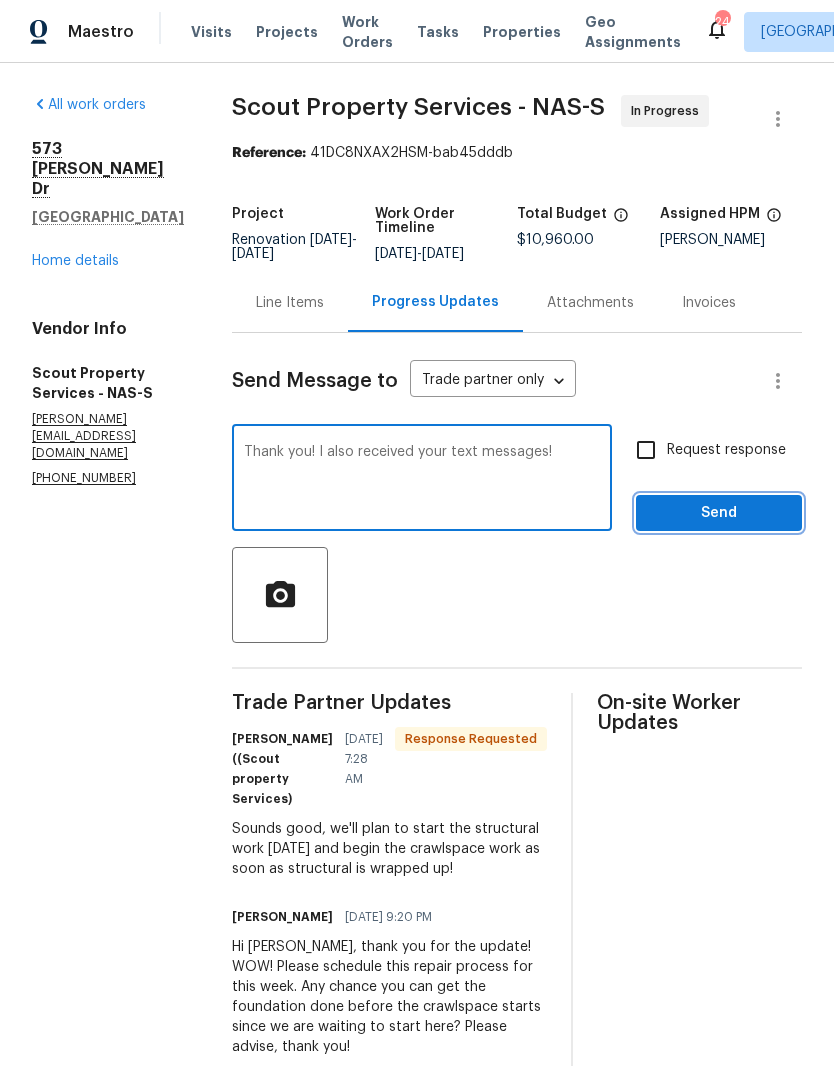 click on "Send" at bounding box center [719, 513] 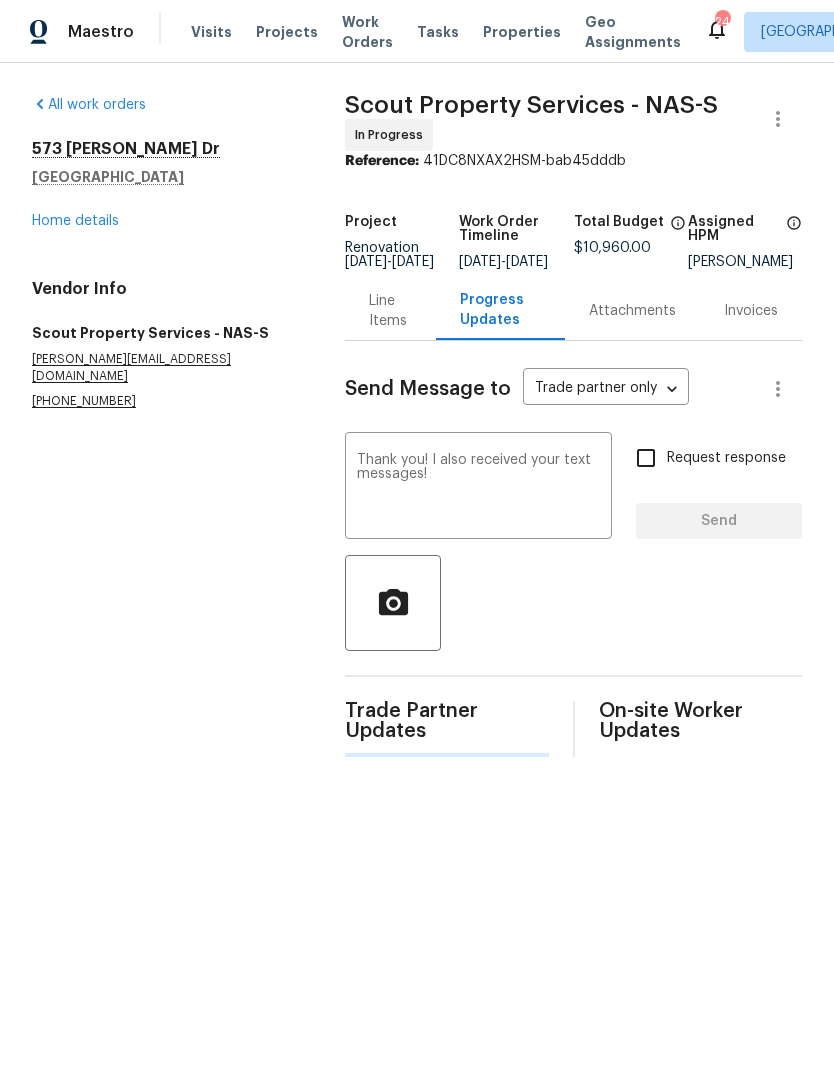 type 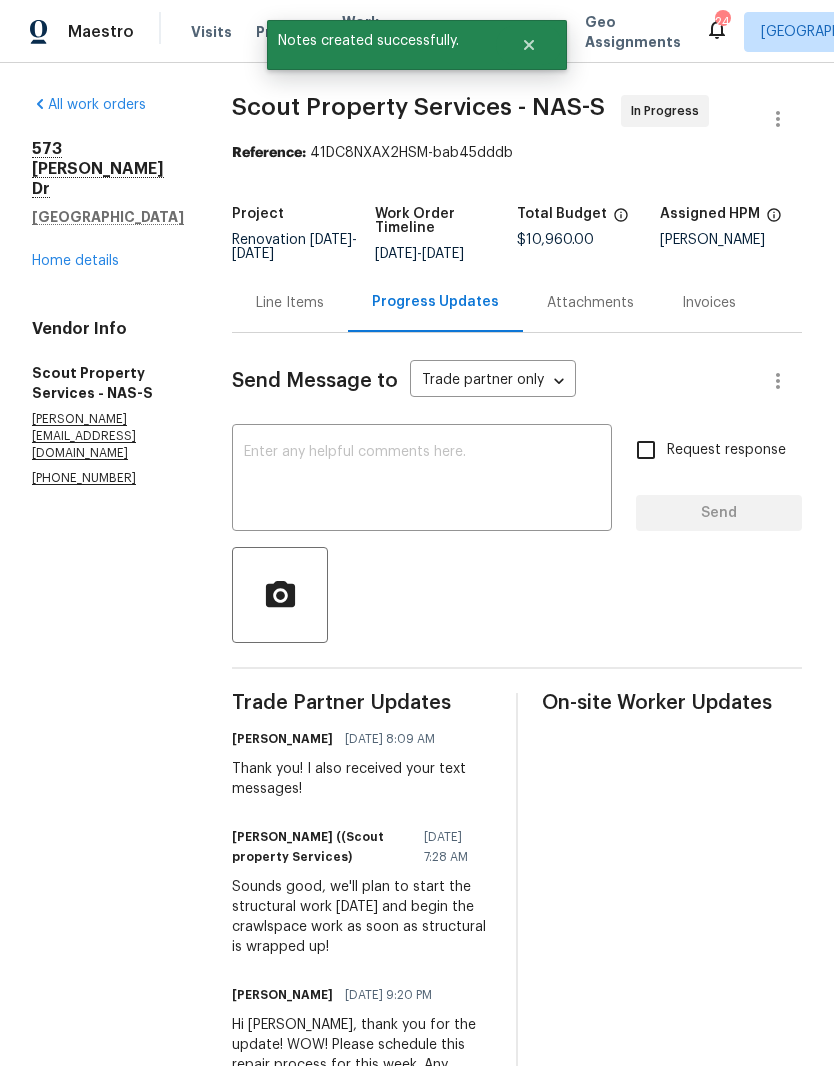 click on "Line Items" at bounding box center (290, 303) 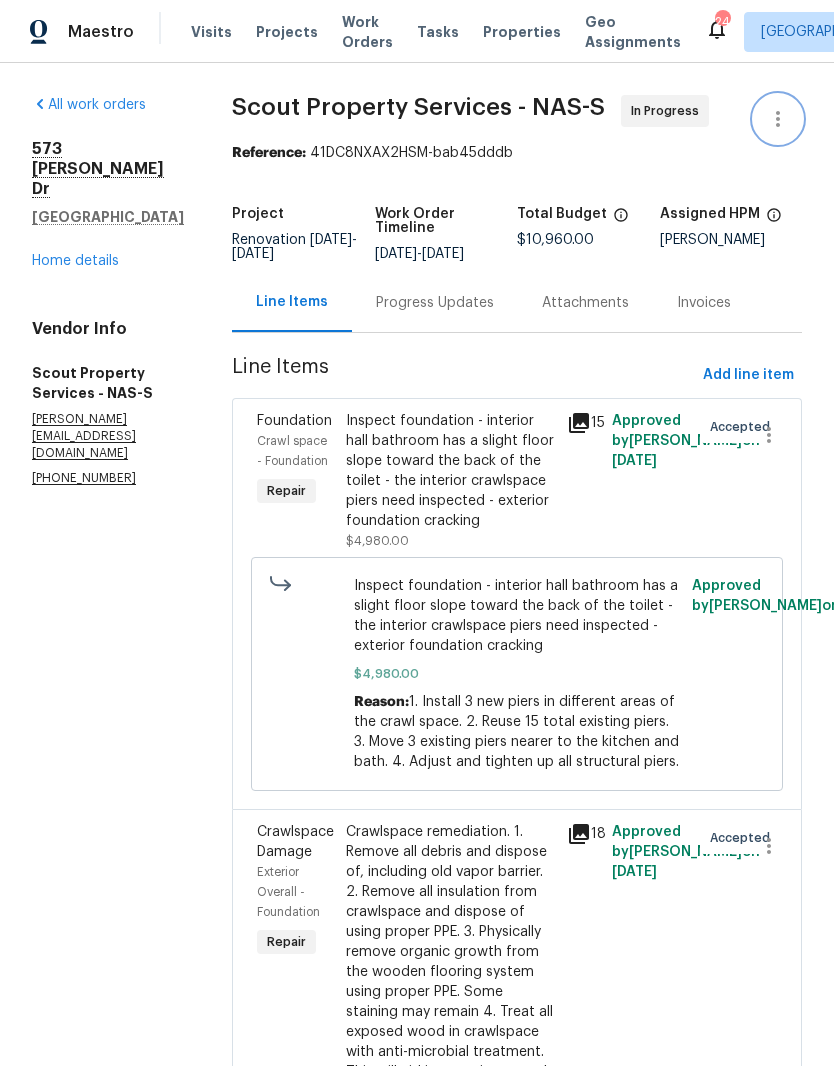 click 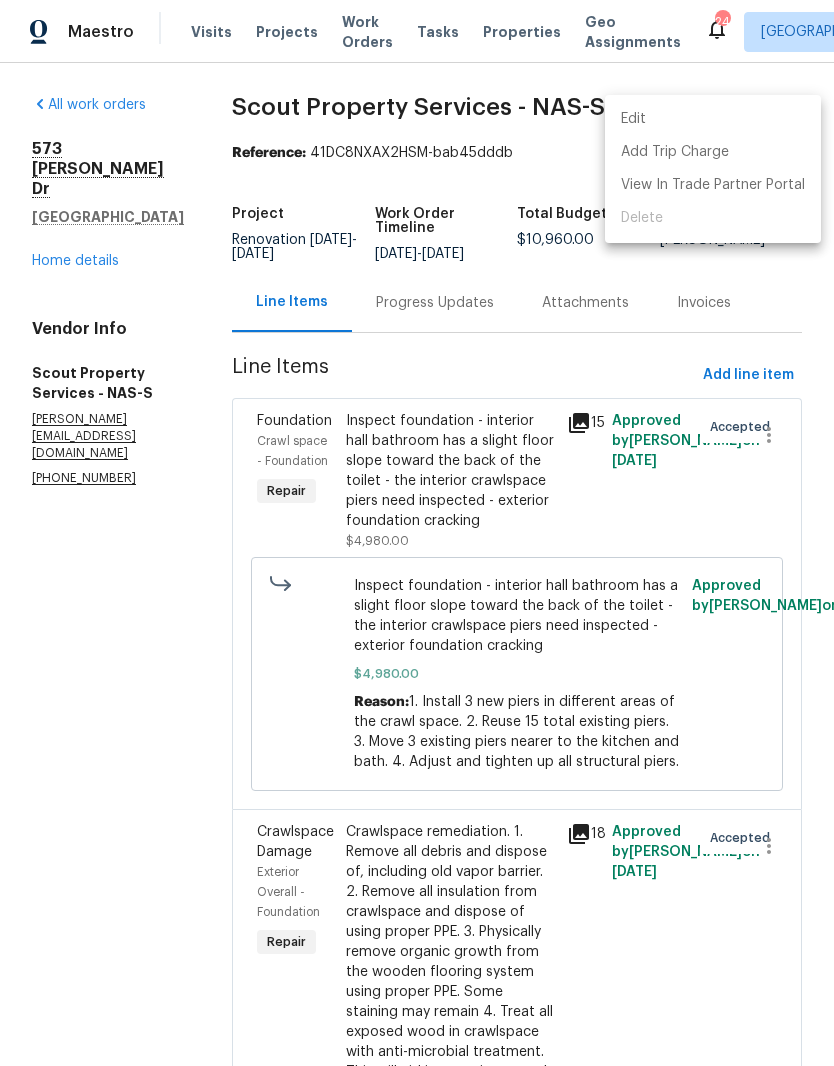 click on "Edit" at bounding box center [713, 119] 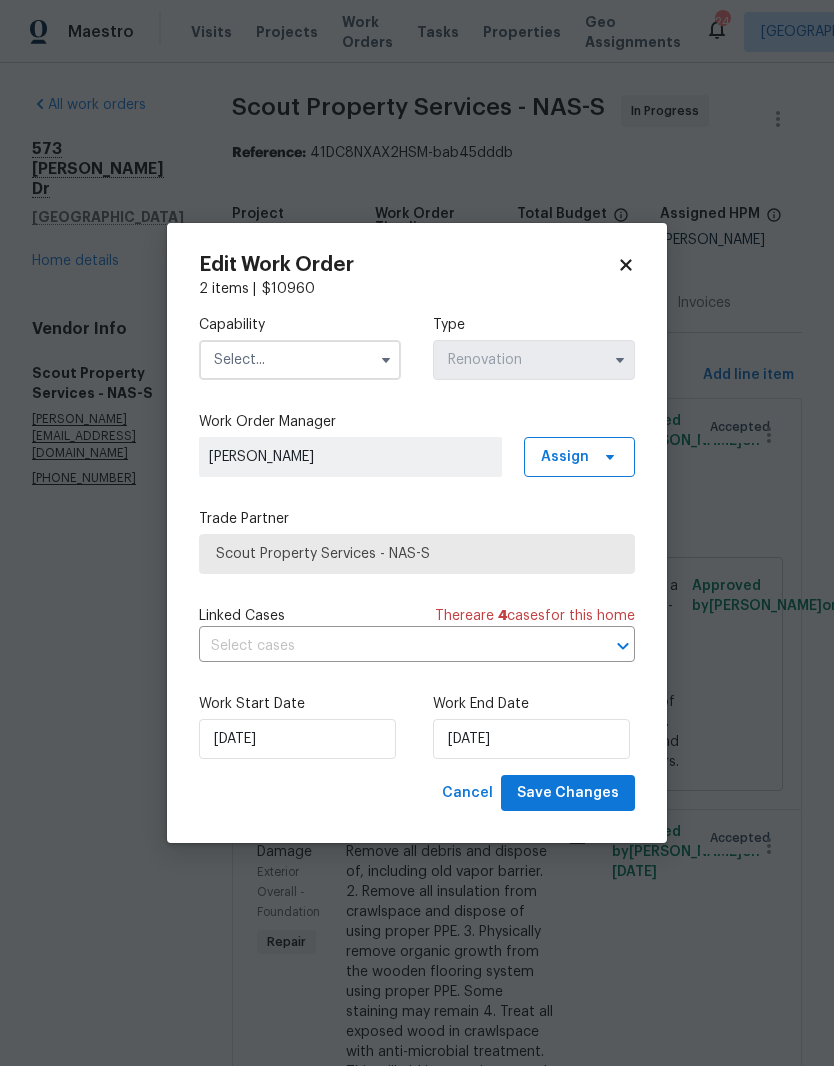 click at bounding box center [300, 360] 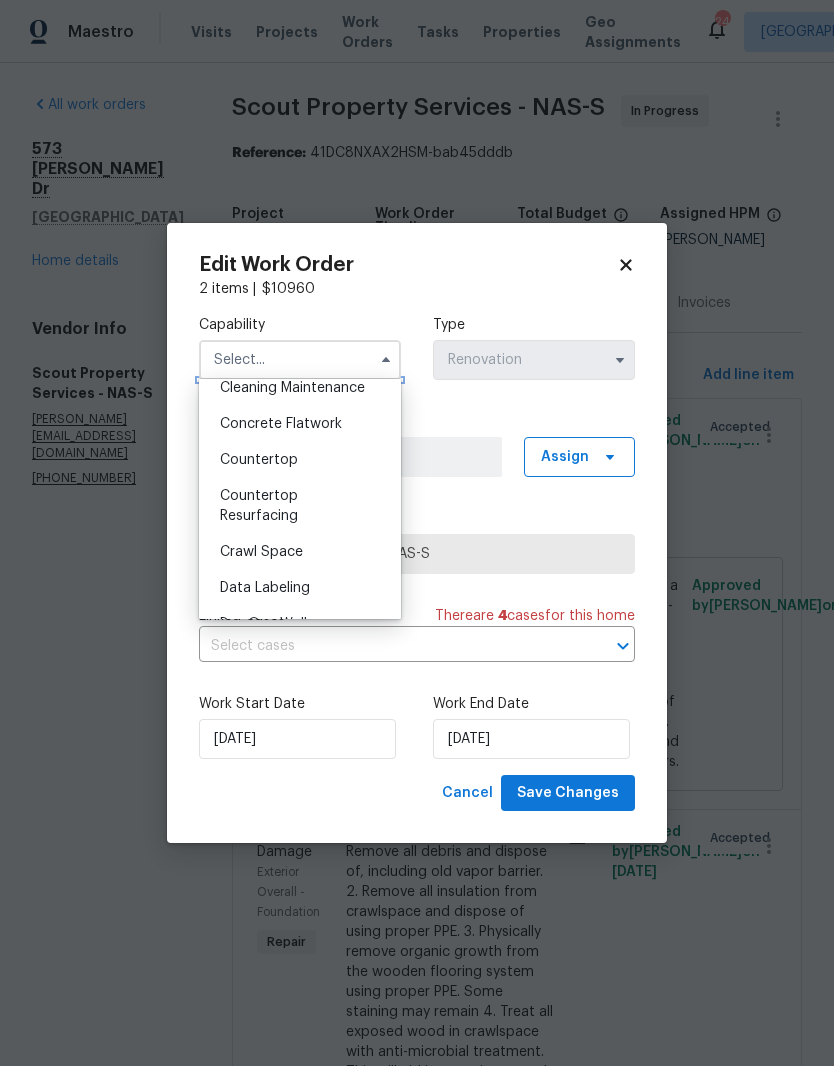 scroll, scrollTop: 379, scrollLeft: 0, axis: vertical 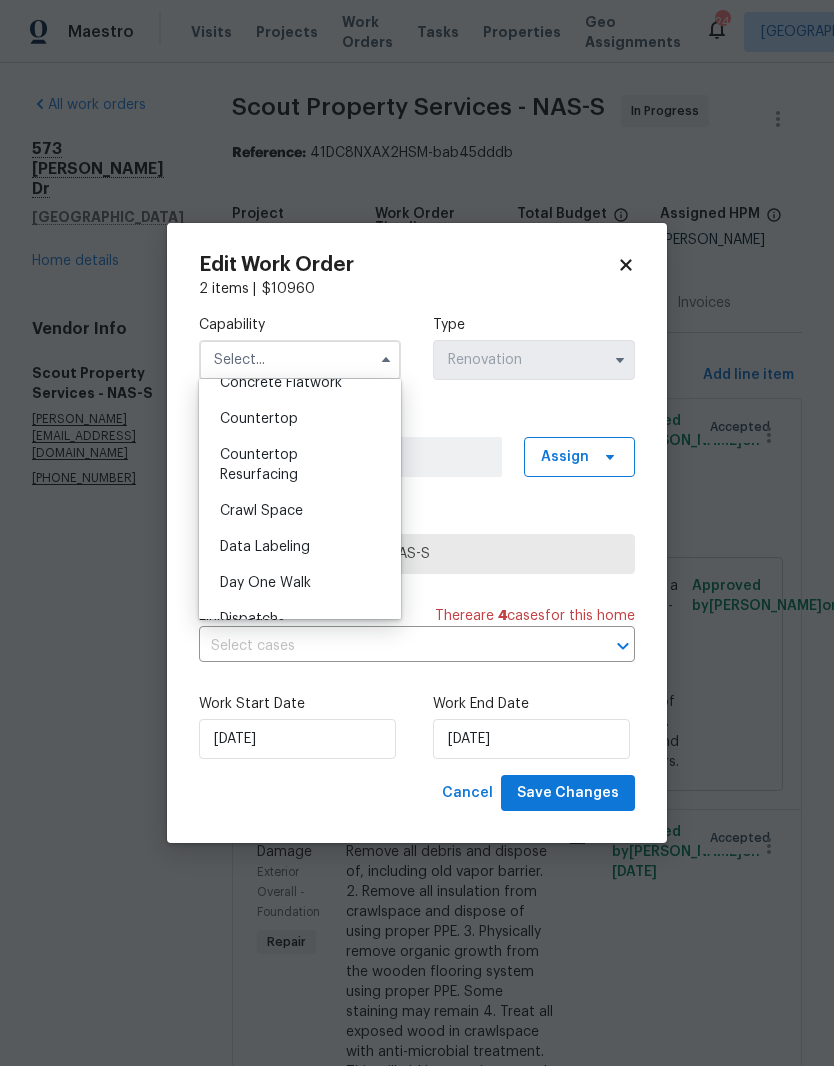 click on "Crawl Space" at bounding box center [300, 511] 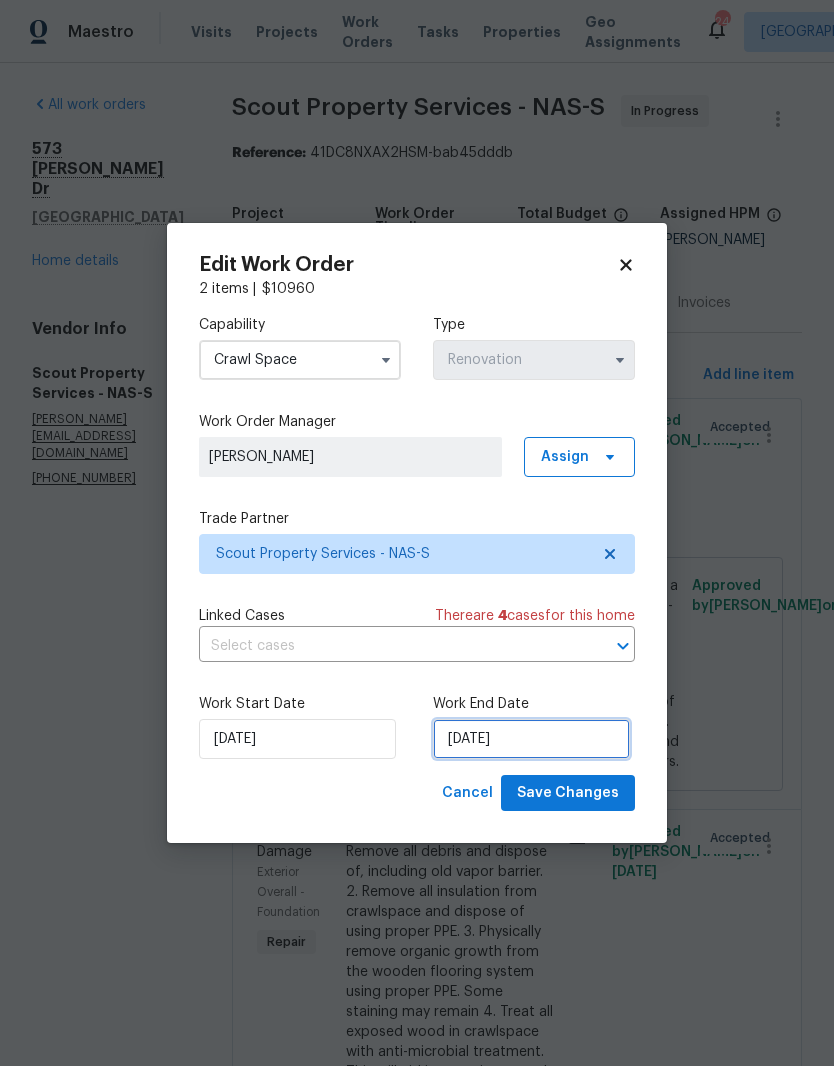 click on "[DATE]" at bounding box center (531, 739) 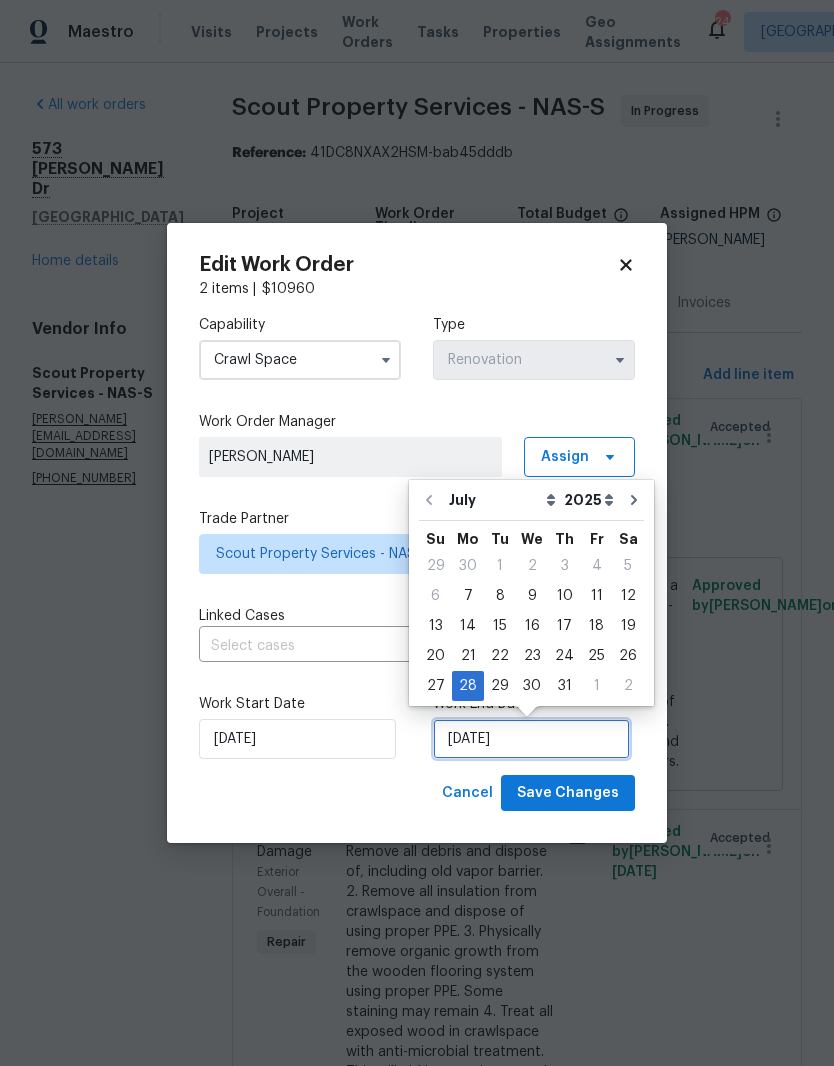 scroll, scrollTop: 15, scrollLeft: 0, axis: vertical 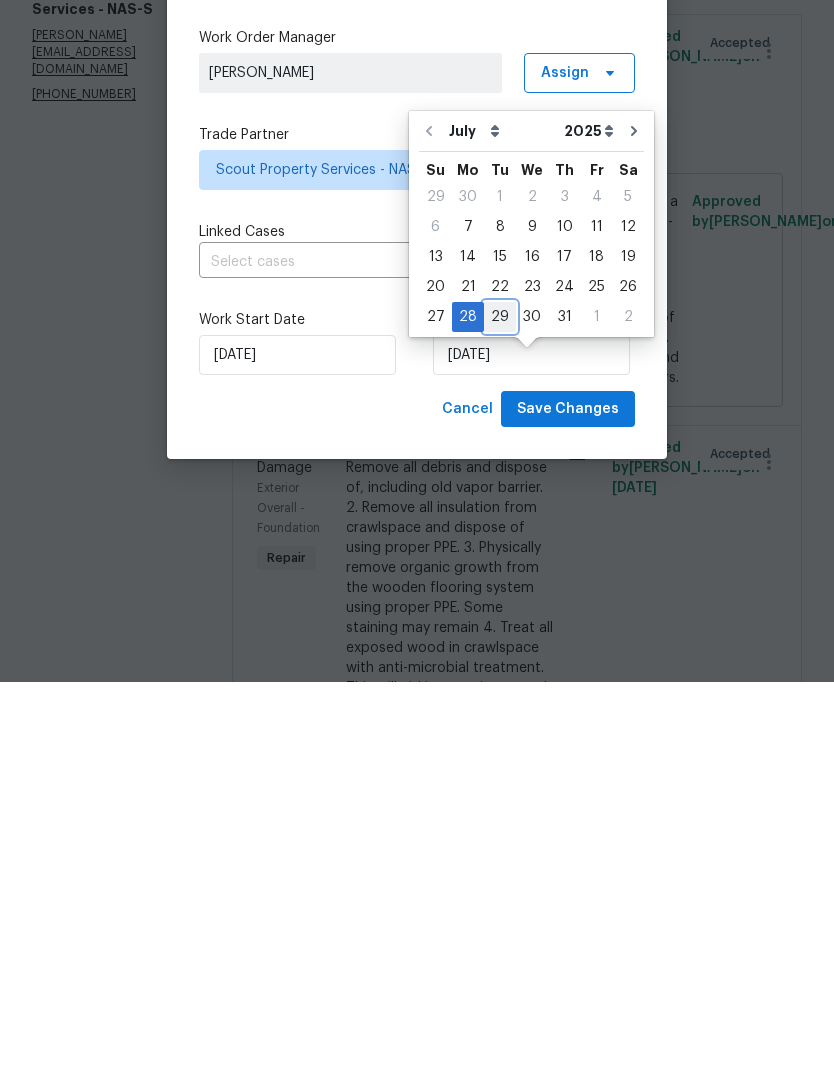 click on "29" at bounding box center [500, 701] 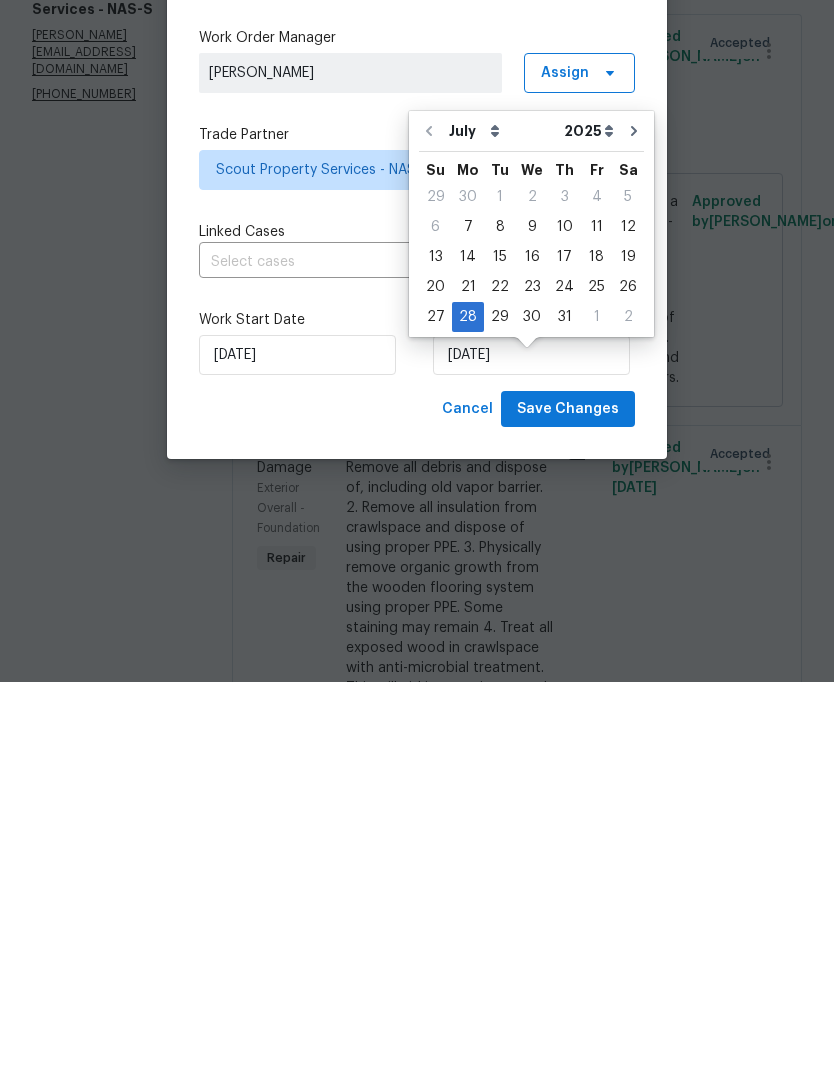 scroll, scrollTop: 82, scrollLeft: 0, axis: vertical 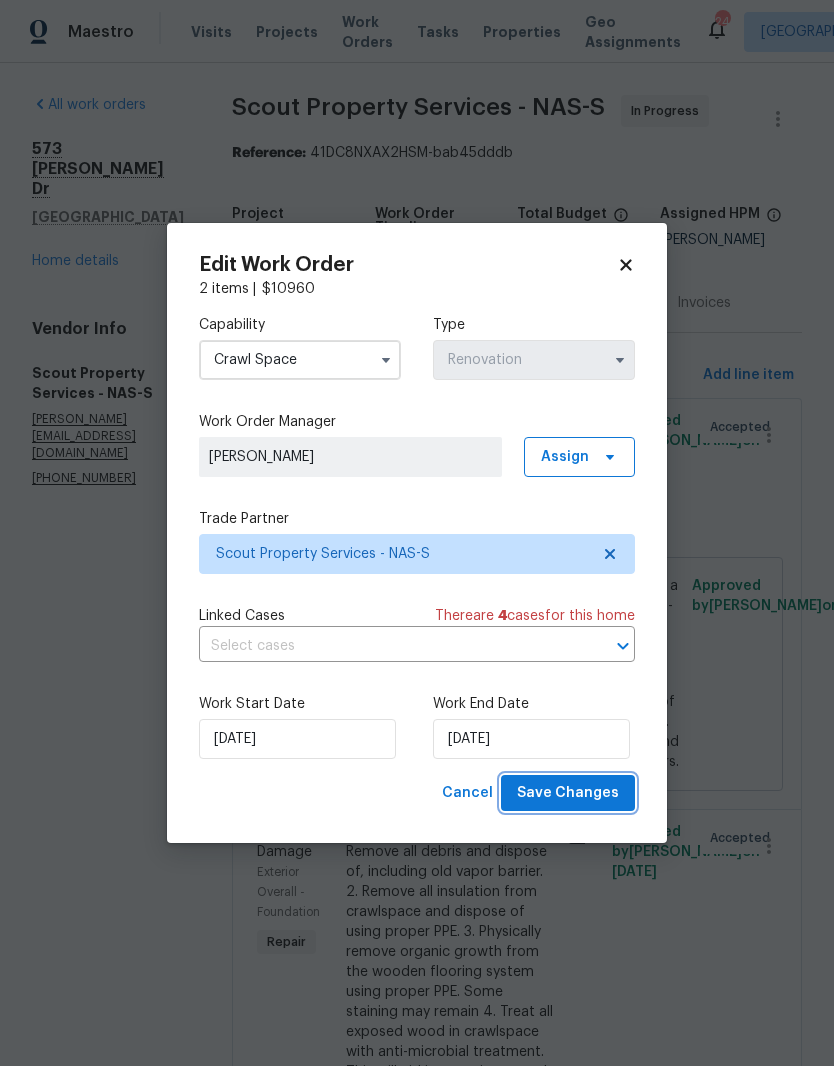 click on "Save Changes" at bounding box center [568, 793] 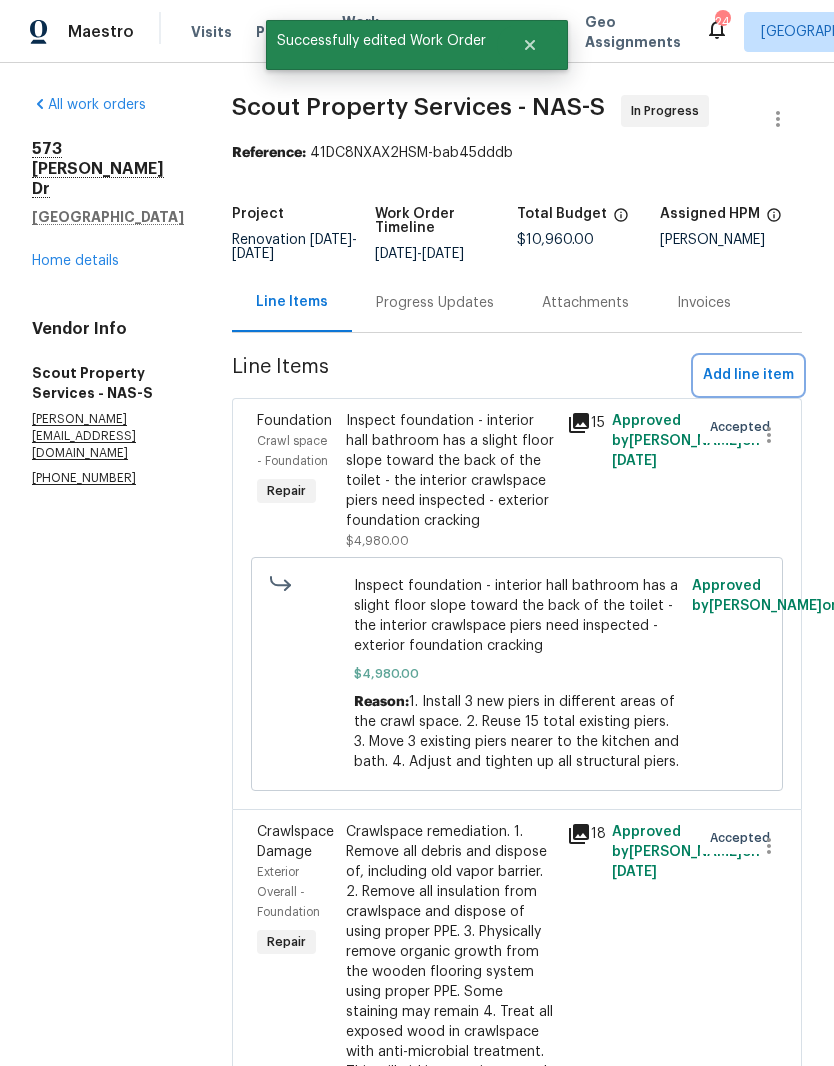 click on "Add line item" at bounding box center (748, 375) 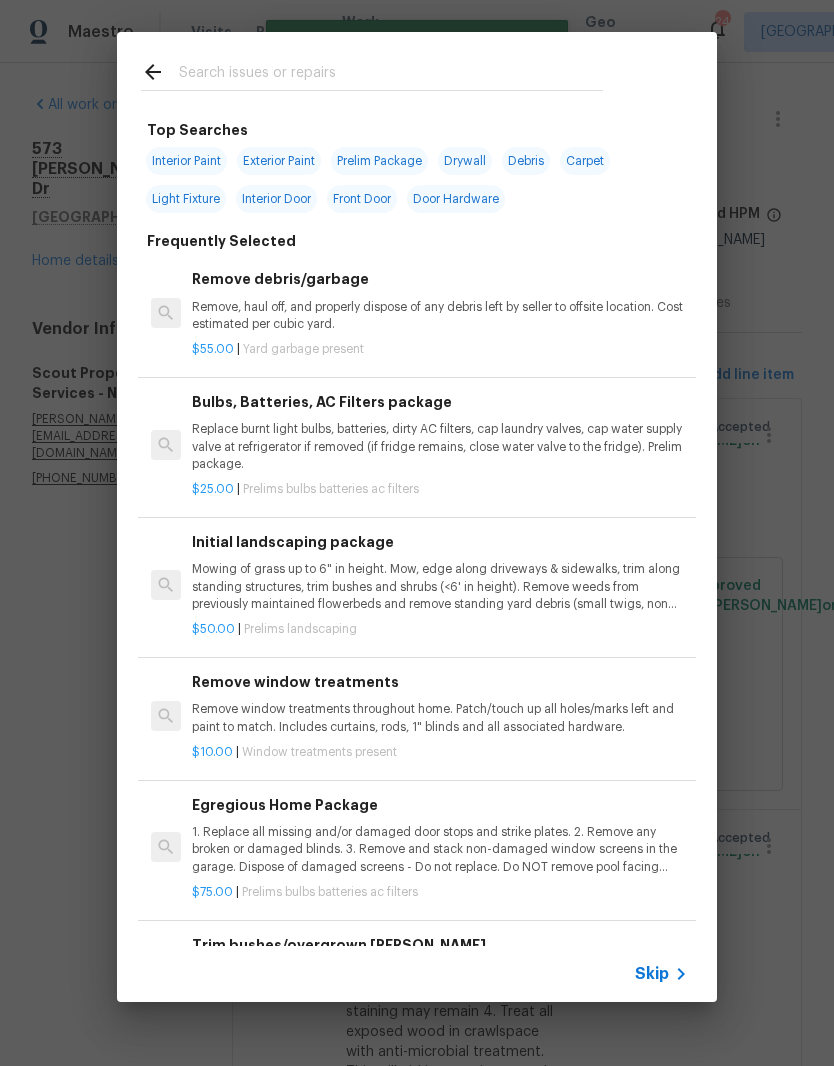 click at bounding box center (391, 75) 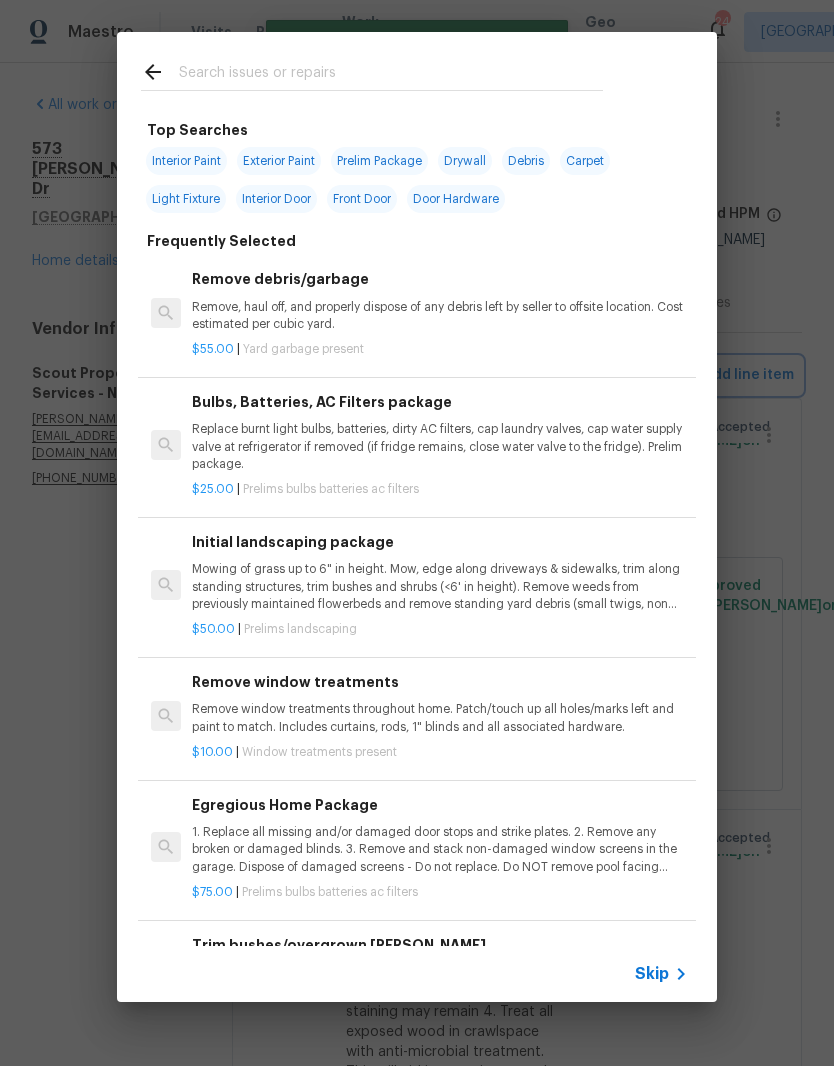 click on "Top Searches Interior Paint Exterior Paint Prelim Package Drywall Debris Carpet Light Fixture Interior Door Front Door Door Hardware Frequently Selected Remove debris/garbage Remove, haul off, and properly dispose of any debris left by seller to offsite location. Cost estimated per cubic yard. $55.00   |   Yard garbage present Bulbs, Batteries, AC Filters package Replace burnt light bulbs, batteries, dirty AC filters, cap laundry valves, cap water supply valve at refrigerator if removed (if fridge remains, close water valve to the fridge). Prelim package. $25.00   |   Prelims bulbs batteries ac filters Initial landscaping package Mowing of grass up to 6" in height. Mow, edge along driveways & sidewalks, trim along standing structures, trim bushes and shrubs (<6' in height). Remove weeds from previously maintained flowerbeds and remove standing yard debris (small twigs, non seasonal falling leaves).  Use leaf blower to remove clippings from hard surfaces." $50.00   |   Prelims landscaping $10.00   |   $75.00" at bounding box center [417, 517] 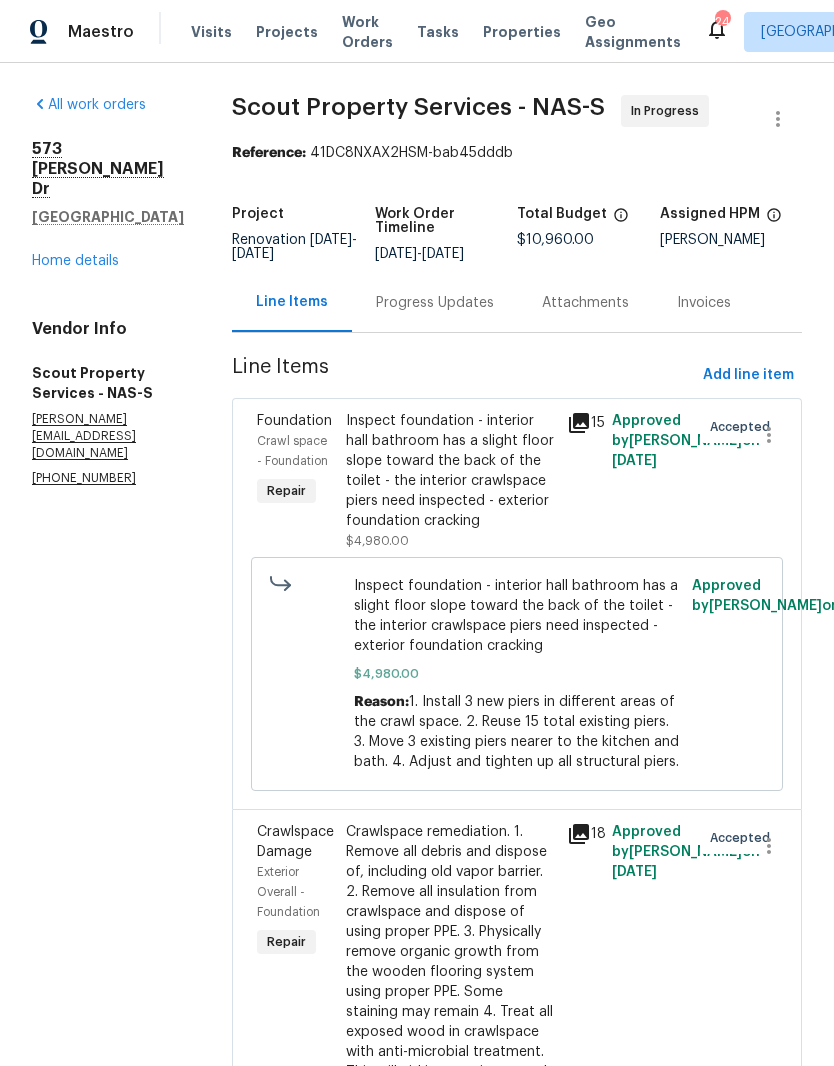 click on "Home details" at bounding box center [75, 261] 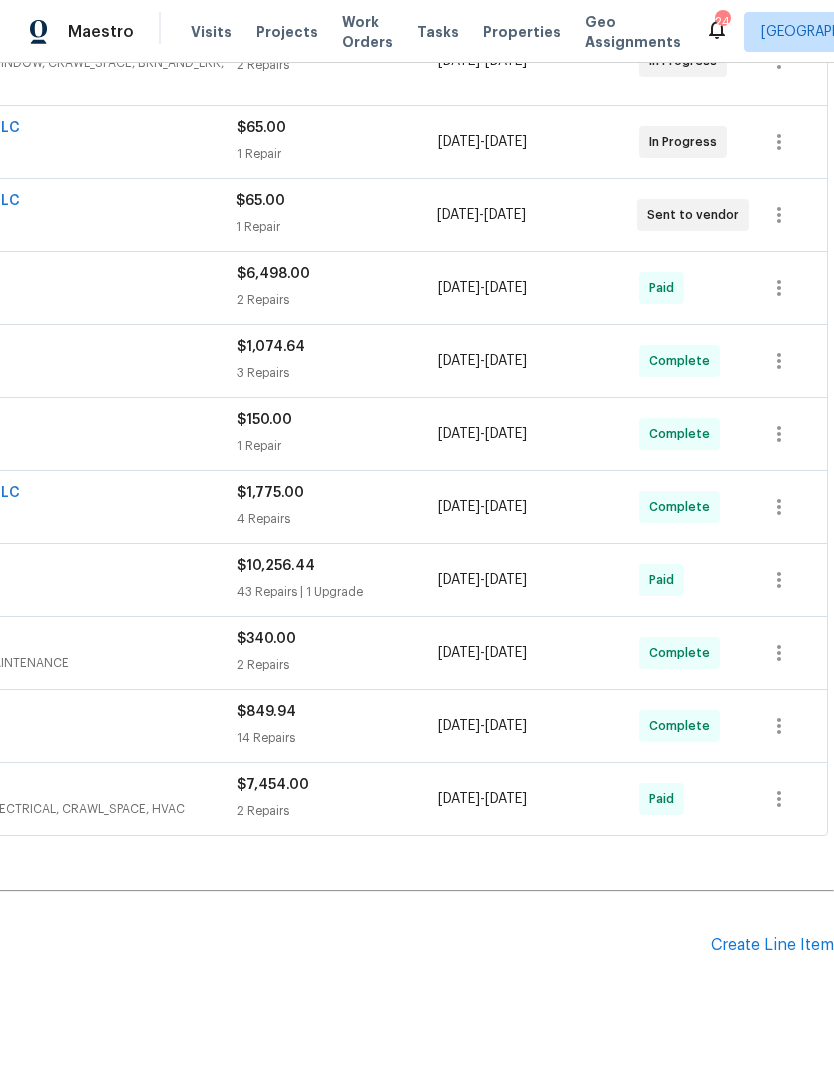 scroll, scrollTop: 429, scrollLeft: 296, axis: both 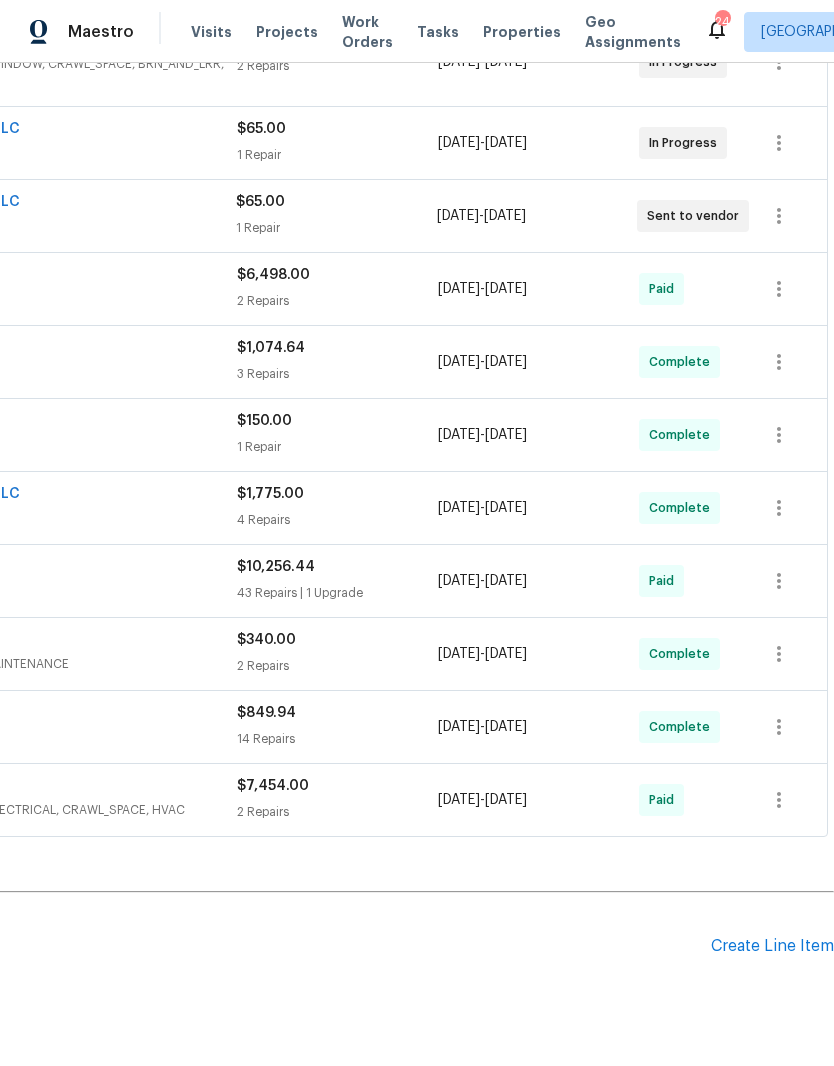 click on "Create Line Item" at bounding box center [772, 946] 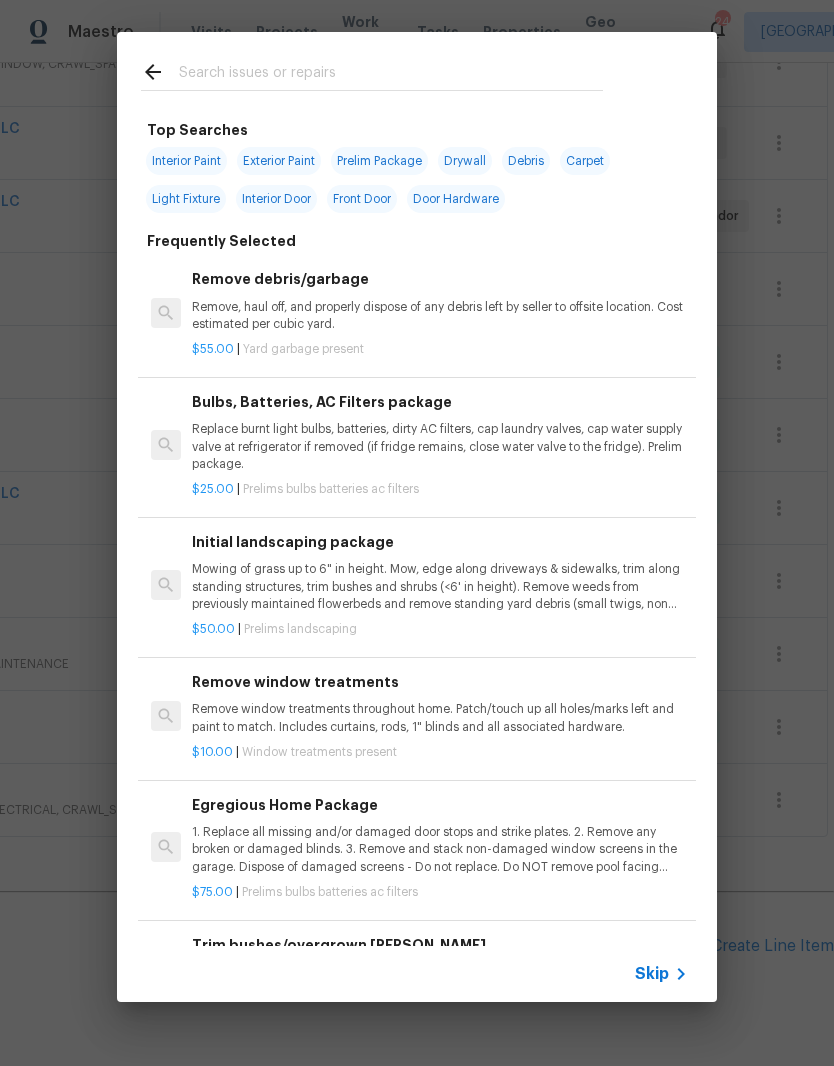 click at bounding box center [391, 75] 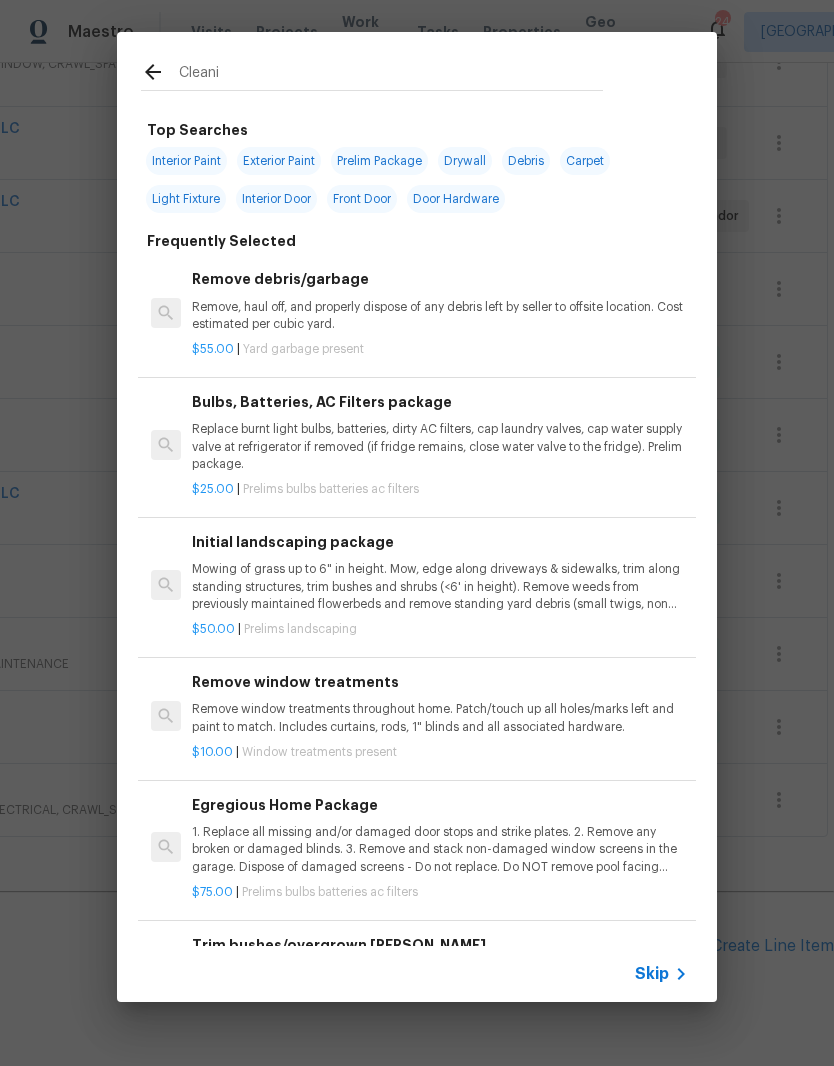 type on "Cleanin" 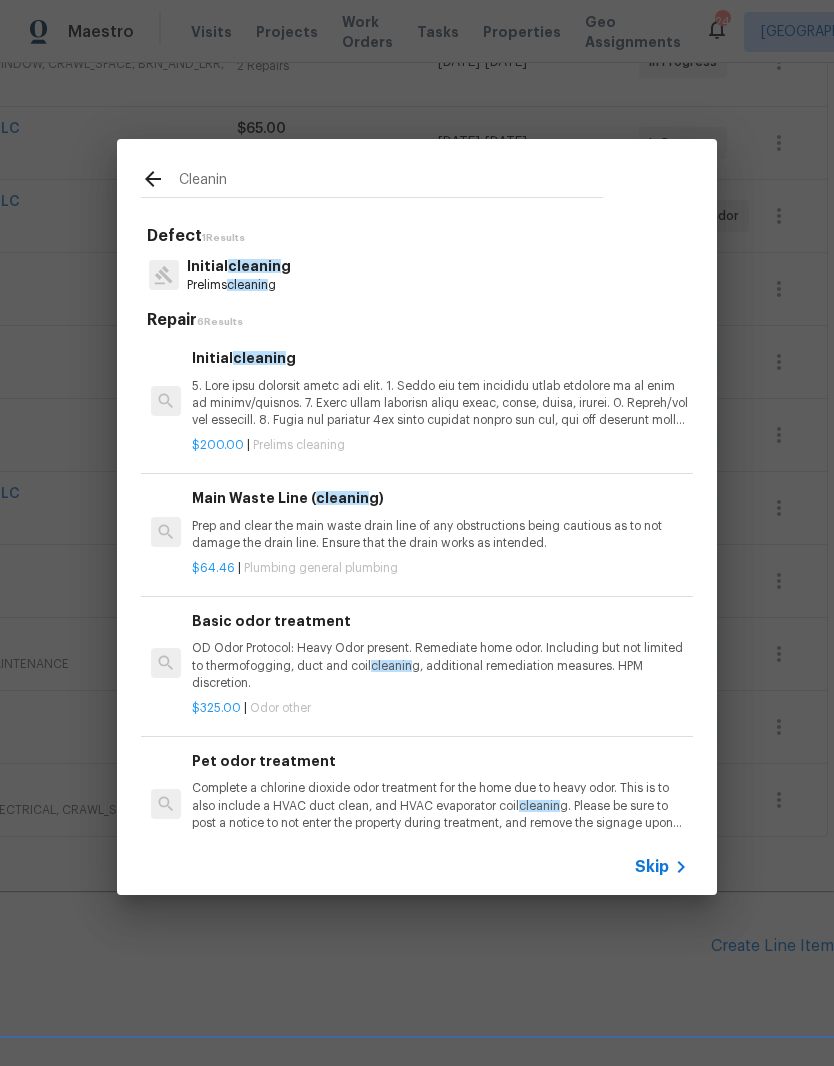 click at bounding box center (440, 403) 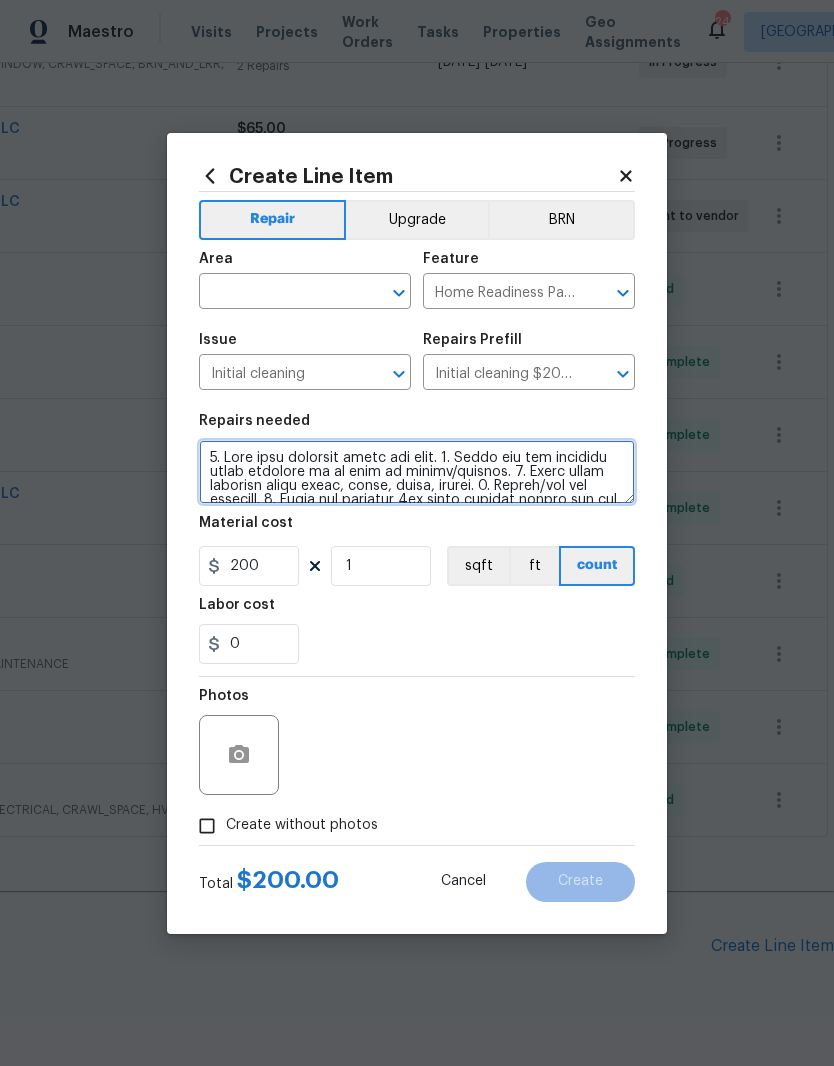 click at bounding box center (417, 472) 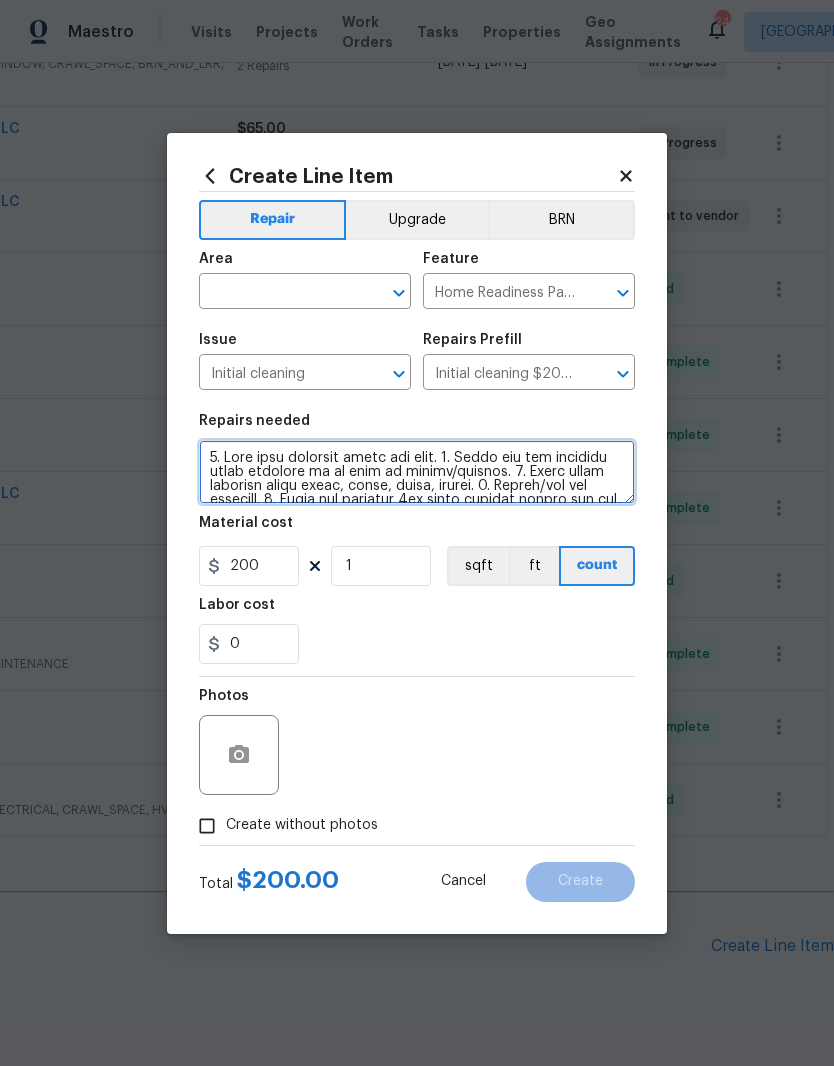 click at bounding box center [417, 472] 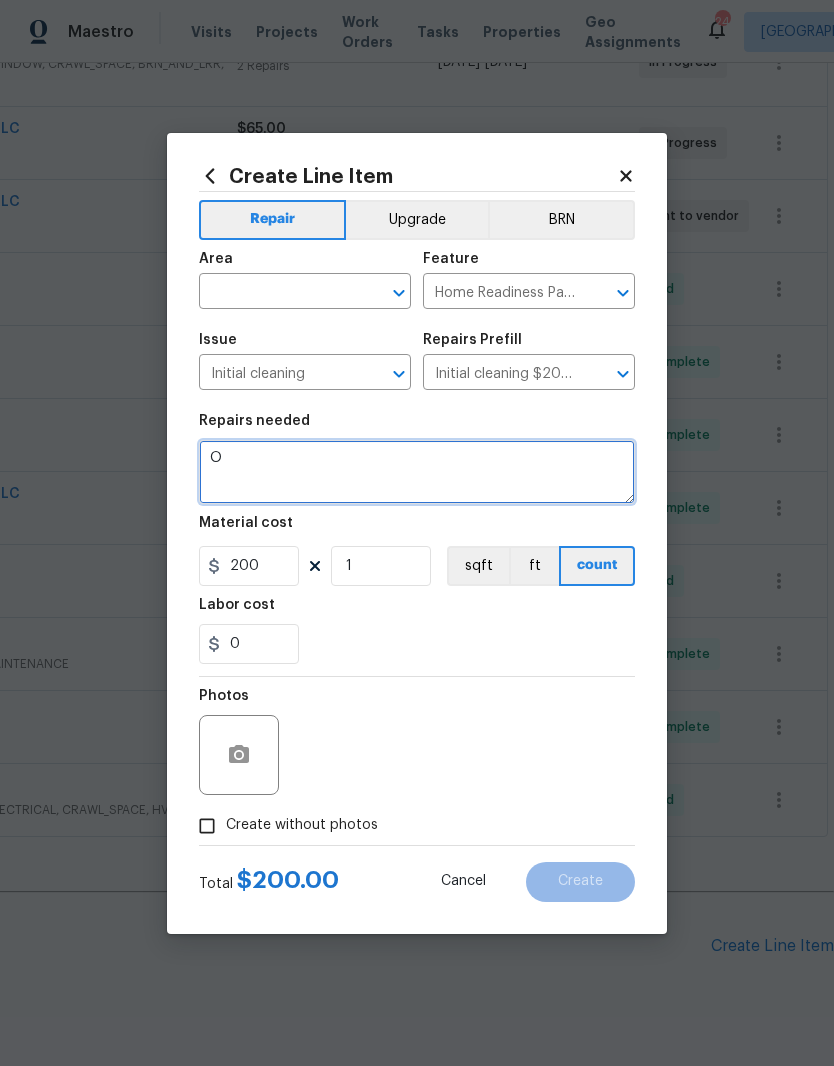 scroll, scrollTop: 0, scrollLeft: 0, axis: both 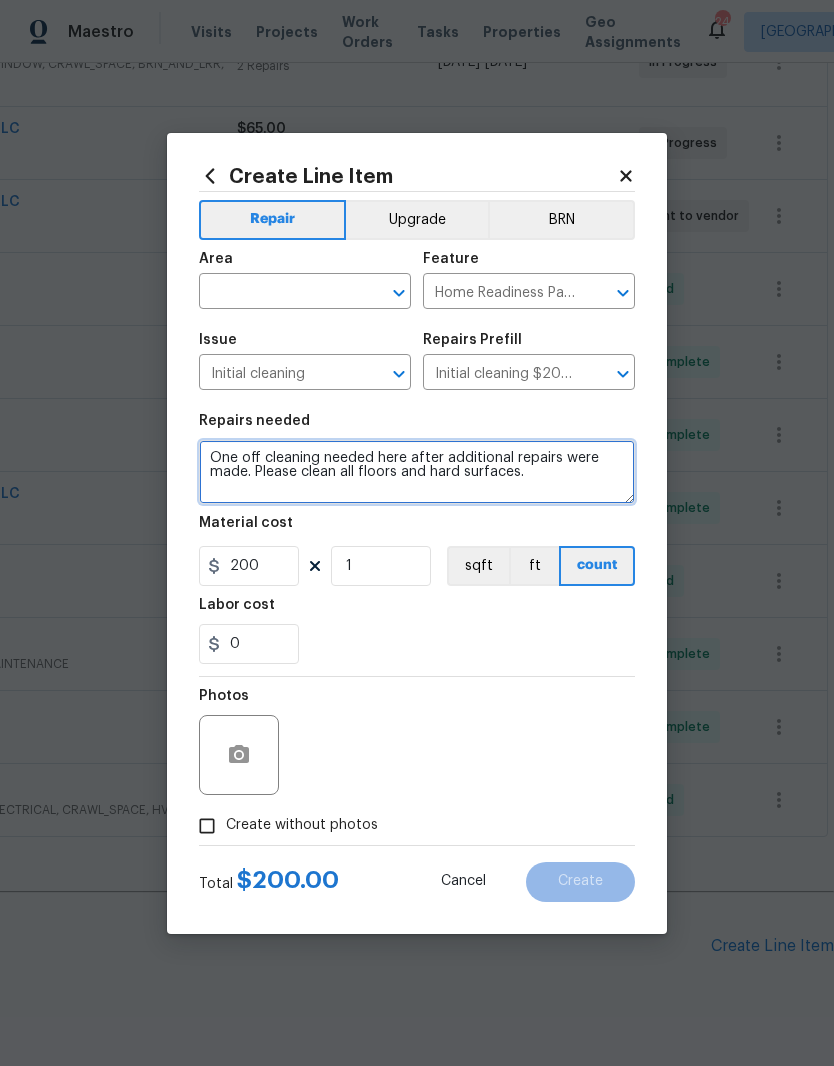 type on "One off cleaning needed here after additional repairs were made. Please clean all floors and hard surfaces." 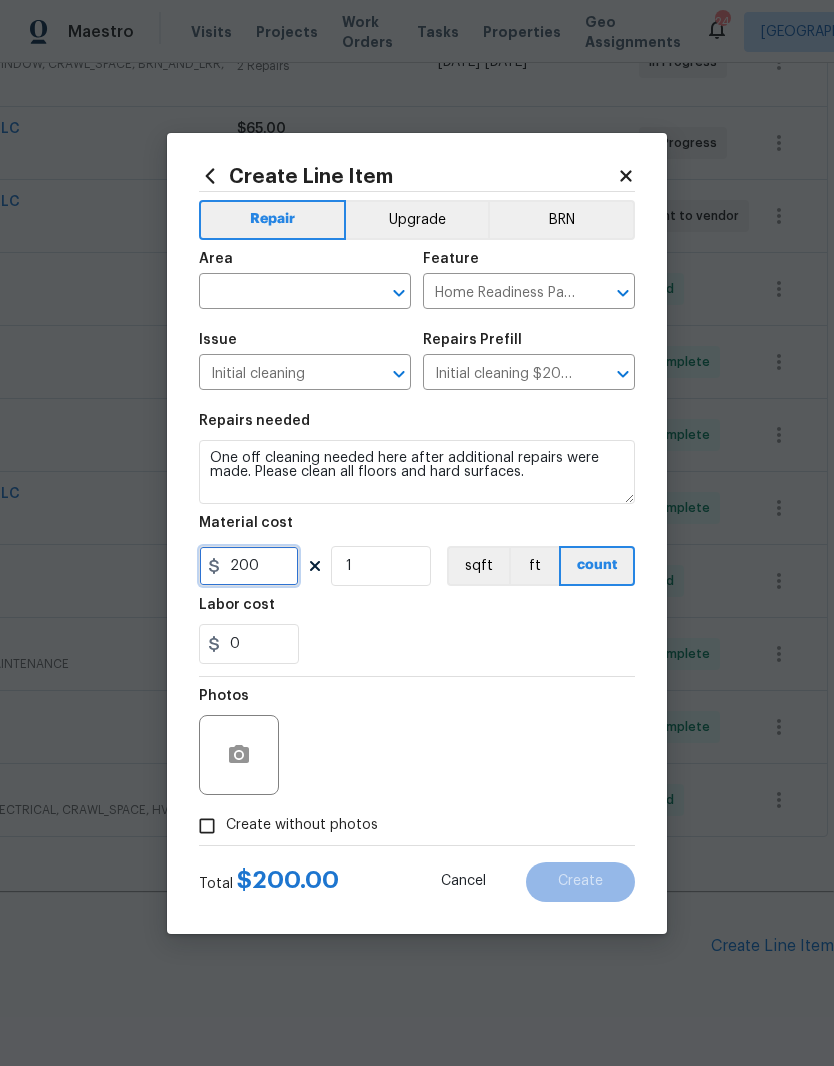 click on "200" at bounding box center [249, 566] 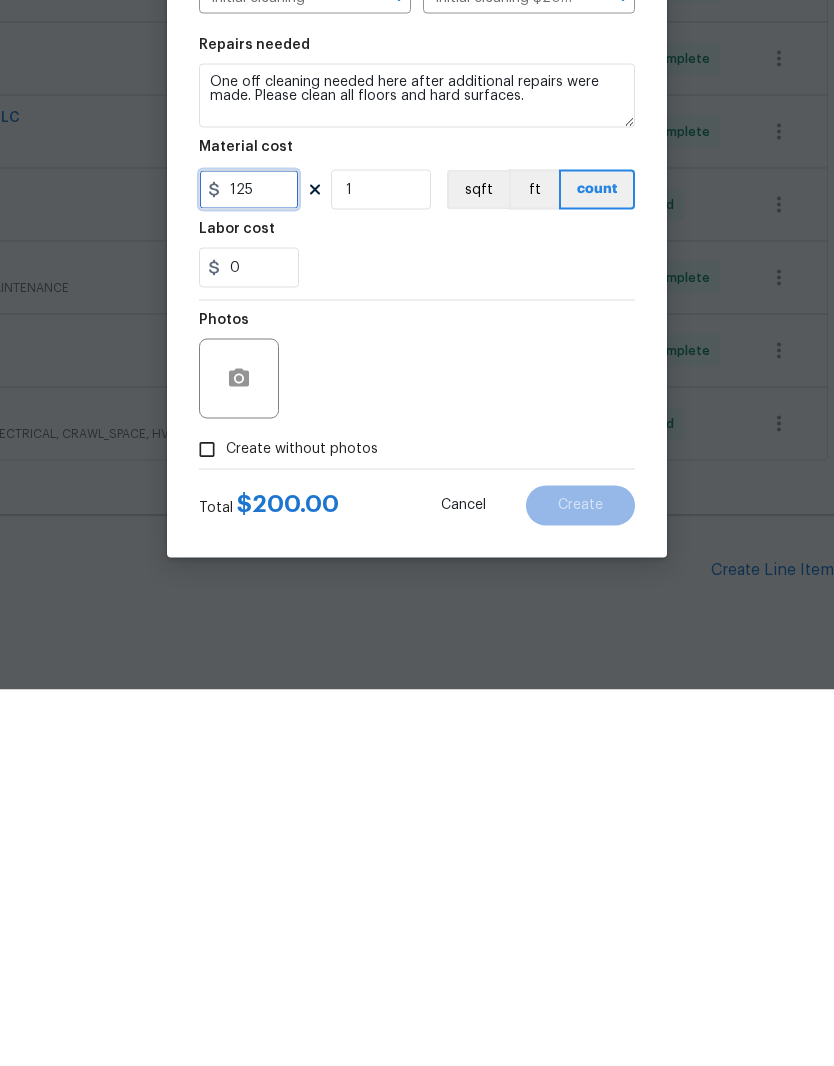 type on "125" 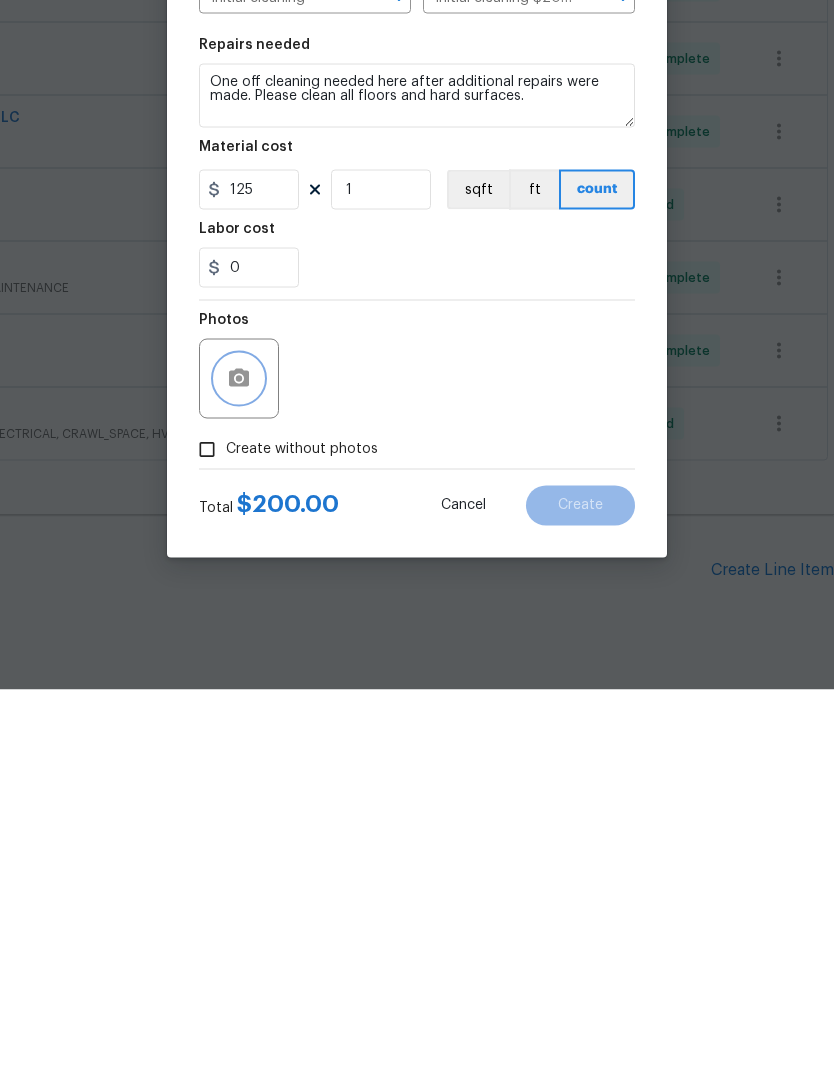 click 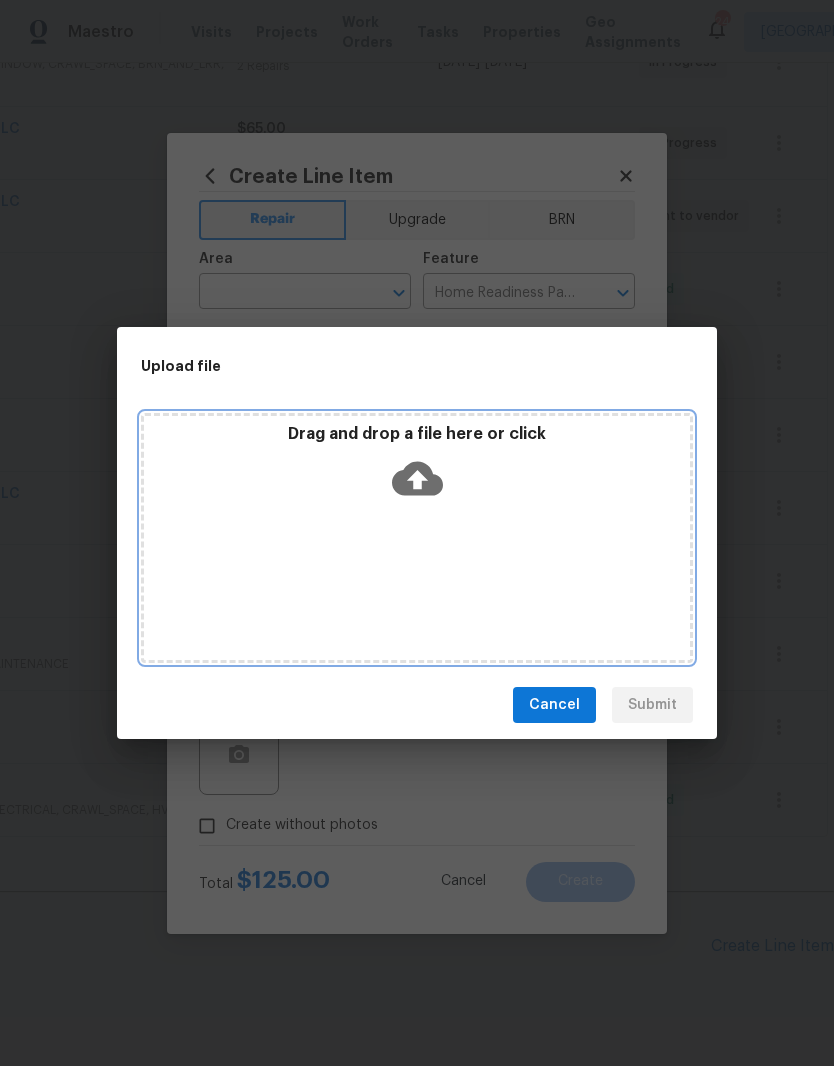 click on "Drag and drop a file here or click" at bounding box center (417, 538) 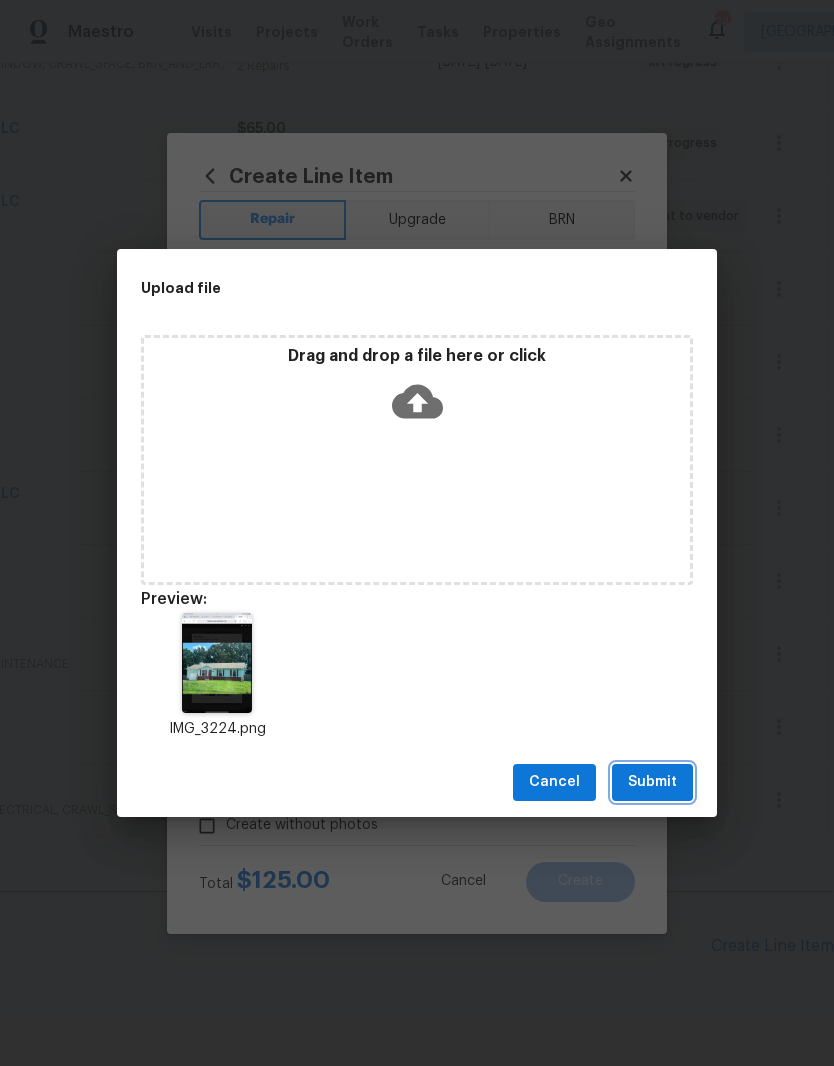 click on "Submit" at bounding box center (652, 782) 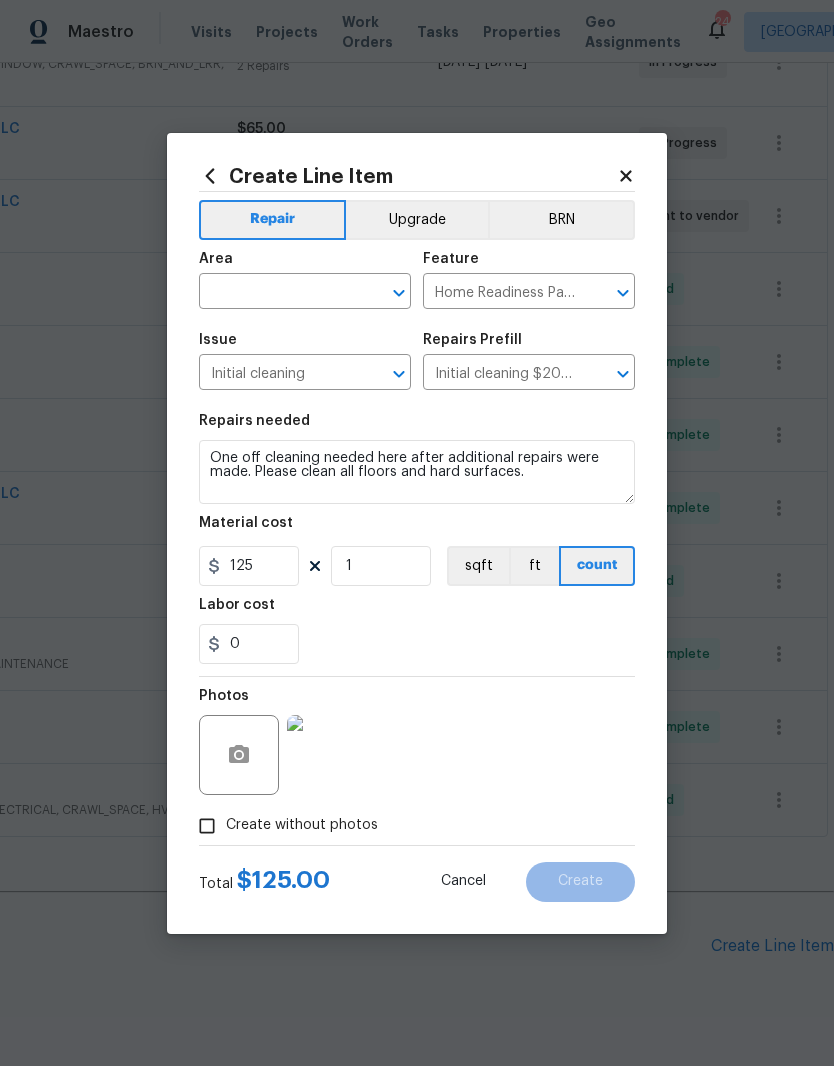 click at bounding box center [277, 293] 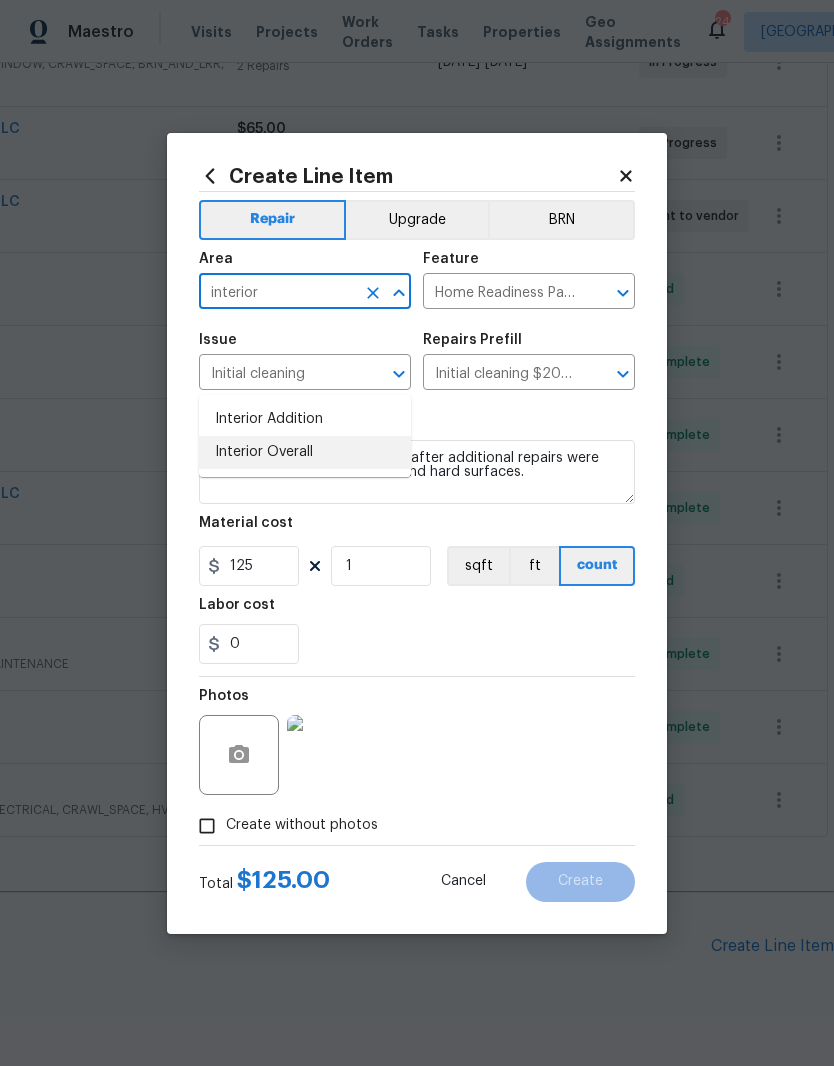 click on "Interior Overall" at bounding box center (305, 452) 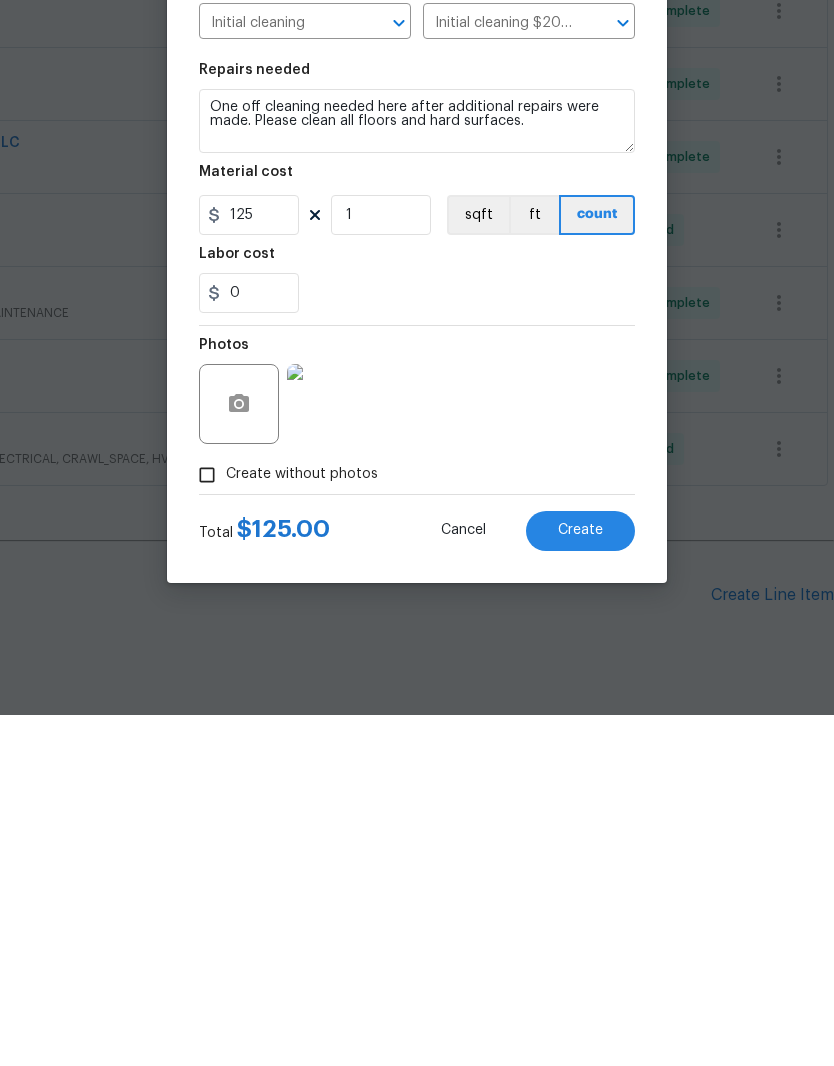 click on "Create" at bounding box center (580, 881) 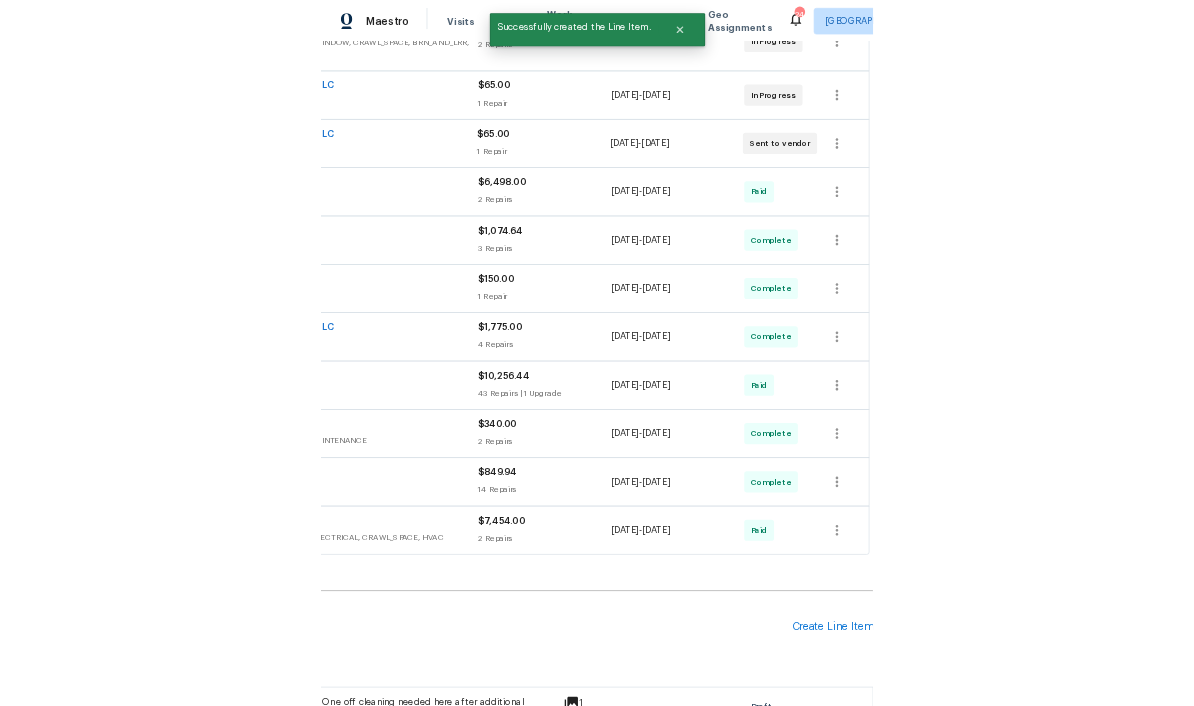 scroll, scrollTop: 82, scrollLeft: 0, axis: vertical 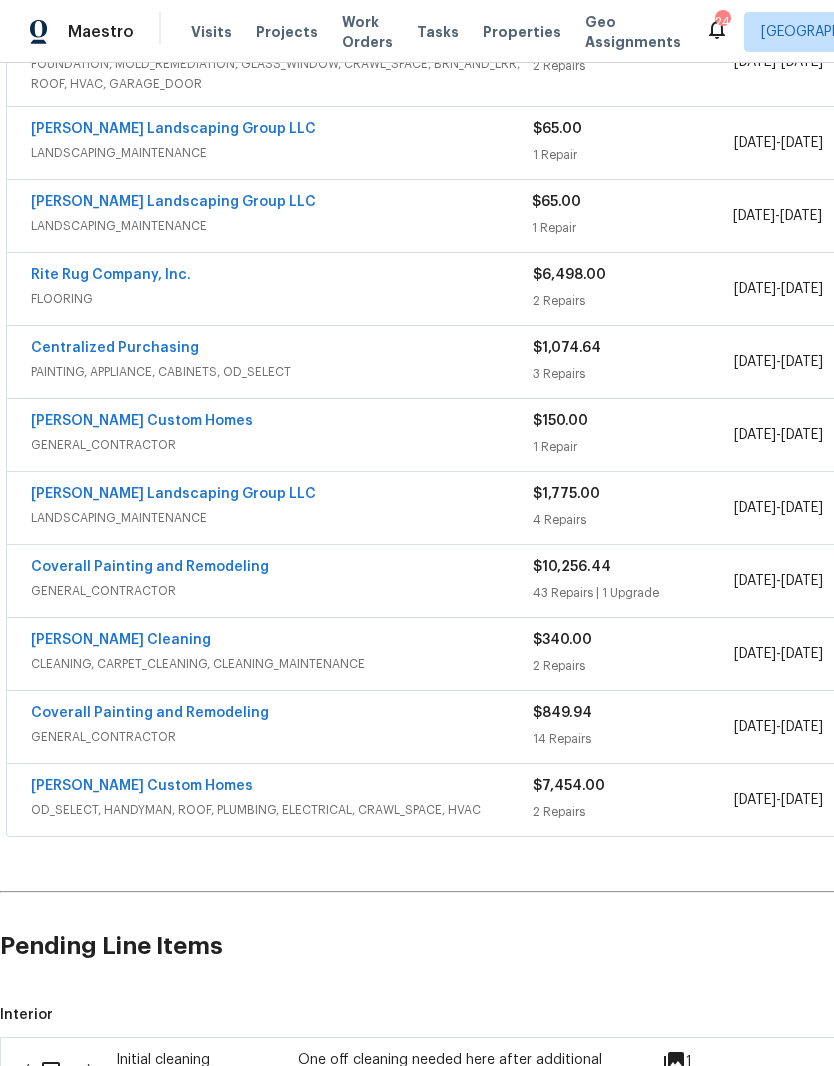 click on "LANDSCAPING_MAINTENANCE" at bounding box center [281, 226] 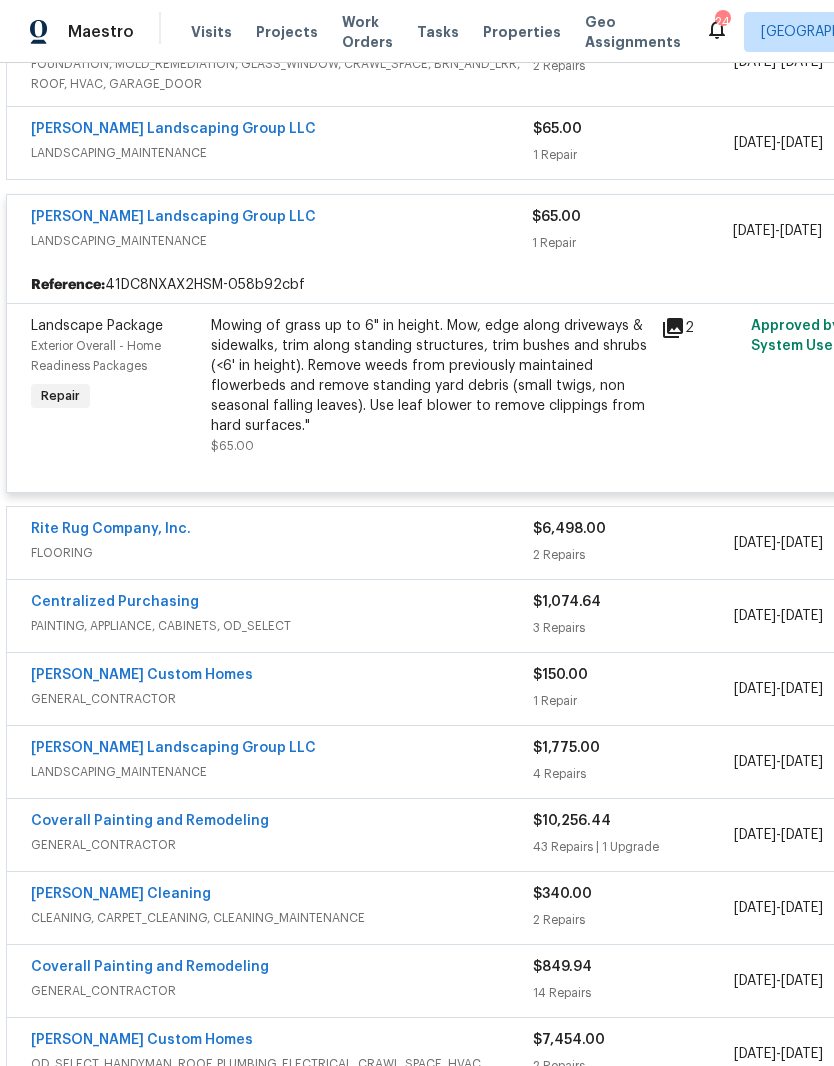 click on "[PERSON_NAME] Landscaping Group LLC" at bounding box center (173, 217) 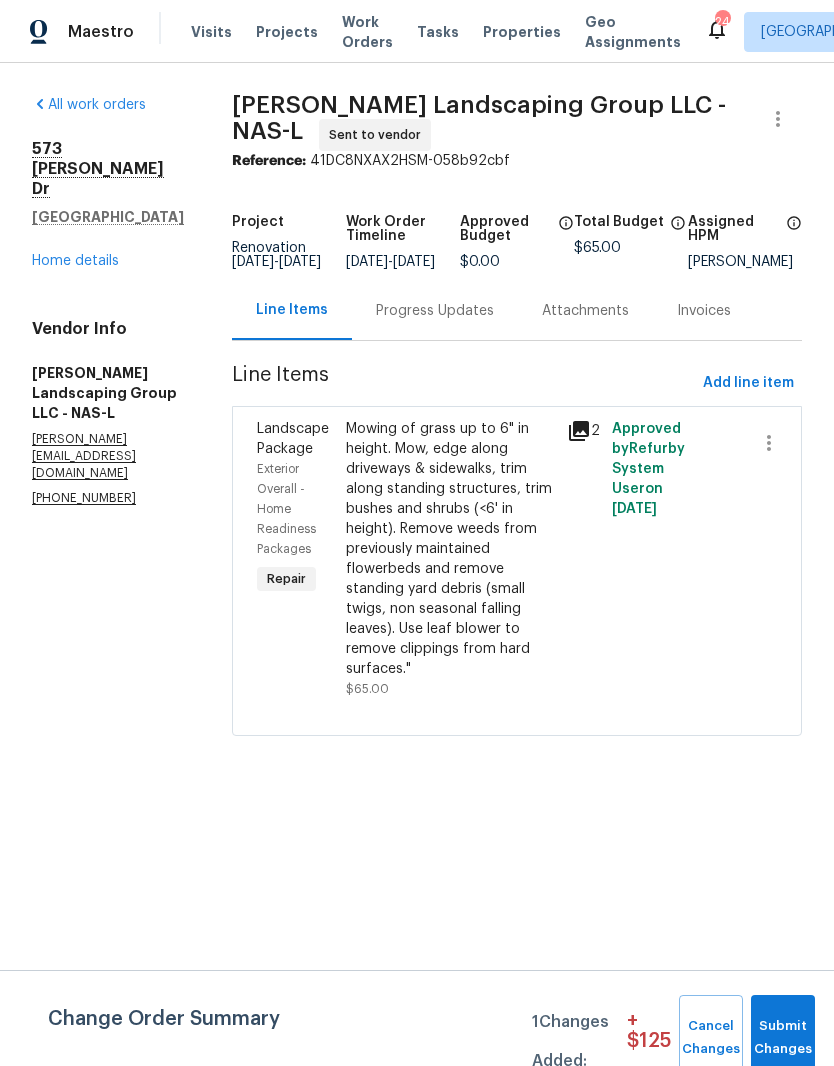 click on "Progress Updates" at bounding box center (435, 311) 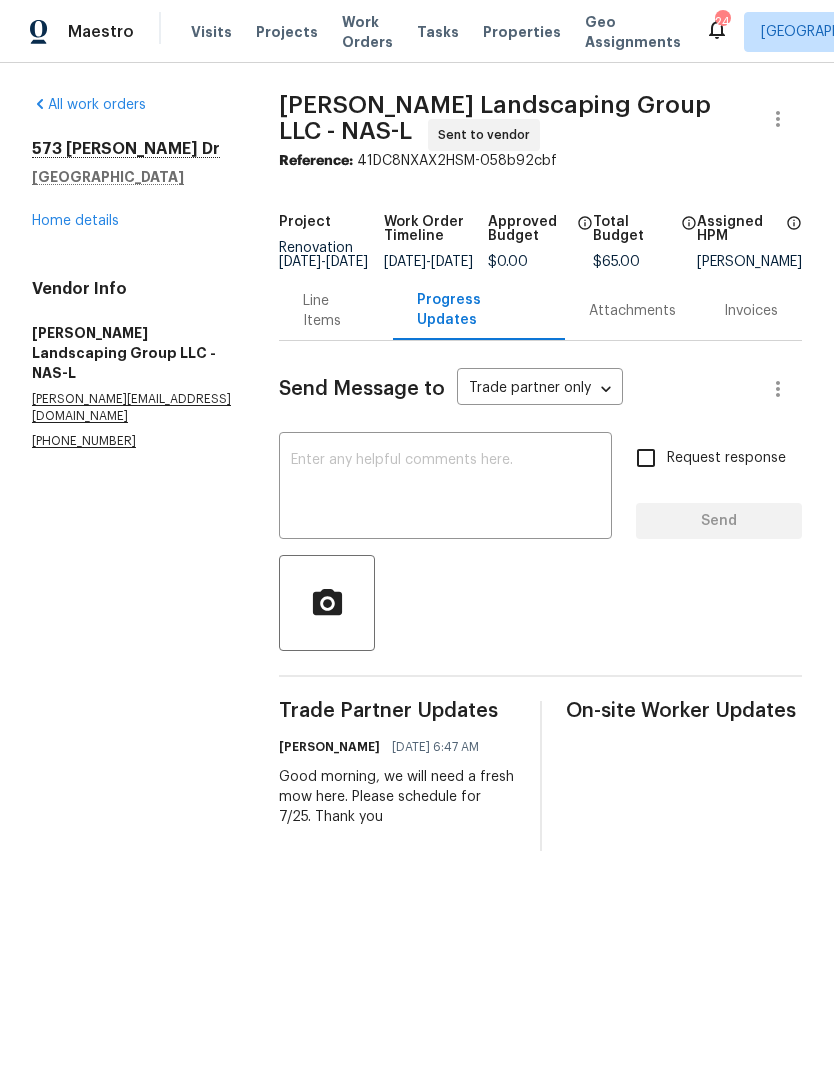 click on "Home details" at bounding box center (75, 221) 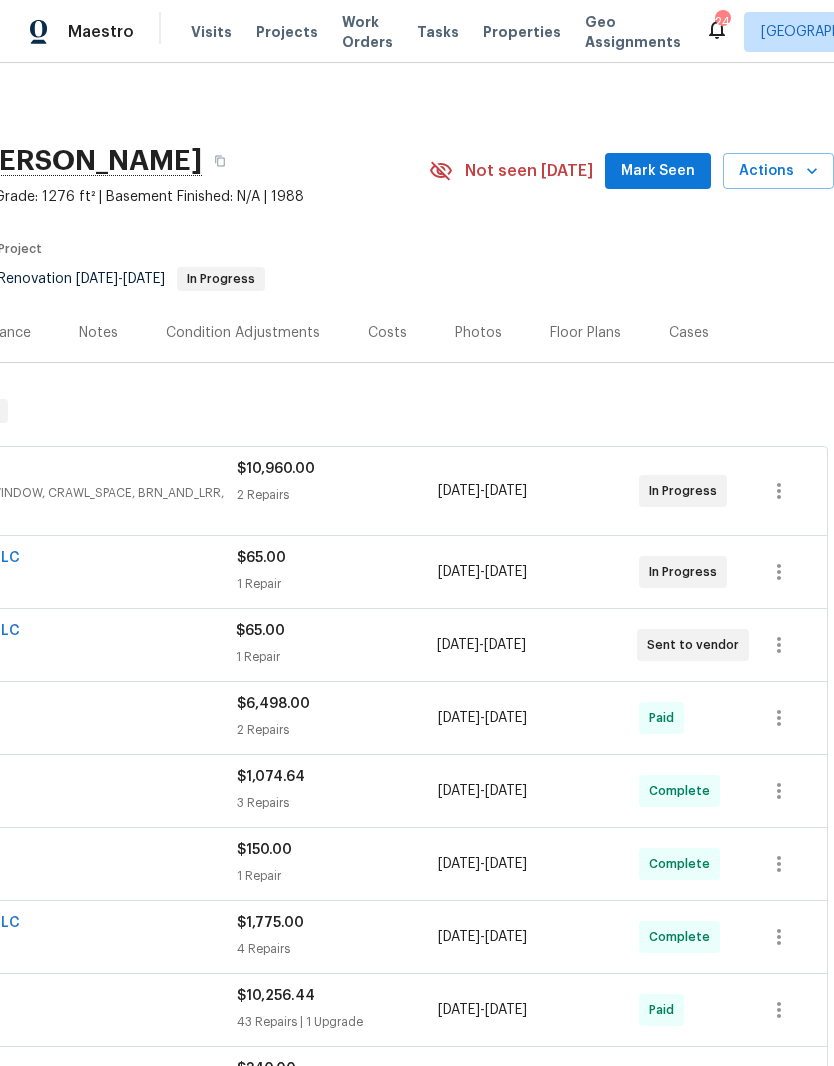 scroll, scrollTop: 0, scrollLeft: 296, axis: horizontal 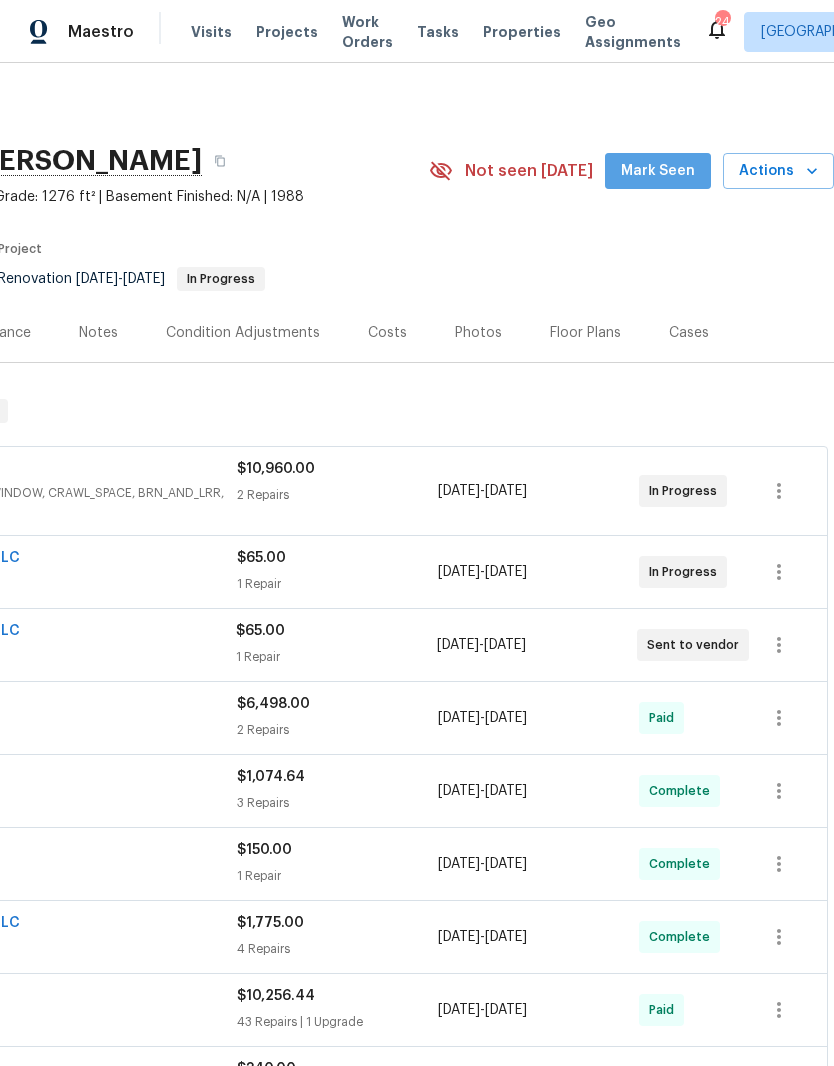 click on "Mark Seen" at bounding box center [658, 171] 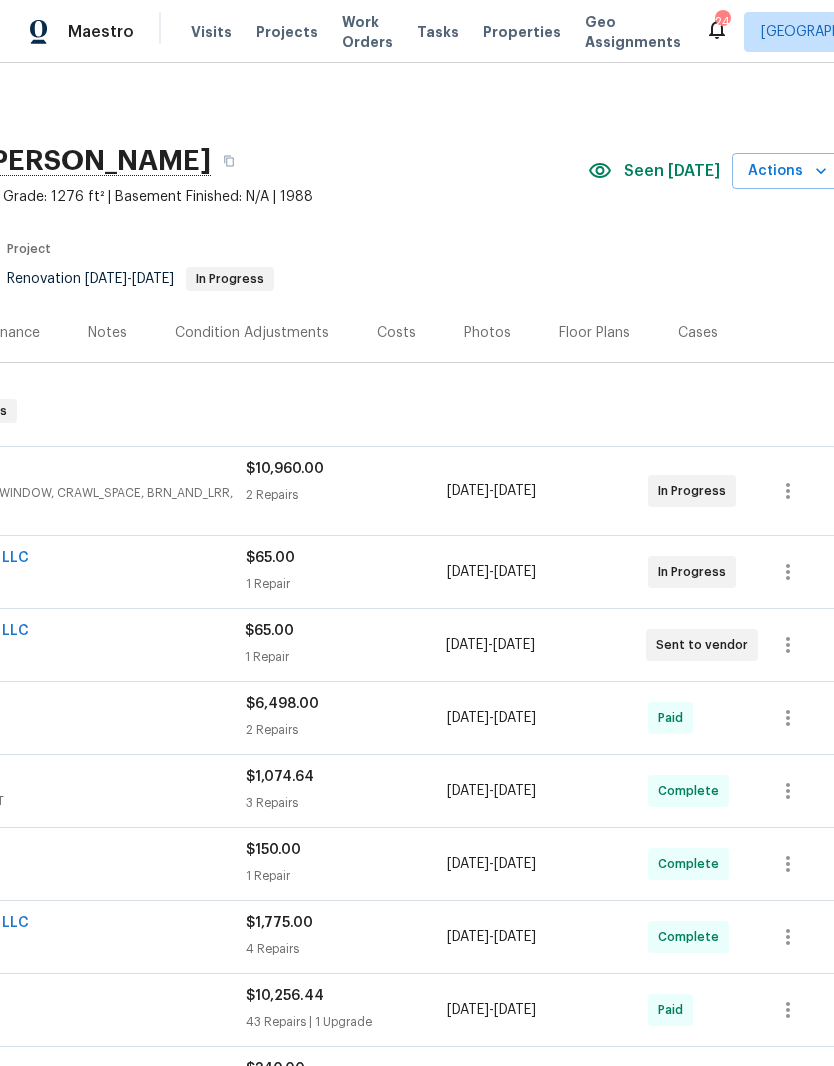 scroll, scrollTop: 0, scrollLeft: 285, axis: horizontal 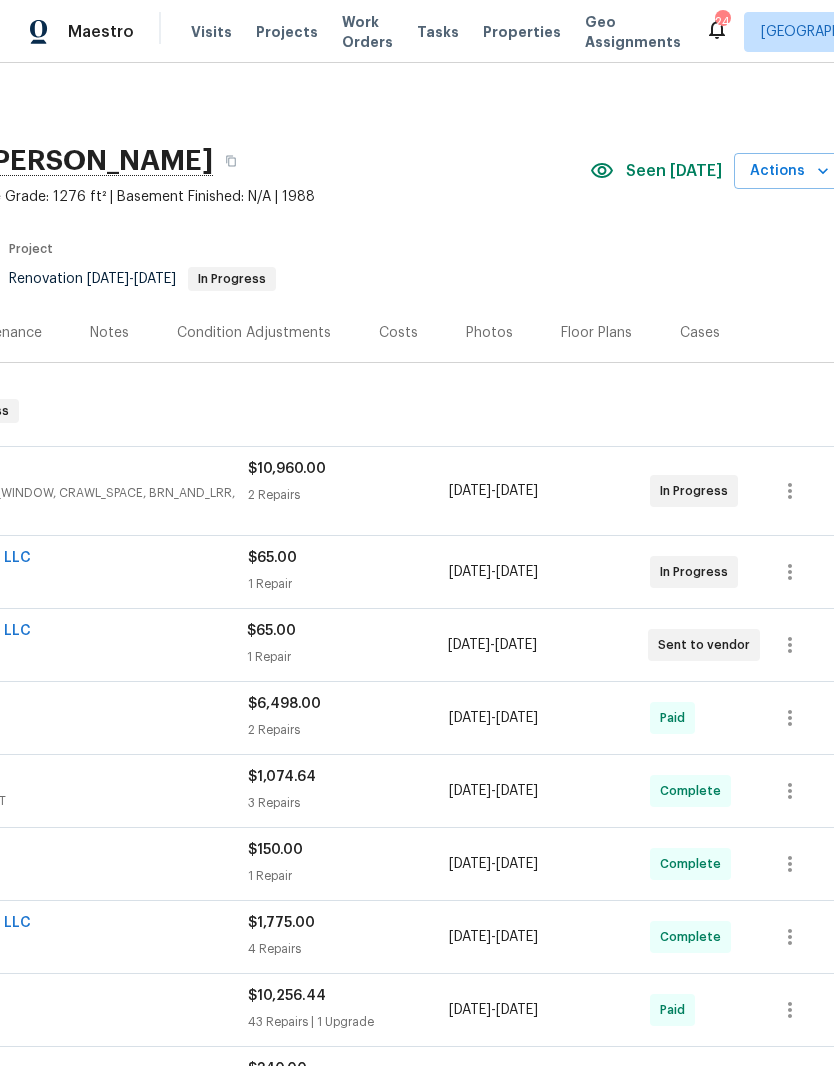 click on "Costs" at bounding box center [398, 333] 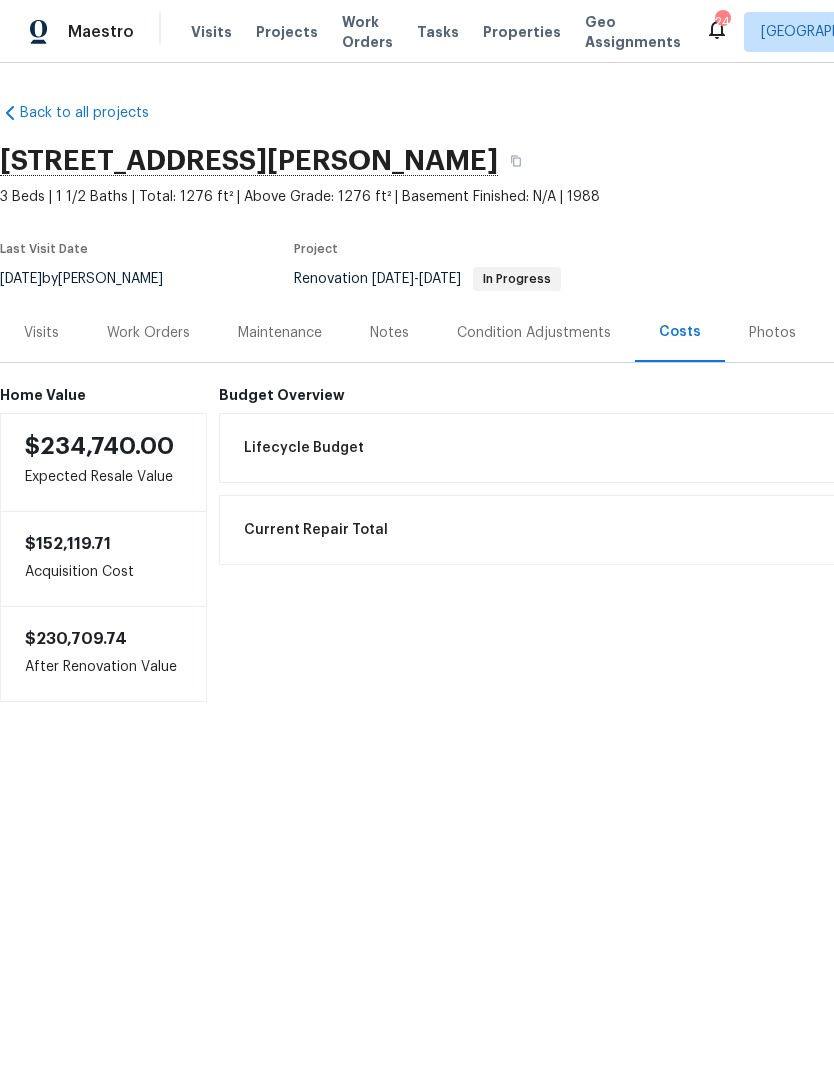 scroll, scrollTop: 0, scrollLeft: 0, axis: both 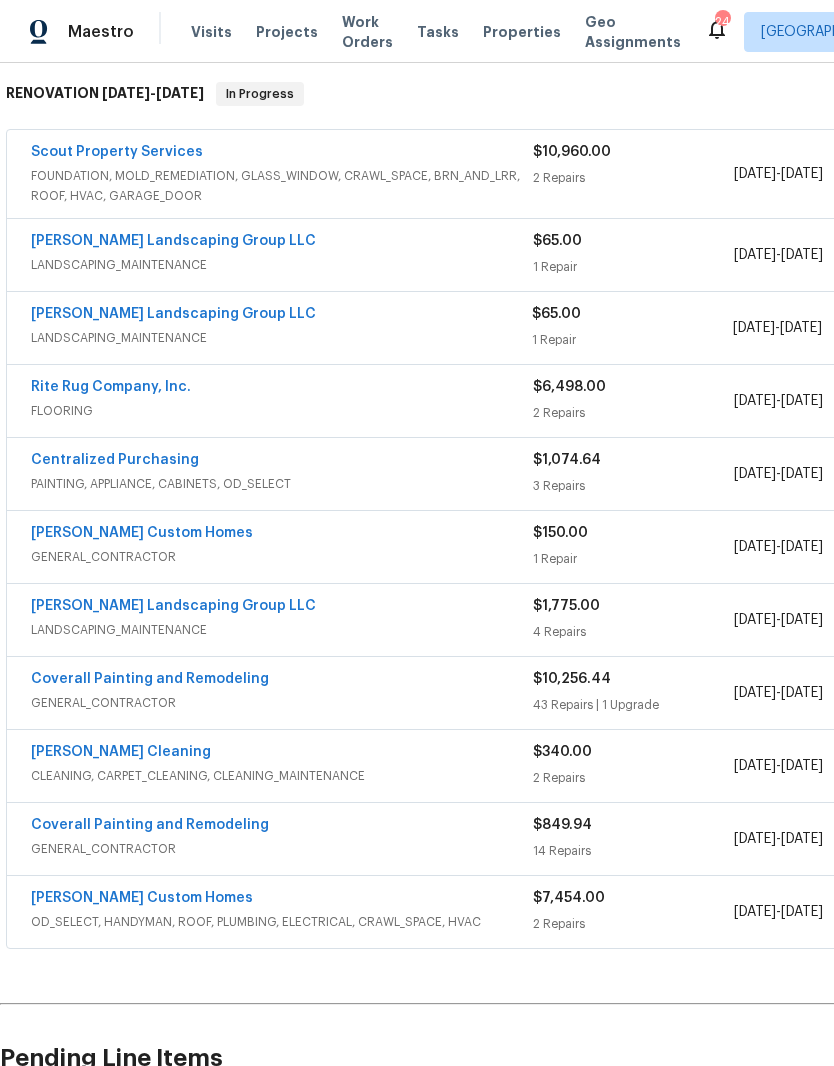 click on "[PERSON_NAME] Custom Homes" at bounding box center (142, 533) 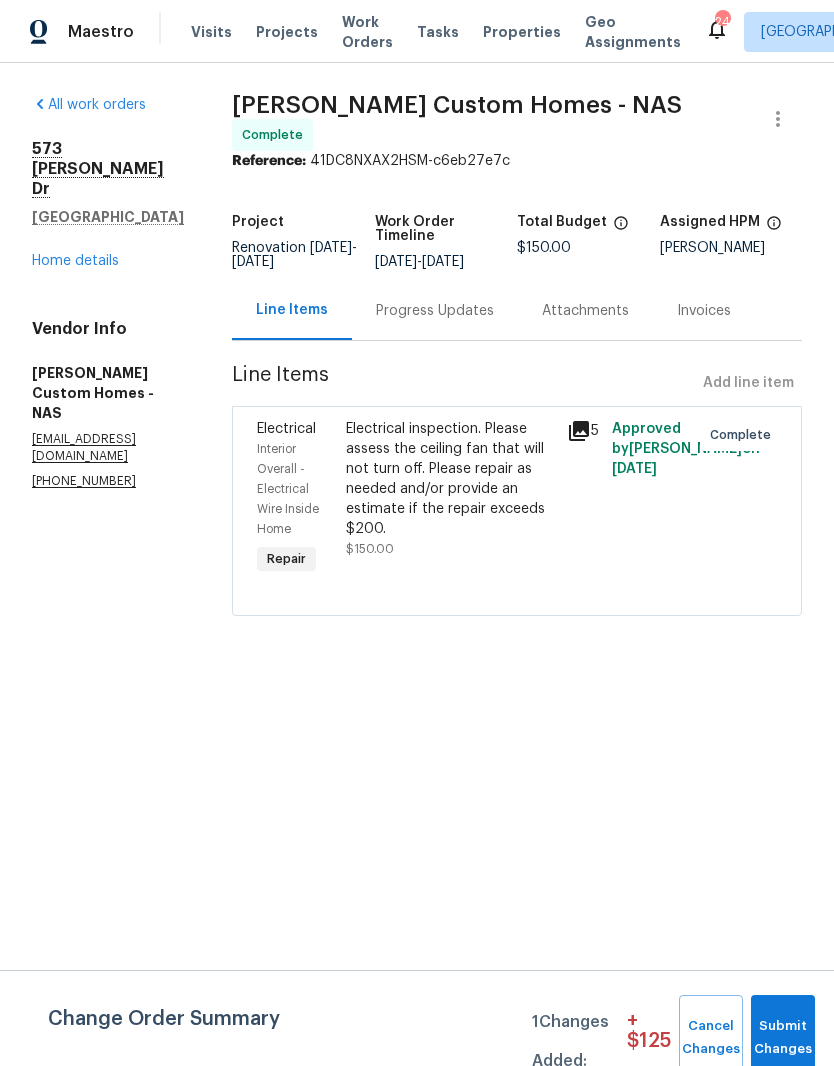 click on "Line Items Add line item" at bounding box center (517, 383) 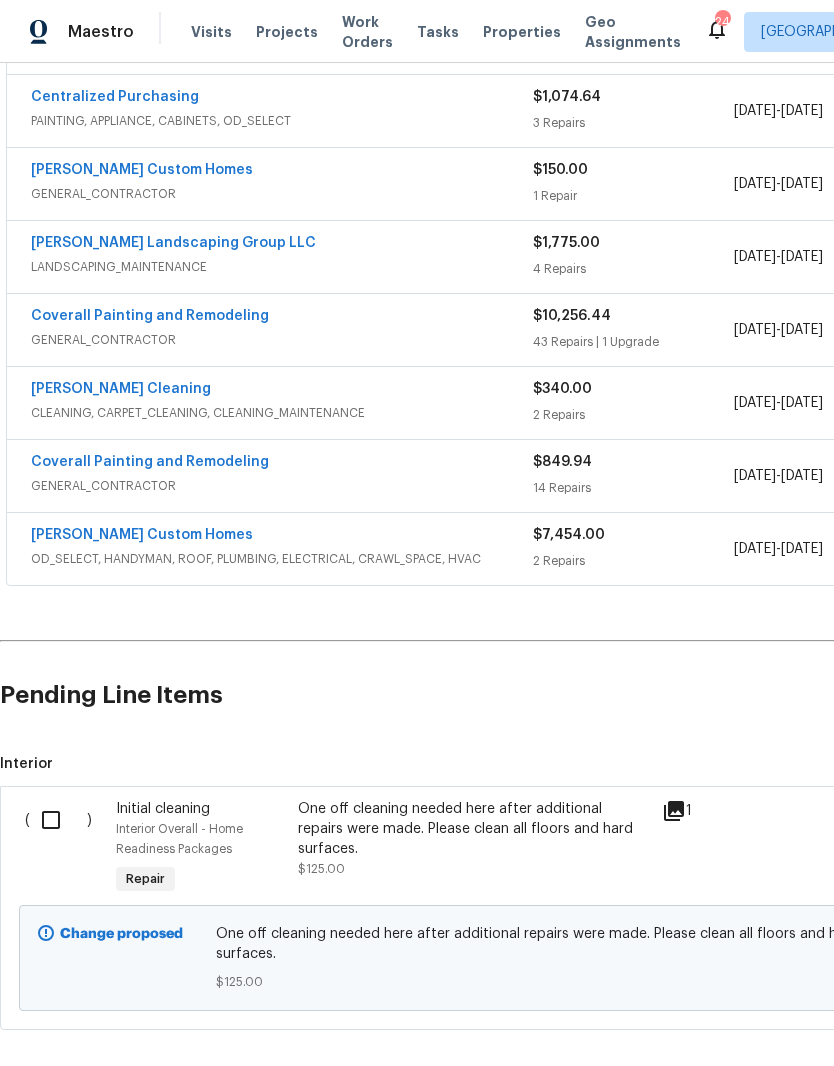 scroll, scrollTop: 679, scrollLeft: 0, axis: vertical 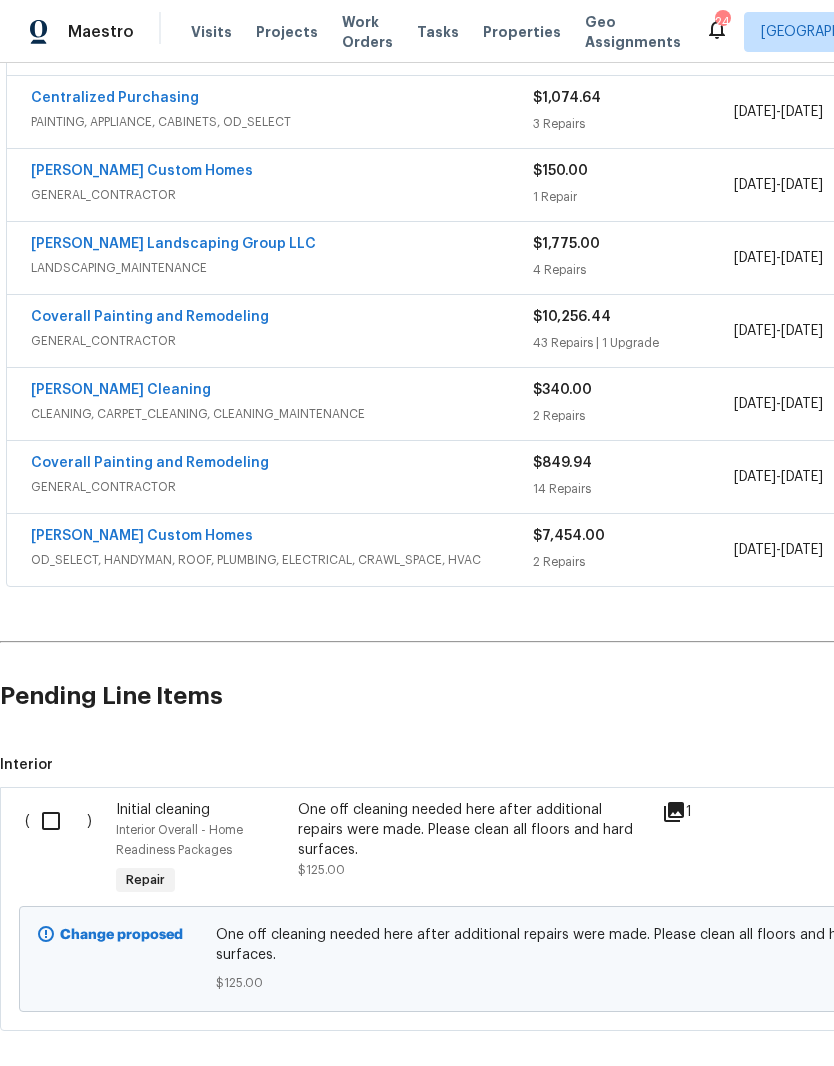 click at bounding box center [58, 821] 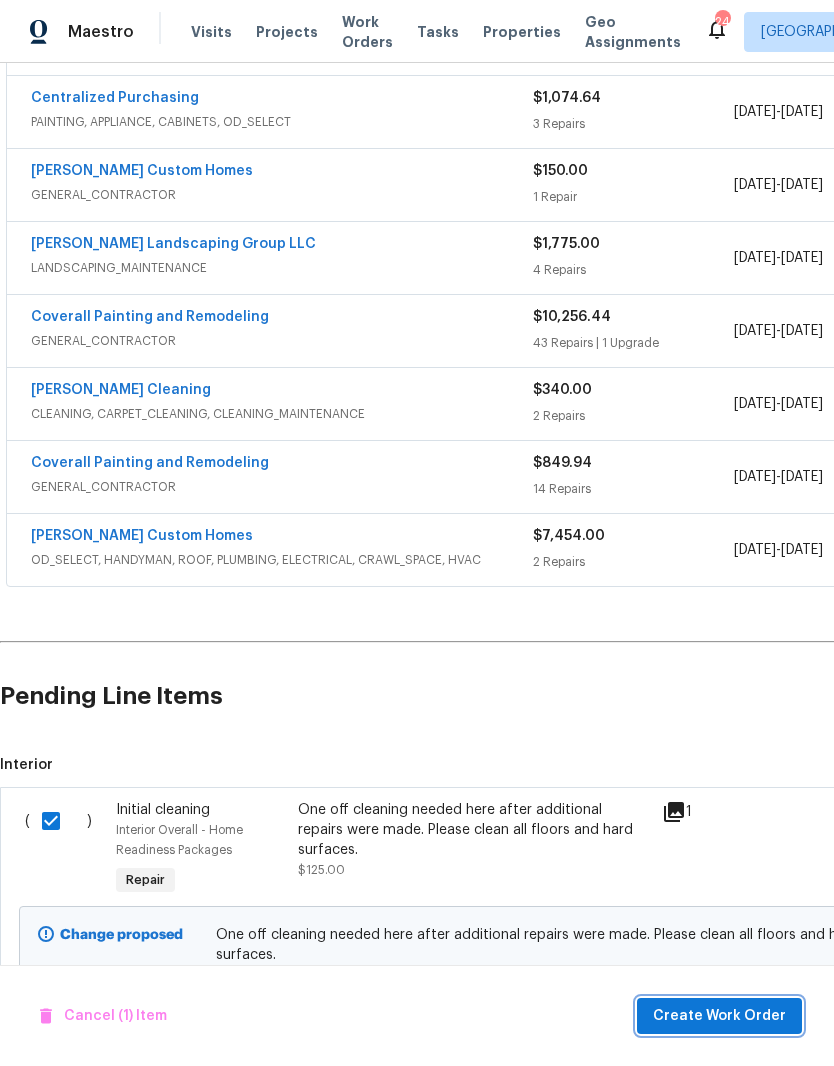 click on "Create Work Order" at bounding box center (719, 1016) 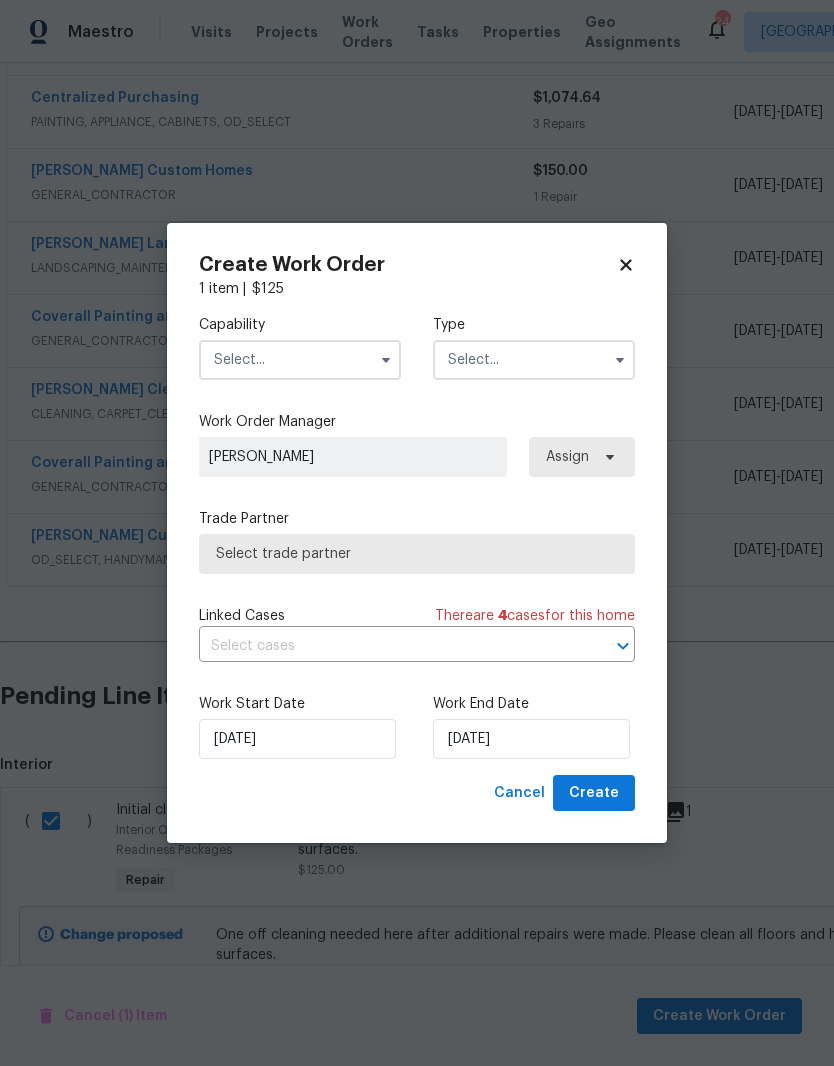 click at bounding box center [300, 360] 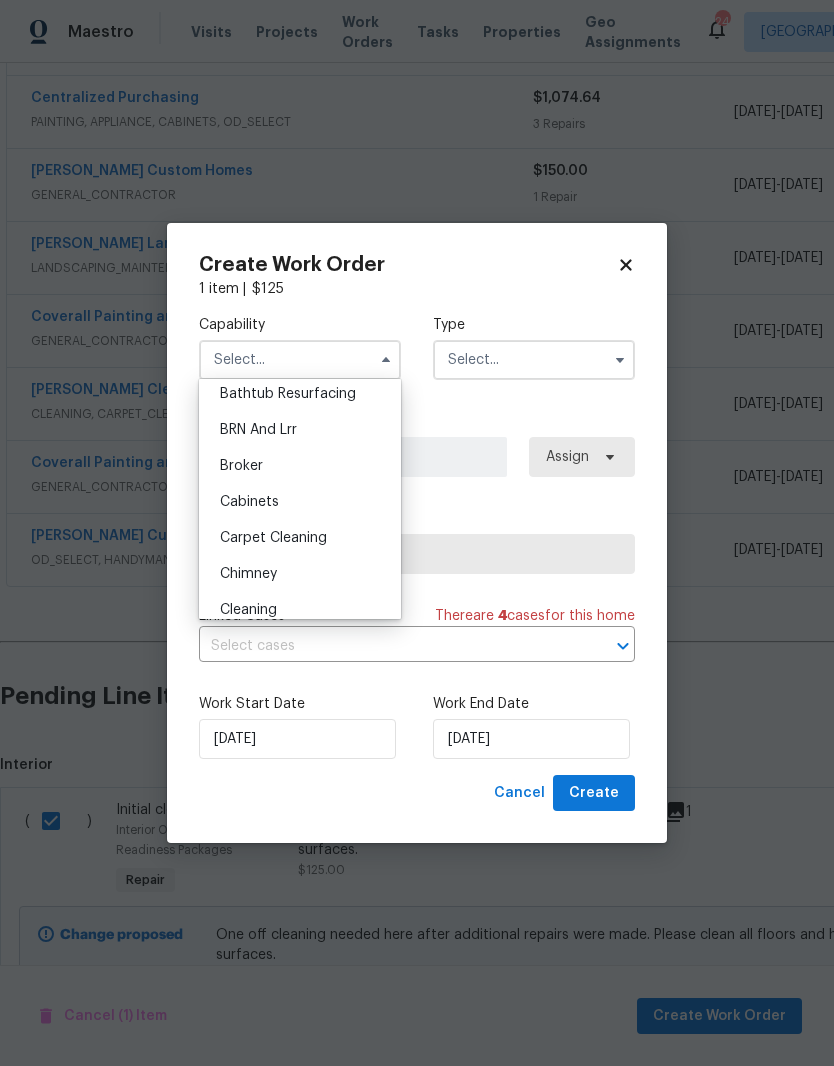 scroll, scrollTop: 158, scrollLeft: 0, axis: vertical 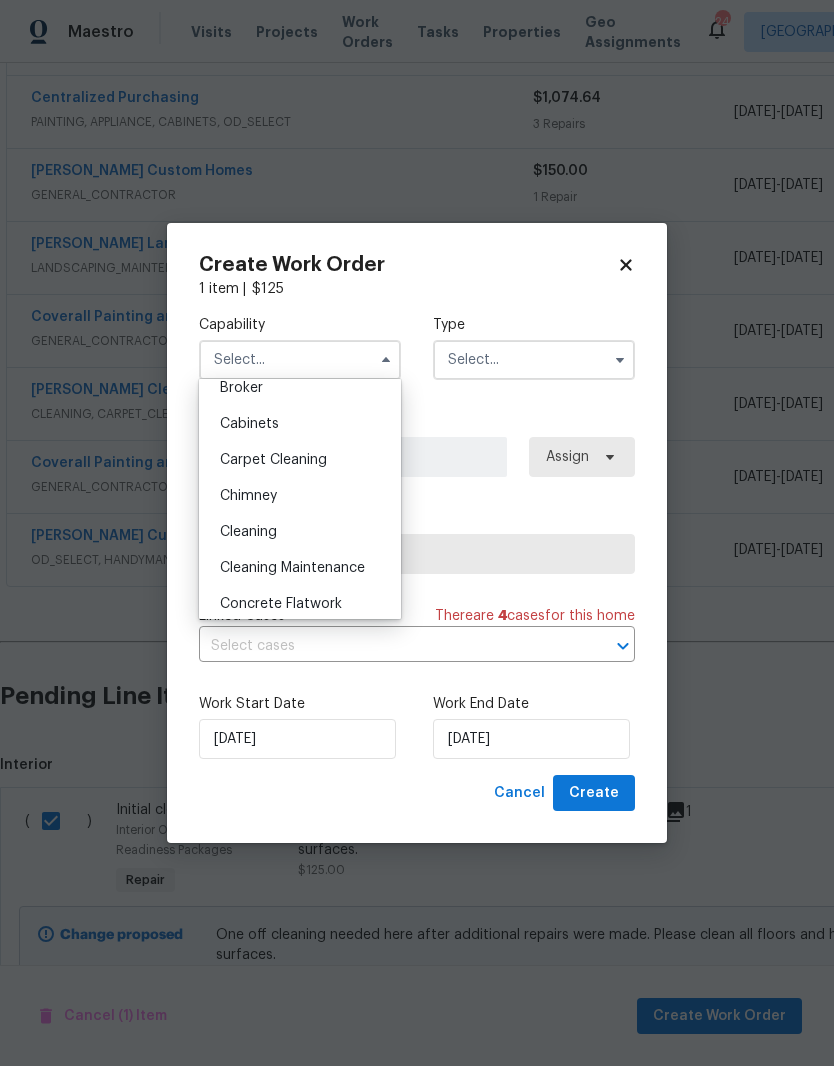 click on "Cleaning" at bounding box center (248, 532) 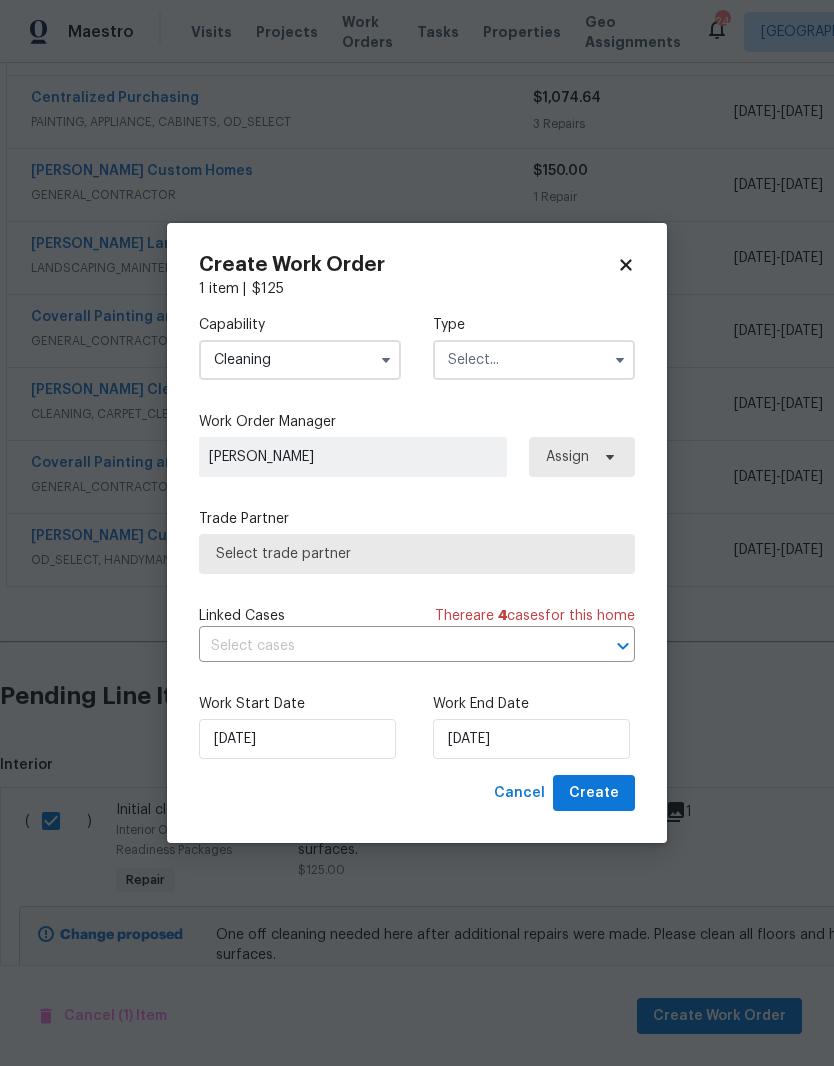 click at bounding box center [534, 360] 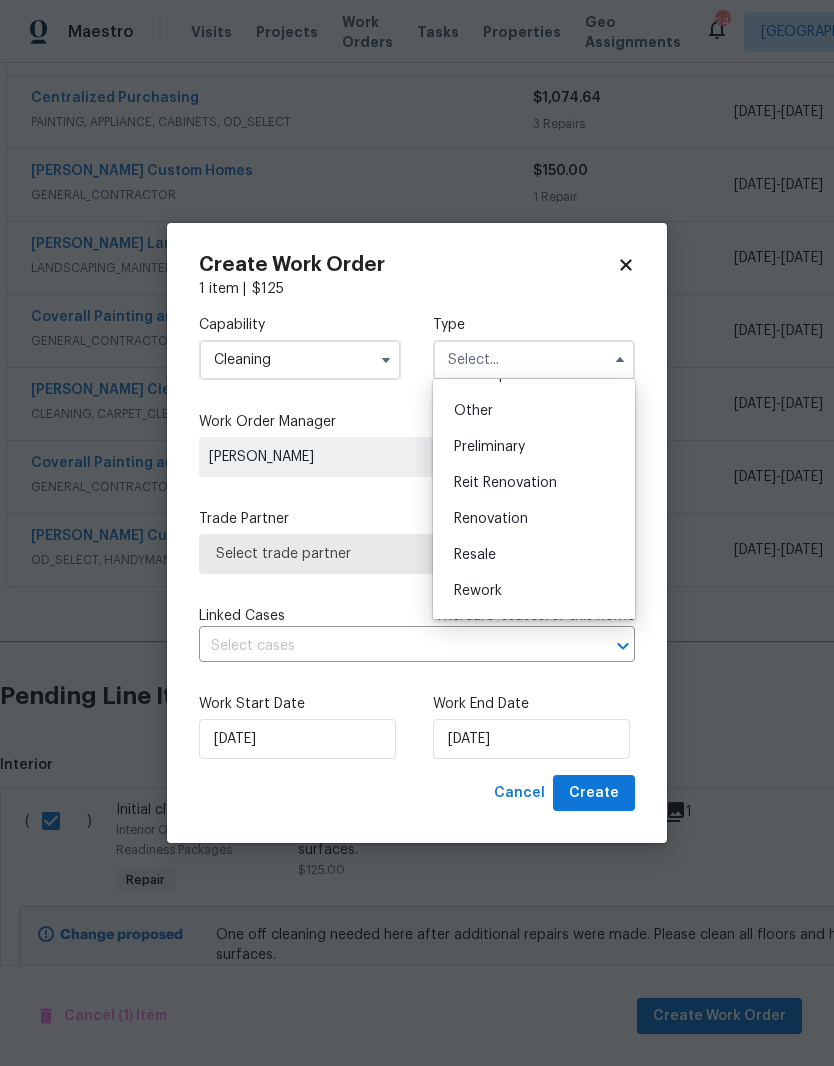 scroll, scrollTop: 453, scrollLeft: 0, axis: vertical 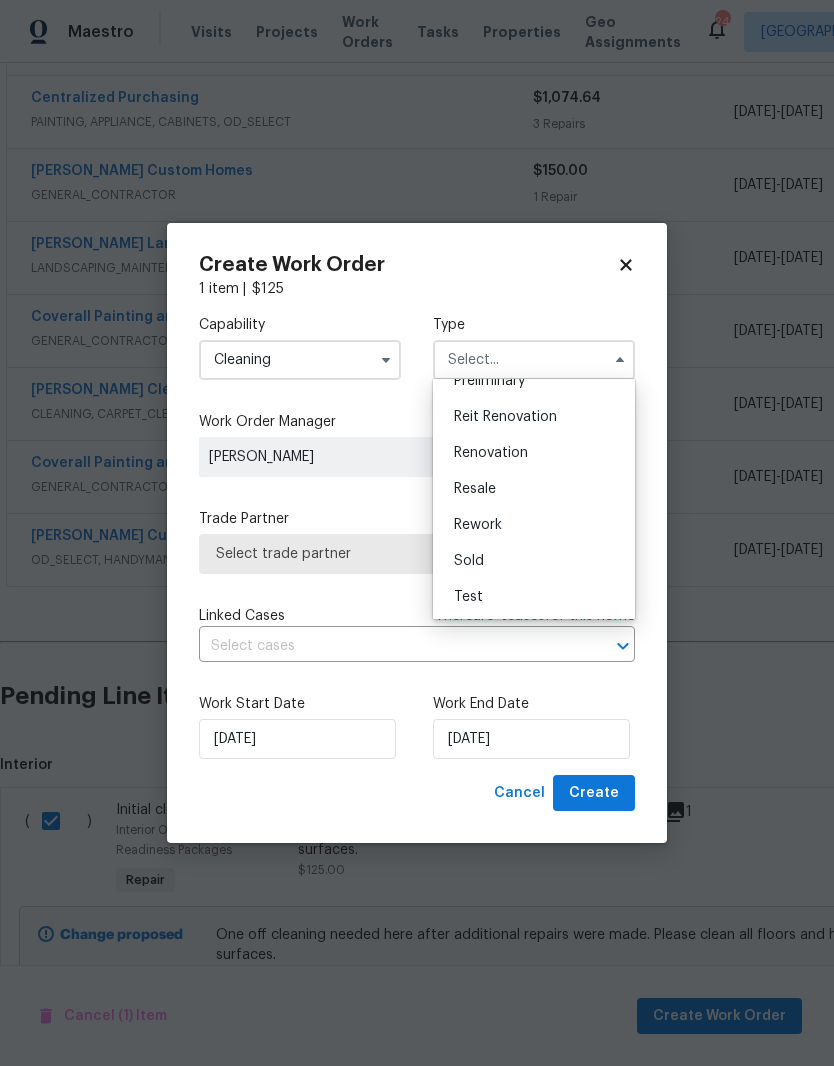 click on "Renovation" at bounding box center (491, 453) 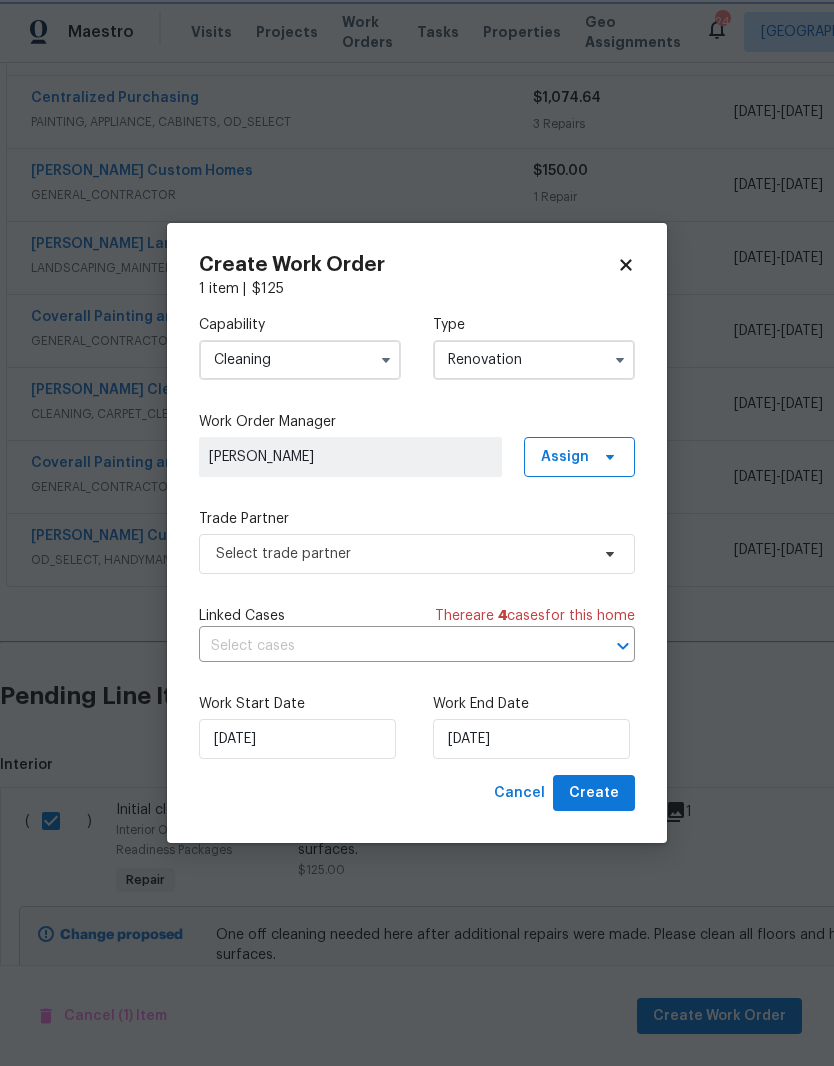 scroll, scrollTop: 0, scrollLeft: 0, axis: both 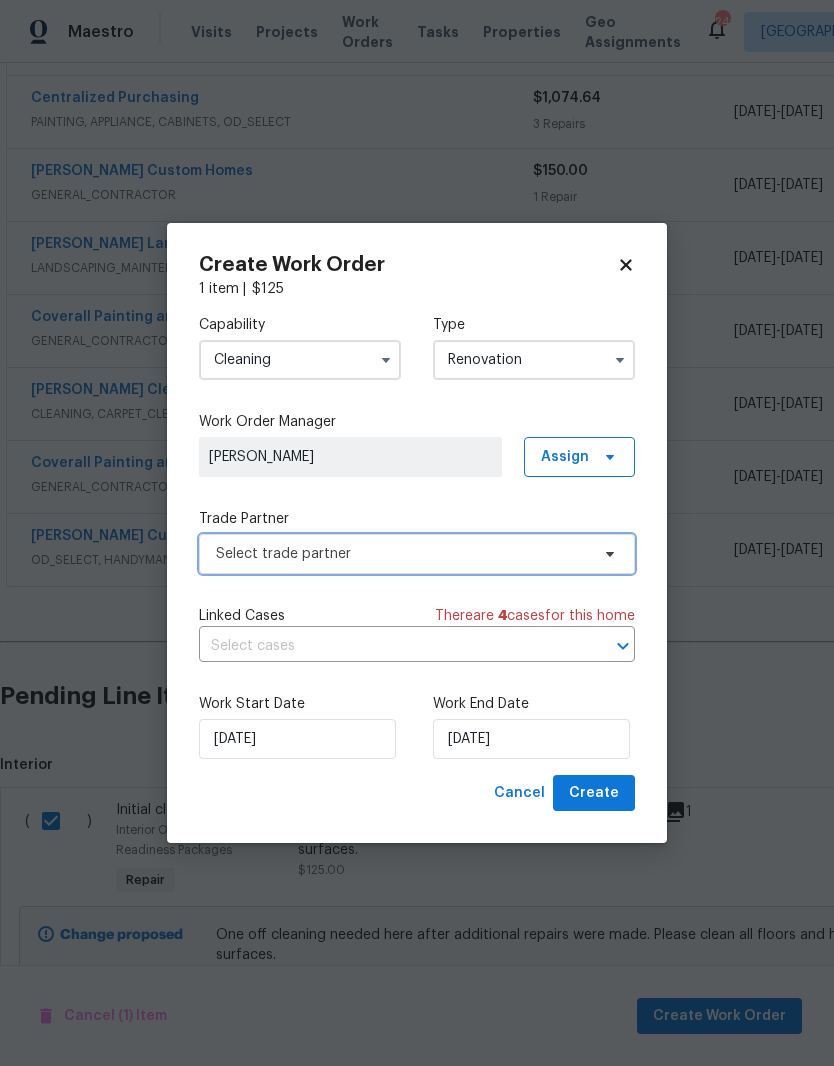 click 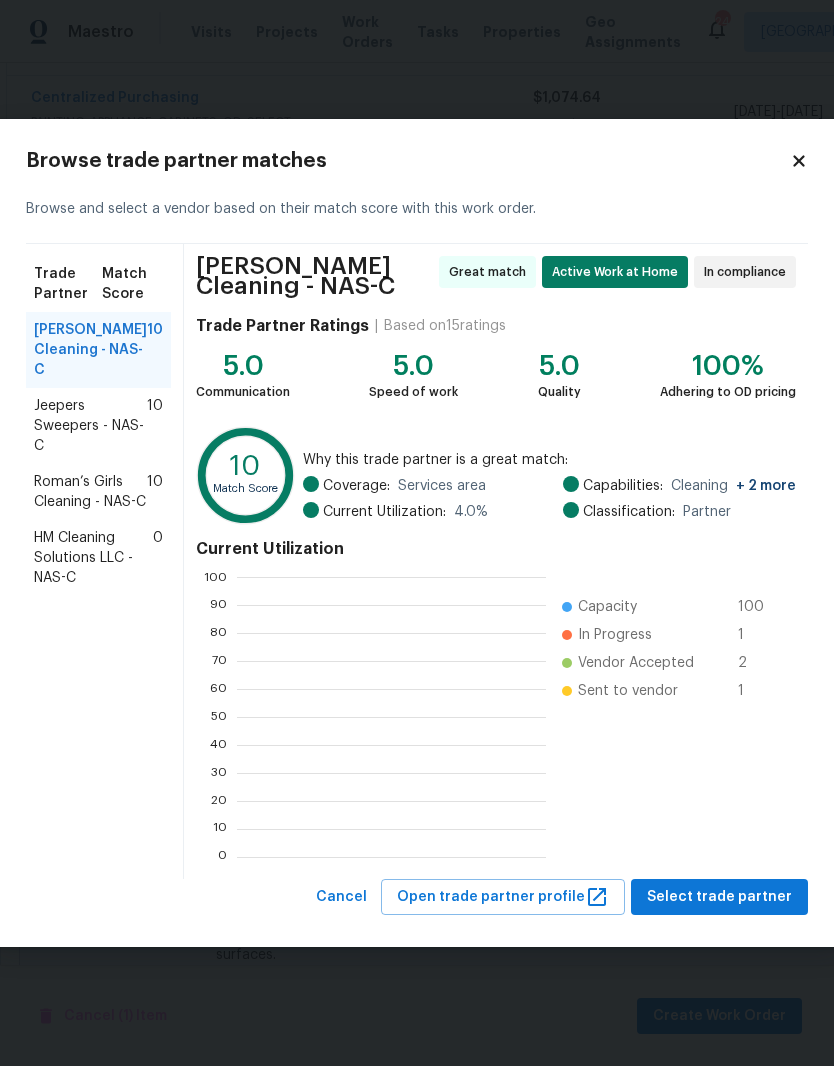 scroll, scrollTop: 2, scrollLeft: 2, axis: both 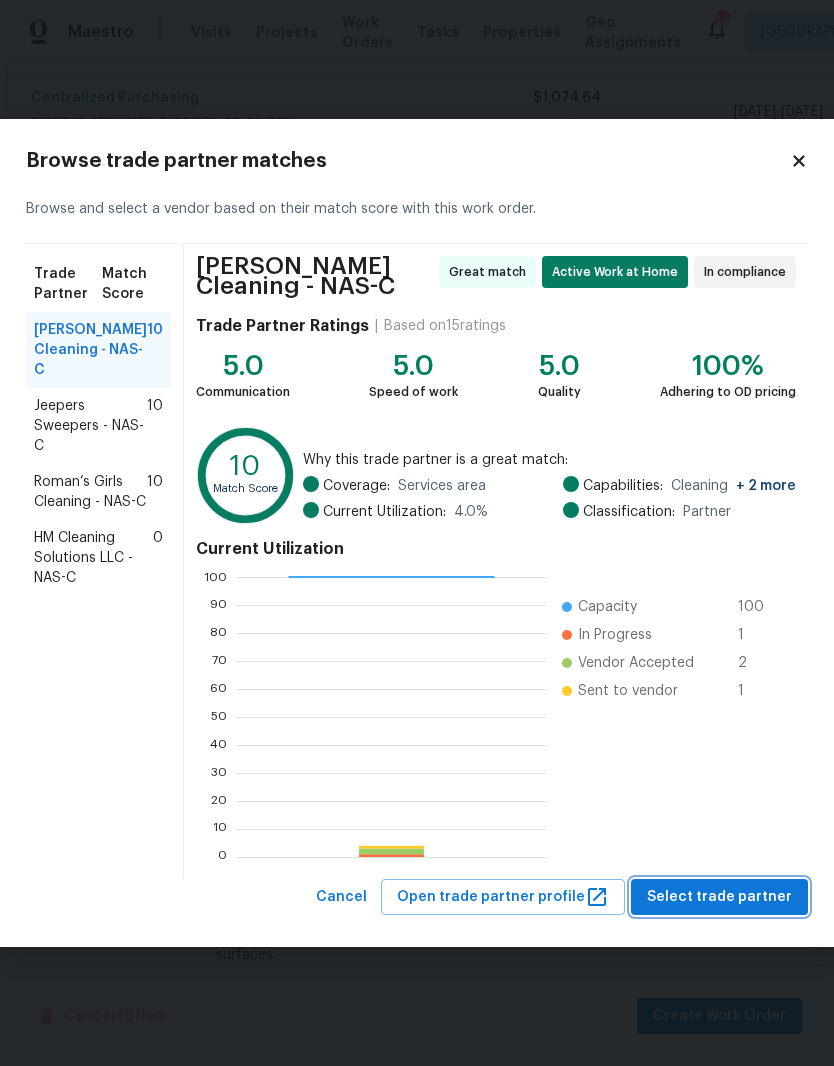 click on "Select trade partner" at bounding box center (719, 897) 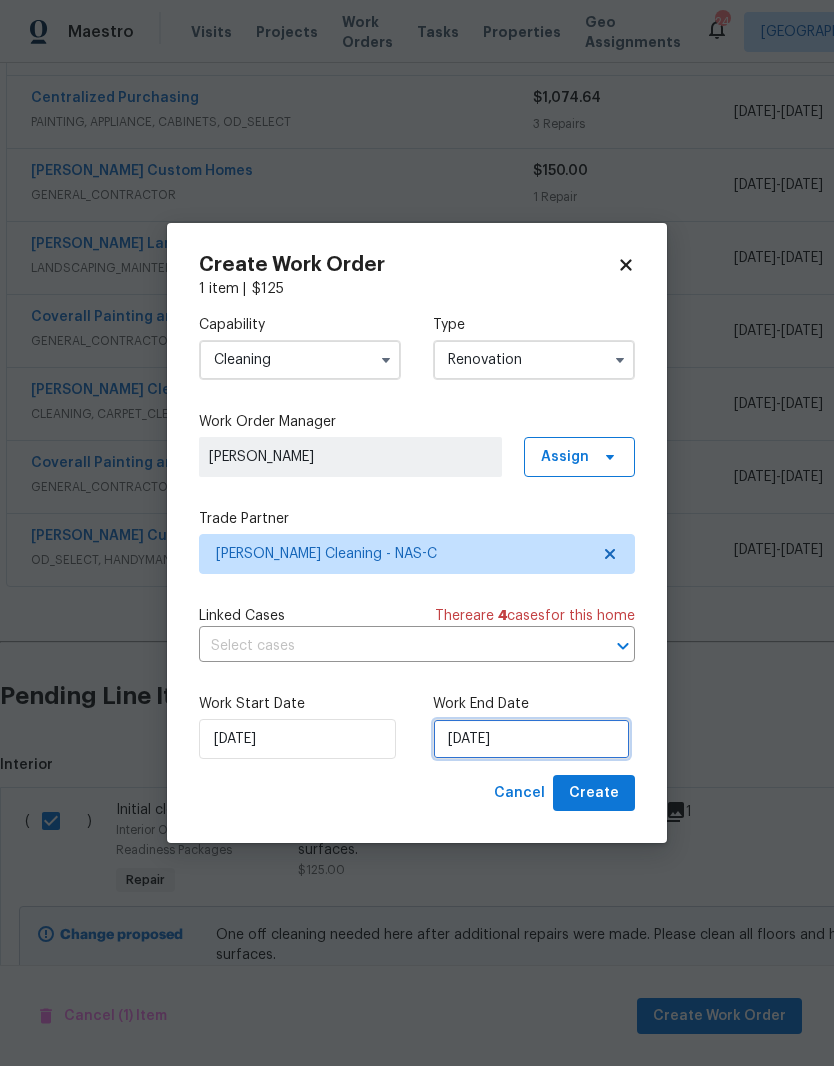 click on "[DATE]" at bounding box center [531, 739] 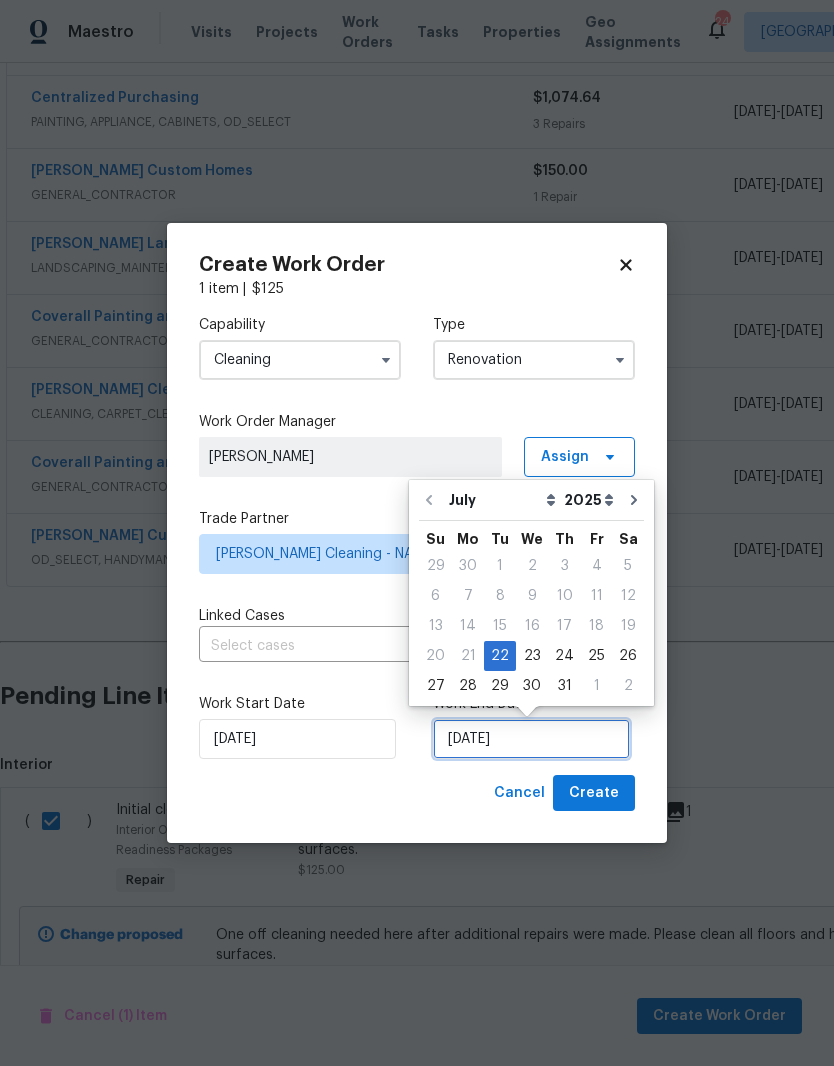 scroll, scrollTop: 15, scrollLeft: 0, axis: vertical 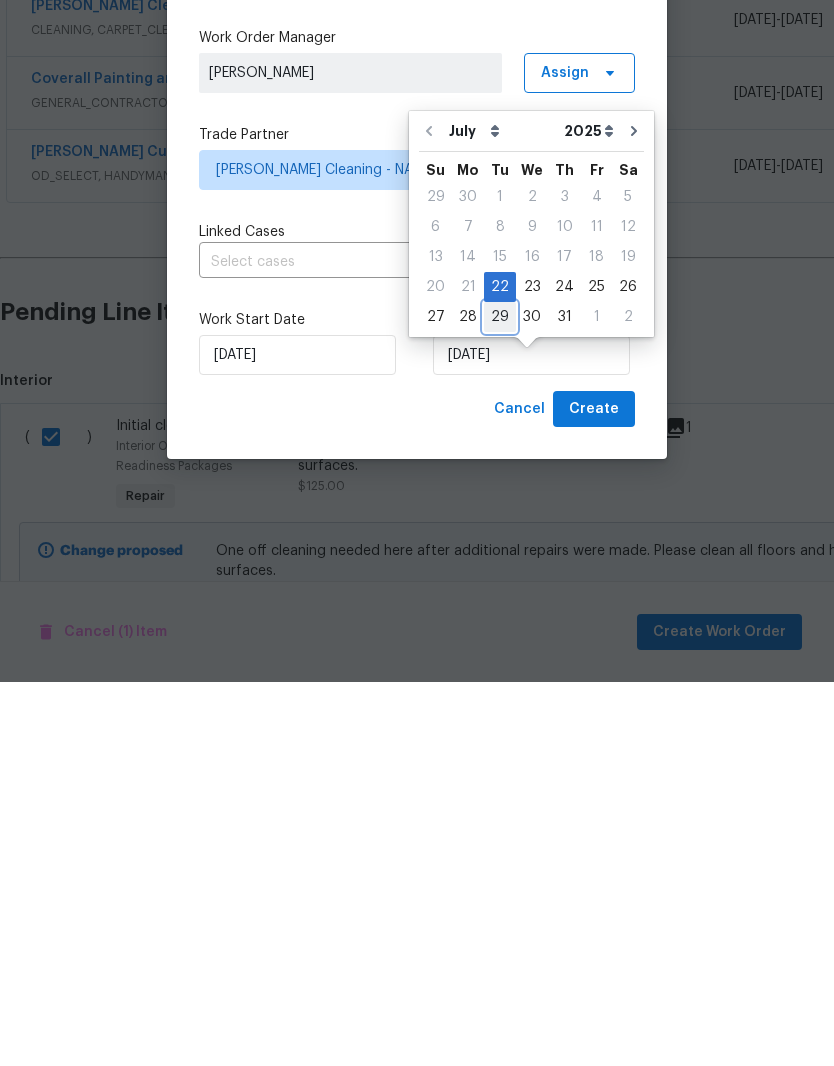 click on "29" at bounding box center (500, 701) 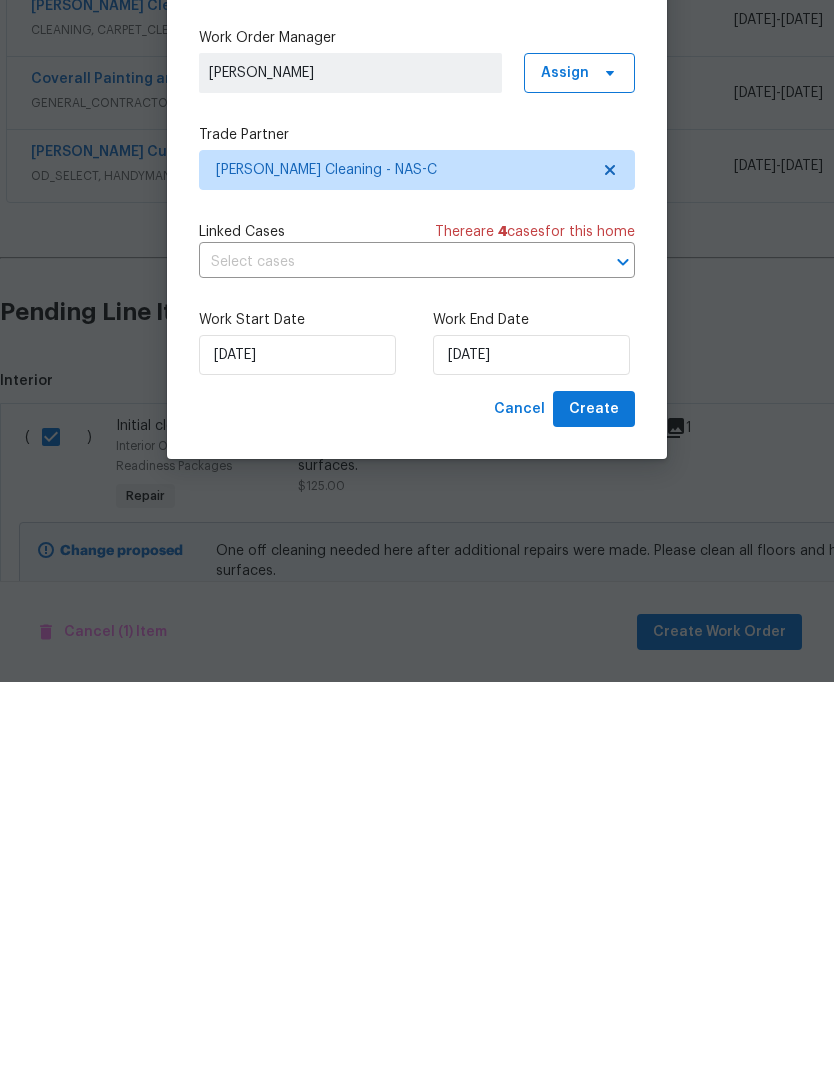 scroll, scrollTop: 82, scrollLeft: 0, axis: vertical 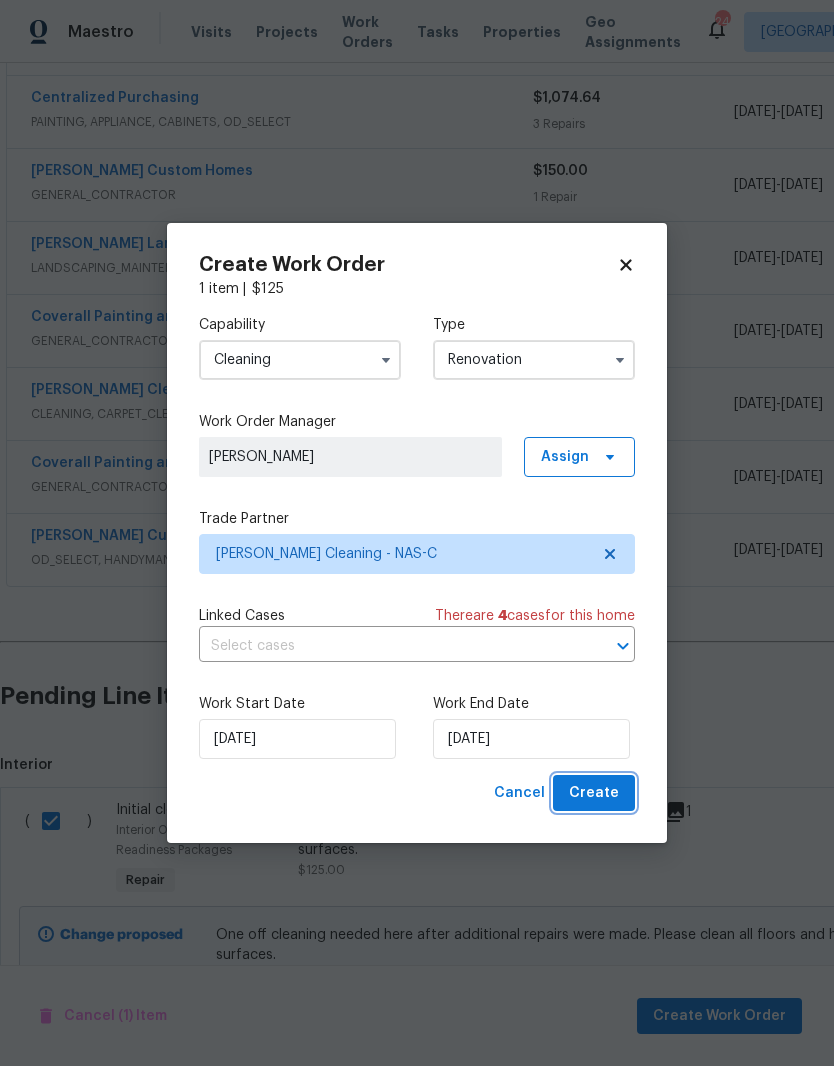 click on "Create" at bounding box center (594, 793) 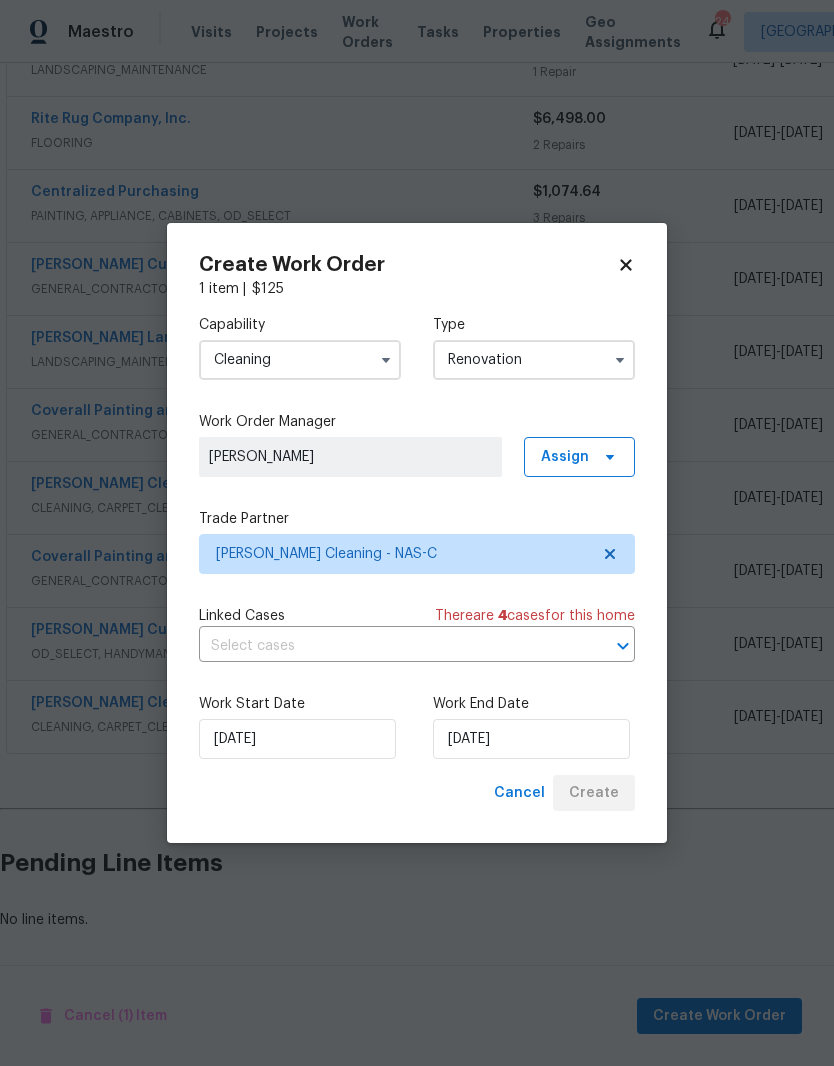 scroll, scrollTop: 502, scrollLeft: 0, axis: vertical 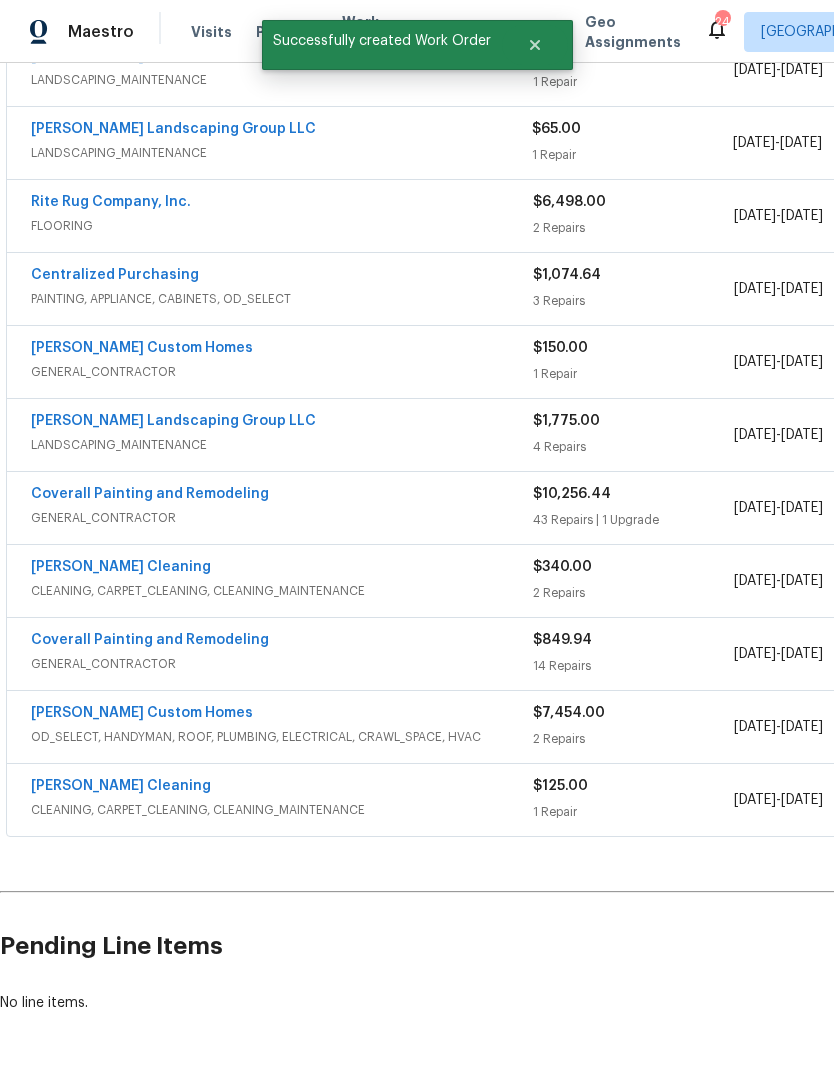 click on "[PERSON_NAME] Cleaning" at bounding box center (121, 786) 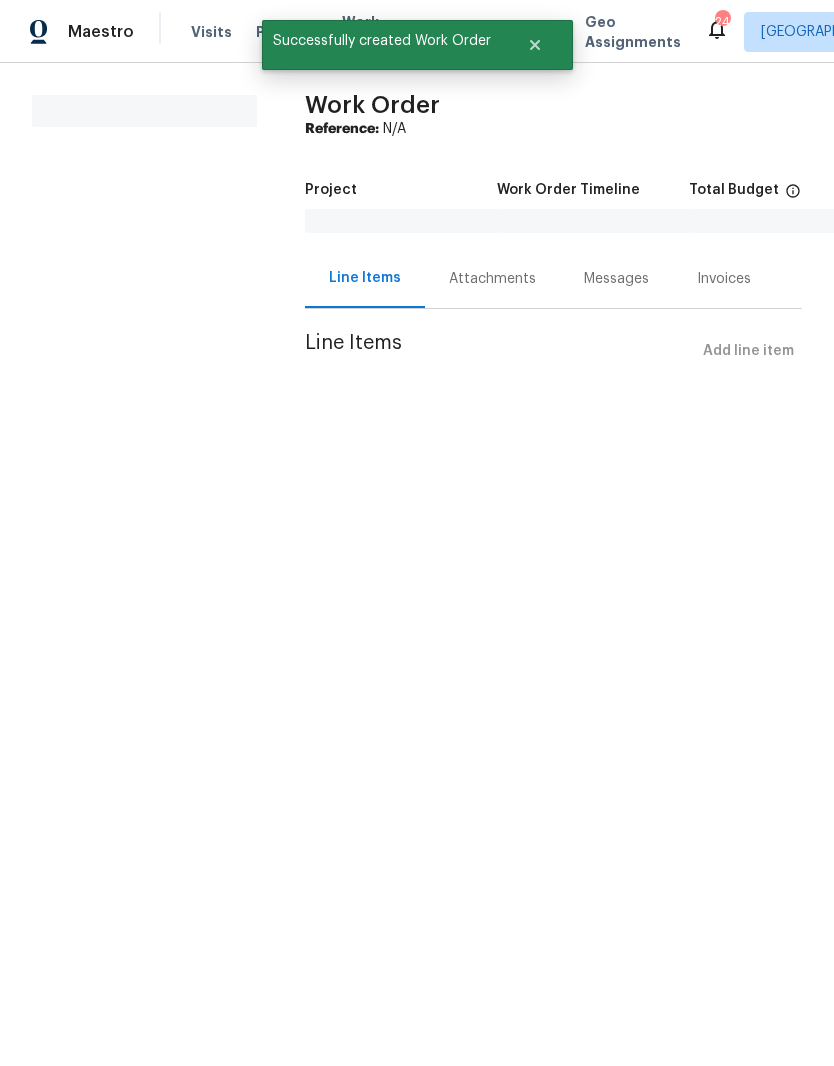 scroll, scrollTop: 0, scrollLeft: 0, axis: both 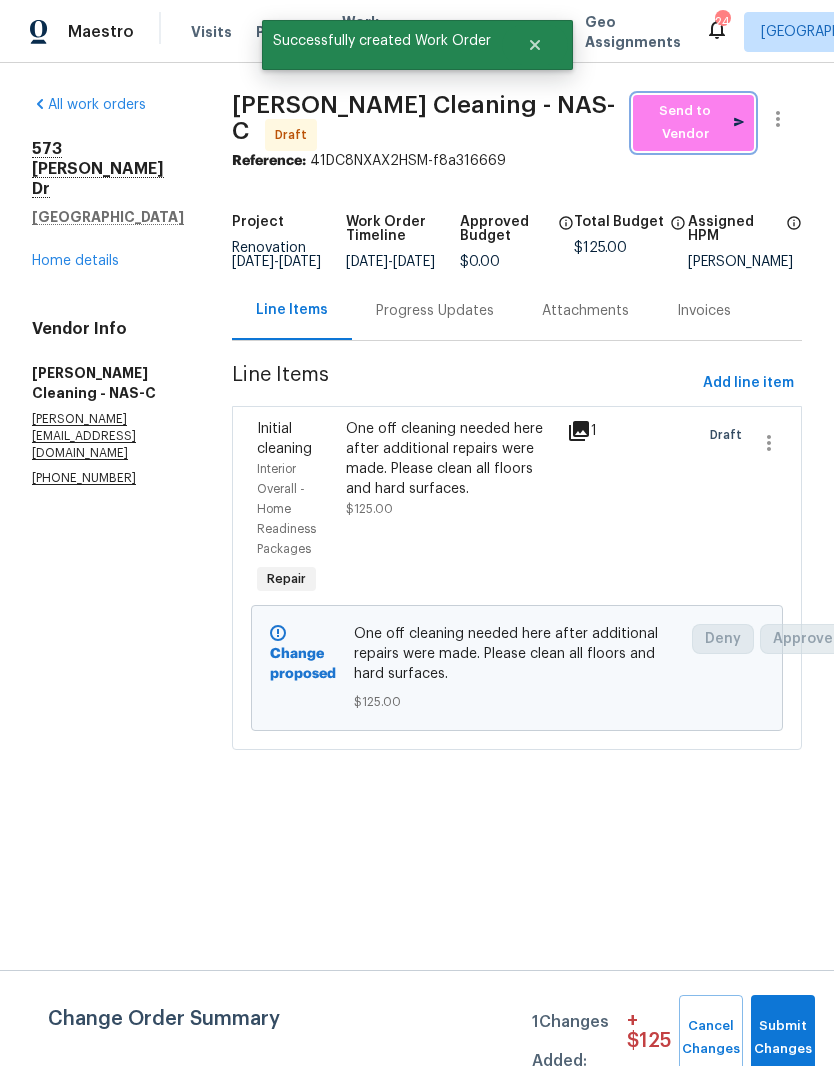 click on "Send to Vendor" at bounding box center (693, 123) 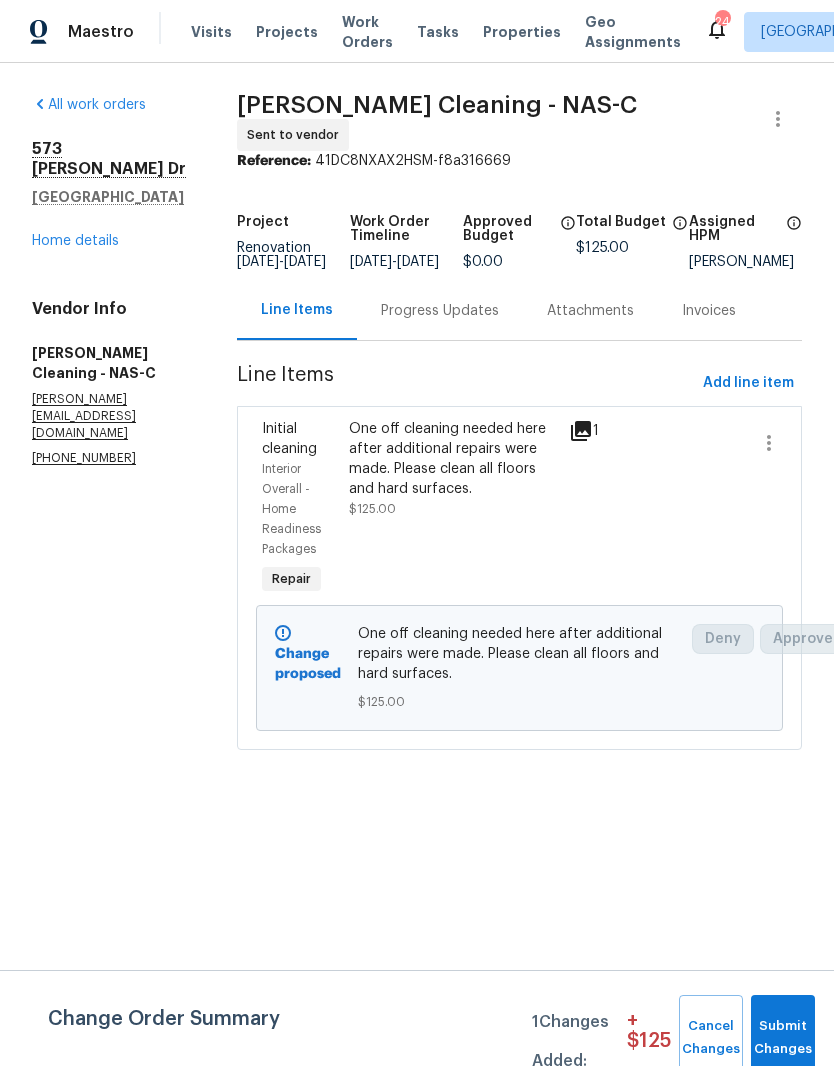 click on "Progress Updates" at bounding box center (440, 311) 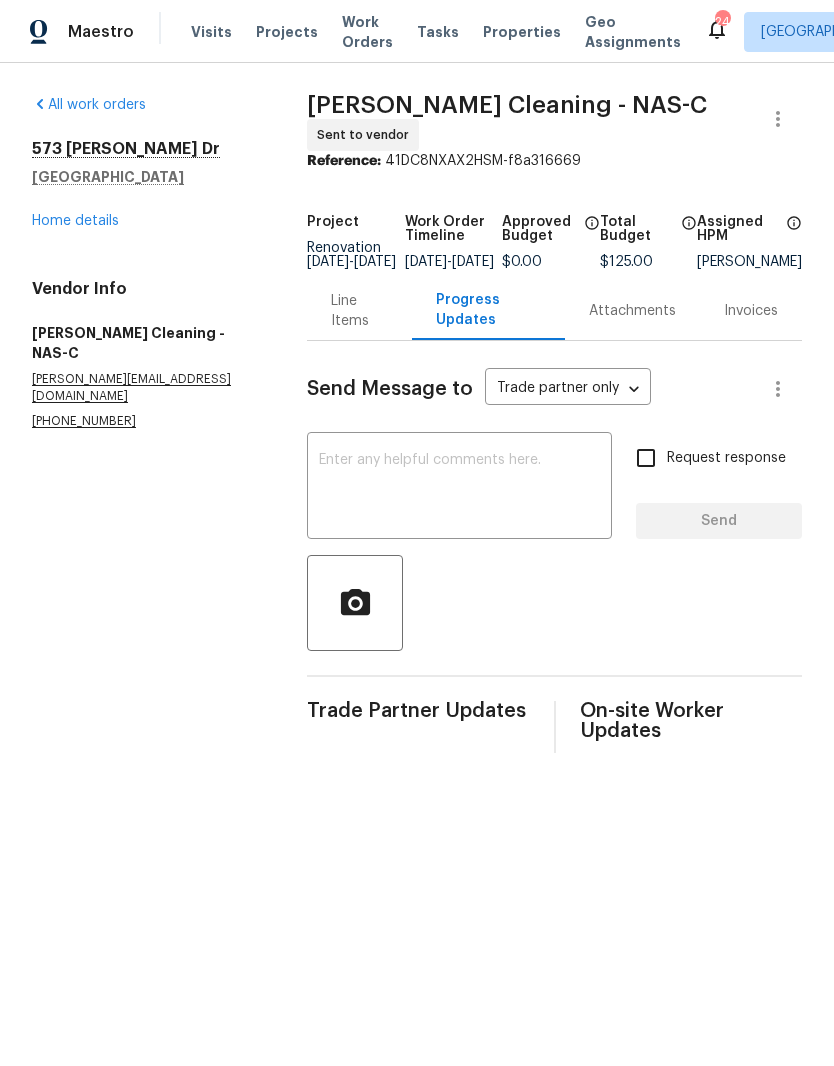 click at bounding box center [459, 488] 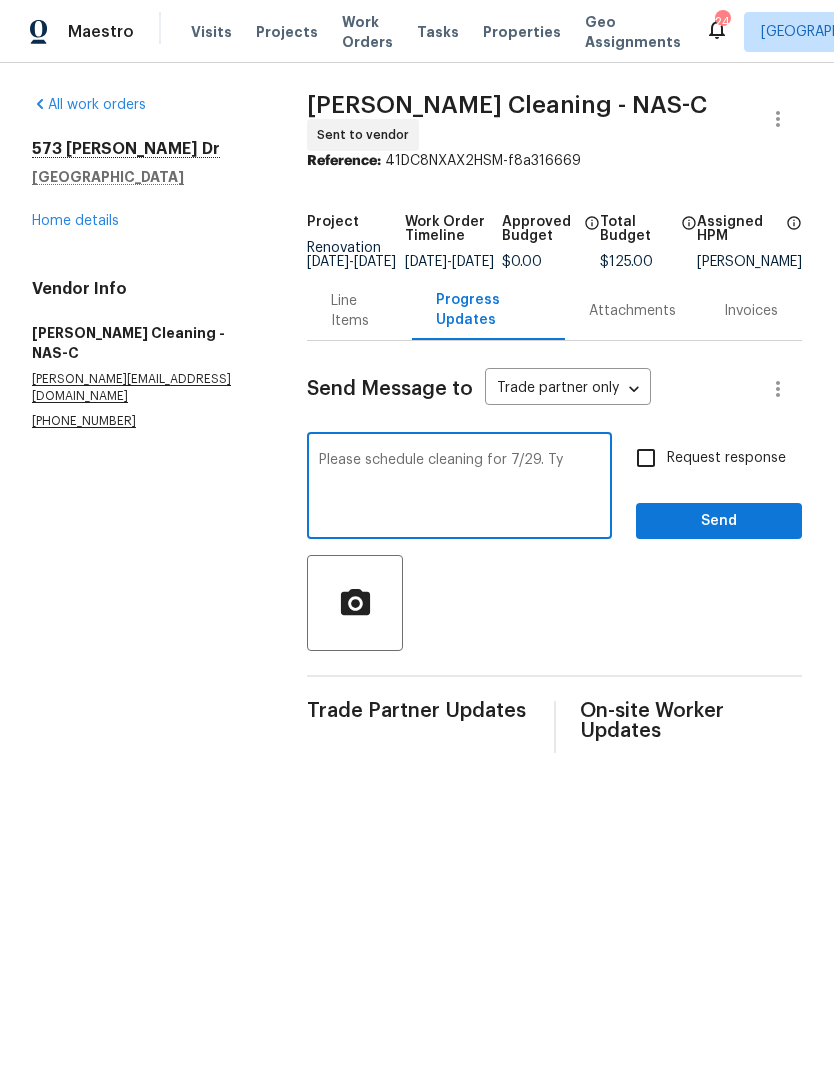 type on "Please schedule cleaning for 7/29. Ty" 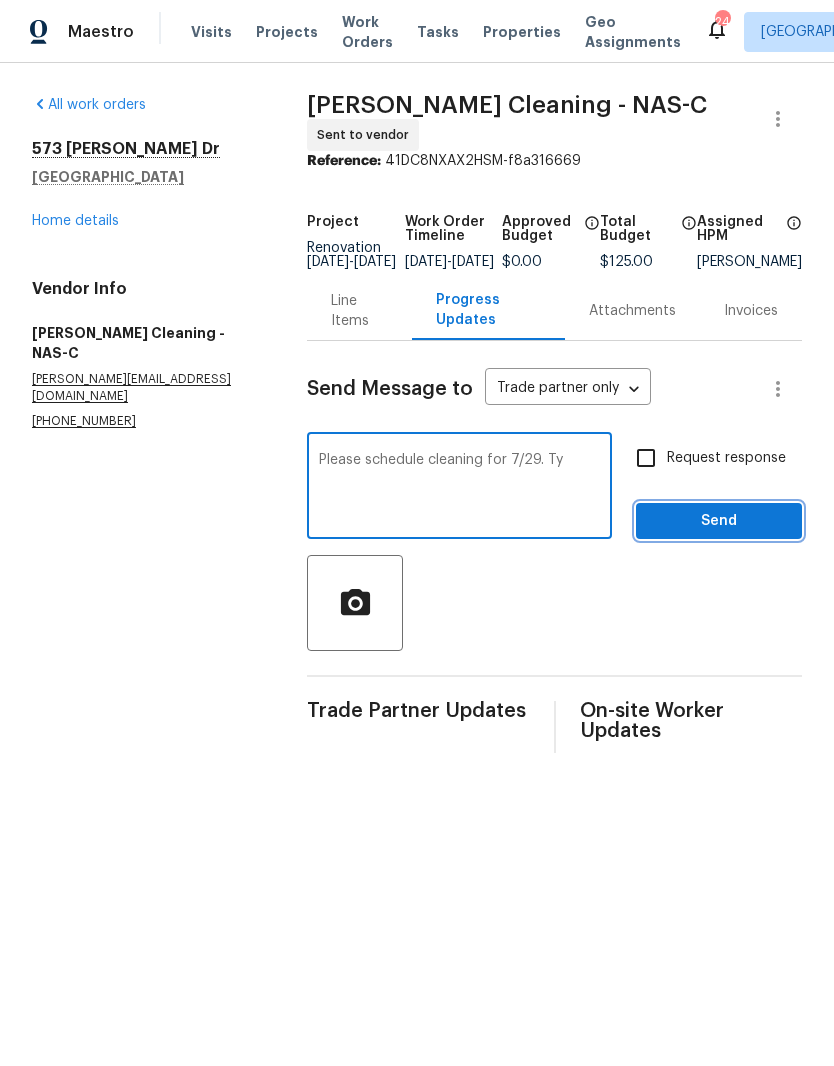 click on "Send" at bounding box center [719, 521] 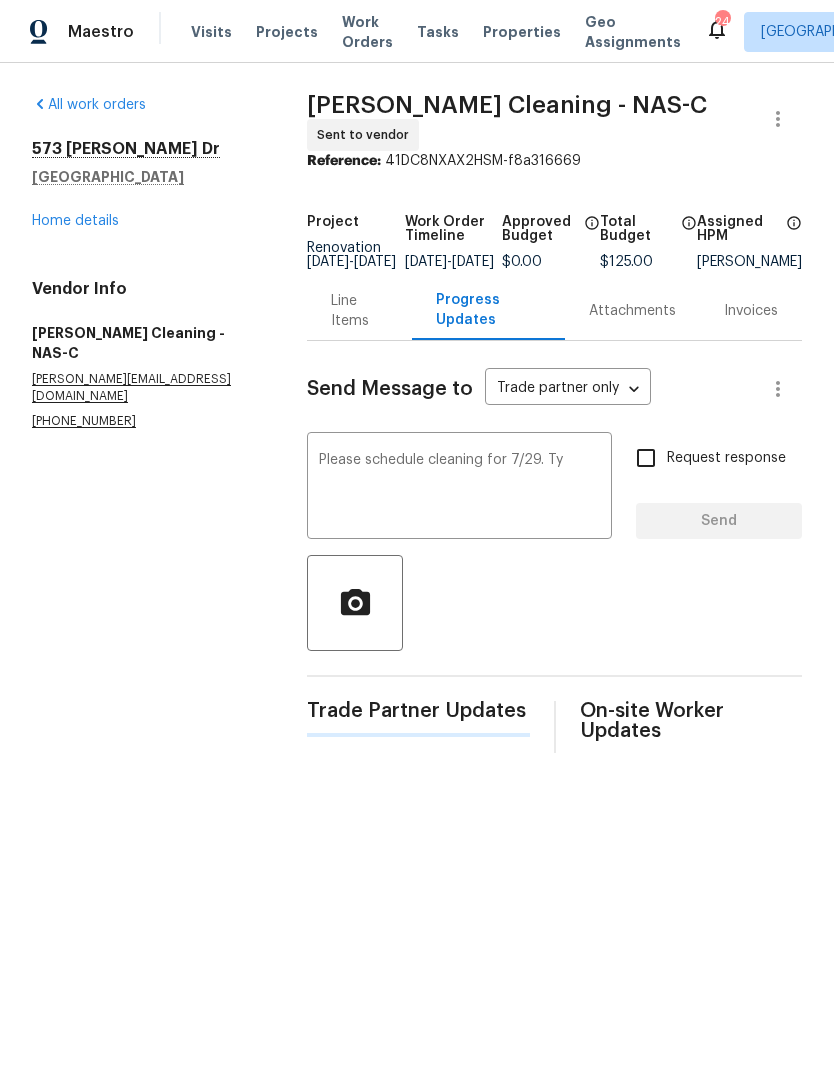 type 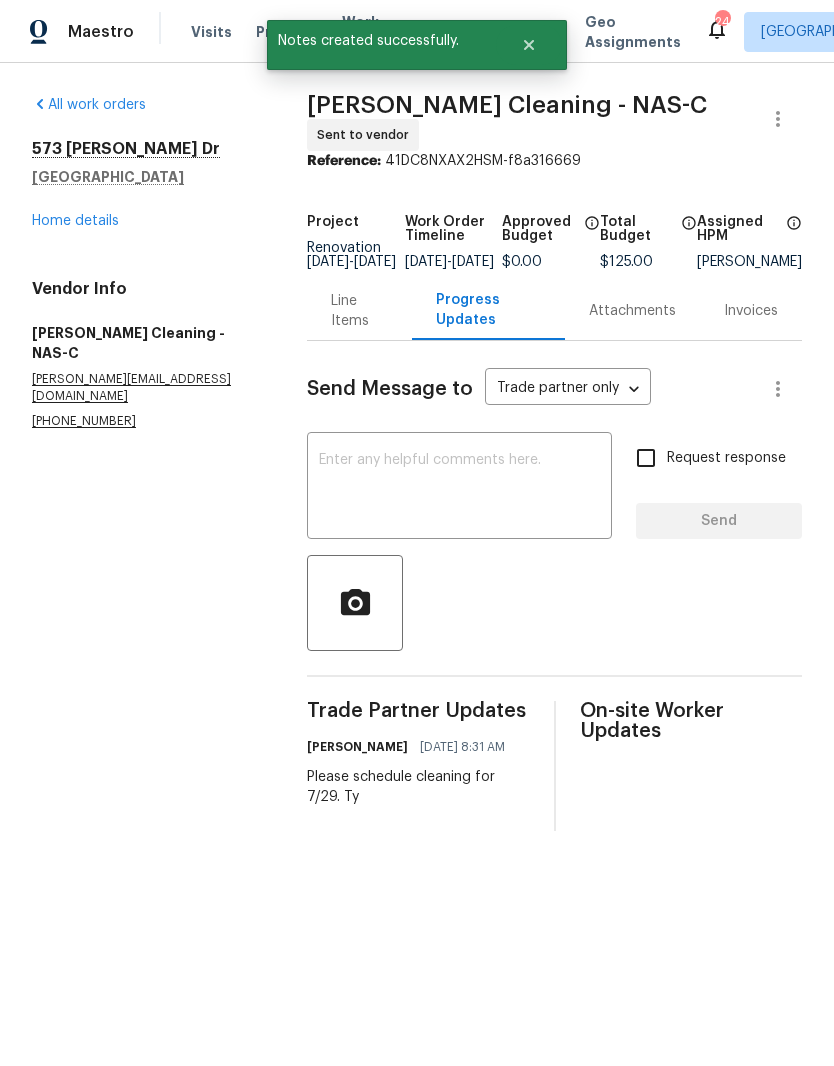 click on "Home details" at bounding box center [75, 221] 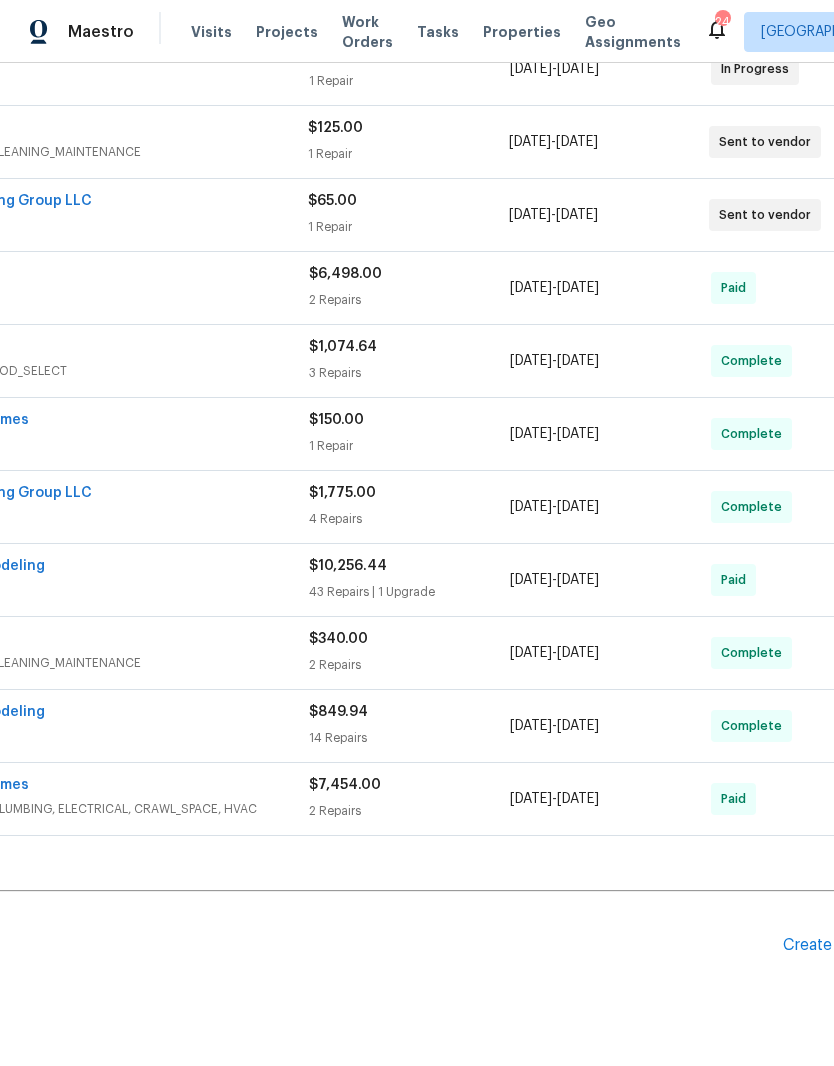 scroll, scrollTop: 502, scrollLeft: 224, axis: both 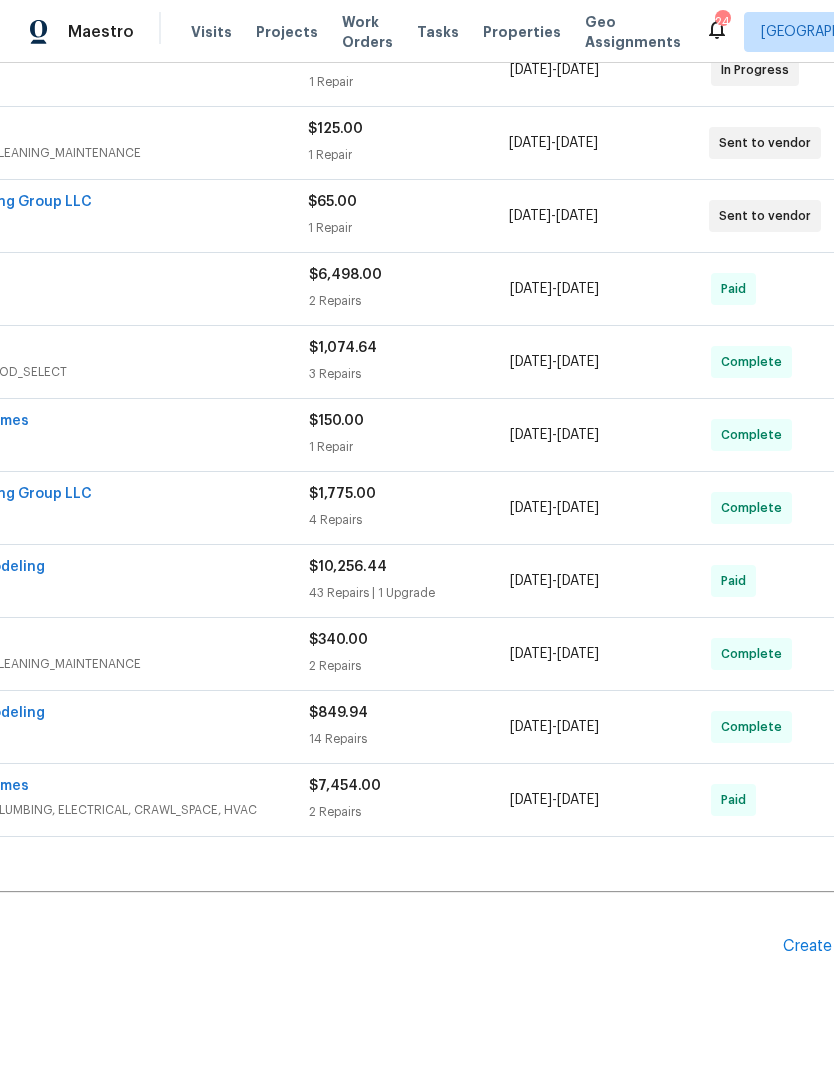 click on "Create Line Item" at bounding box center [844, 946] 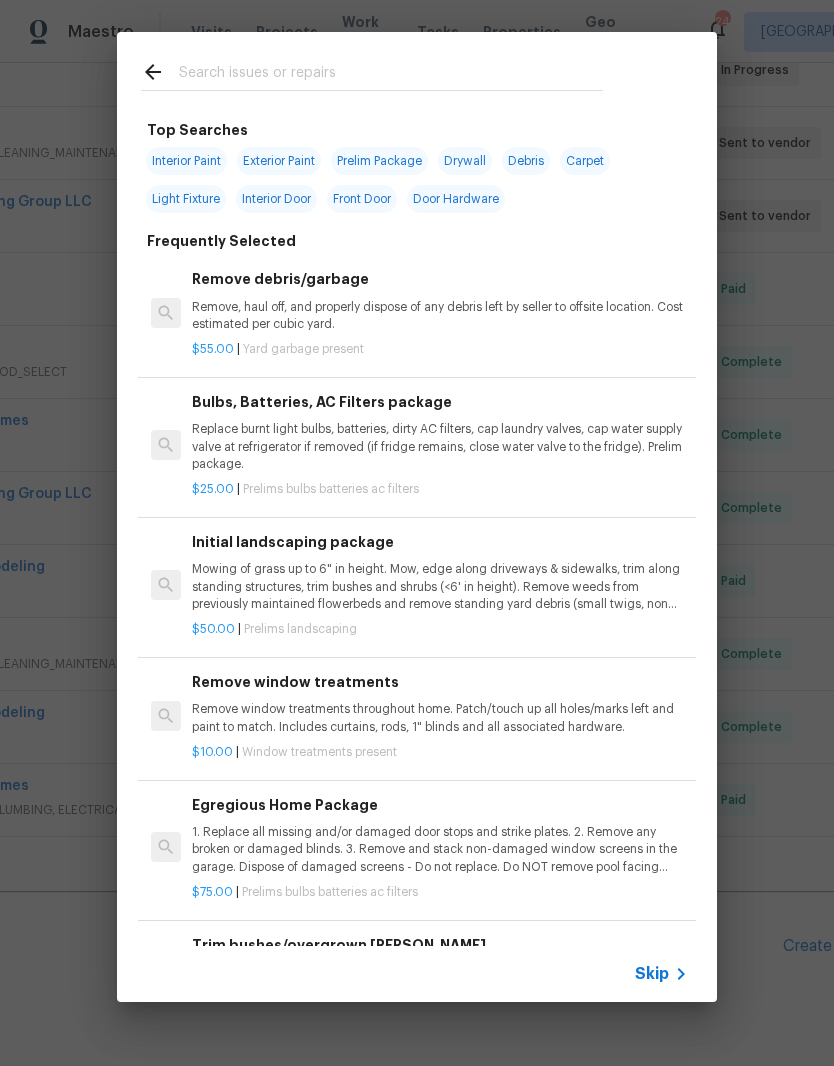 click at bounding box center [391, 75] 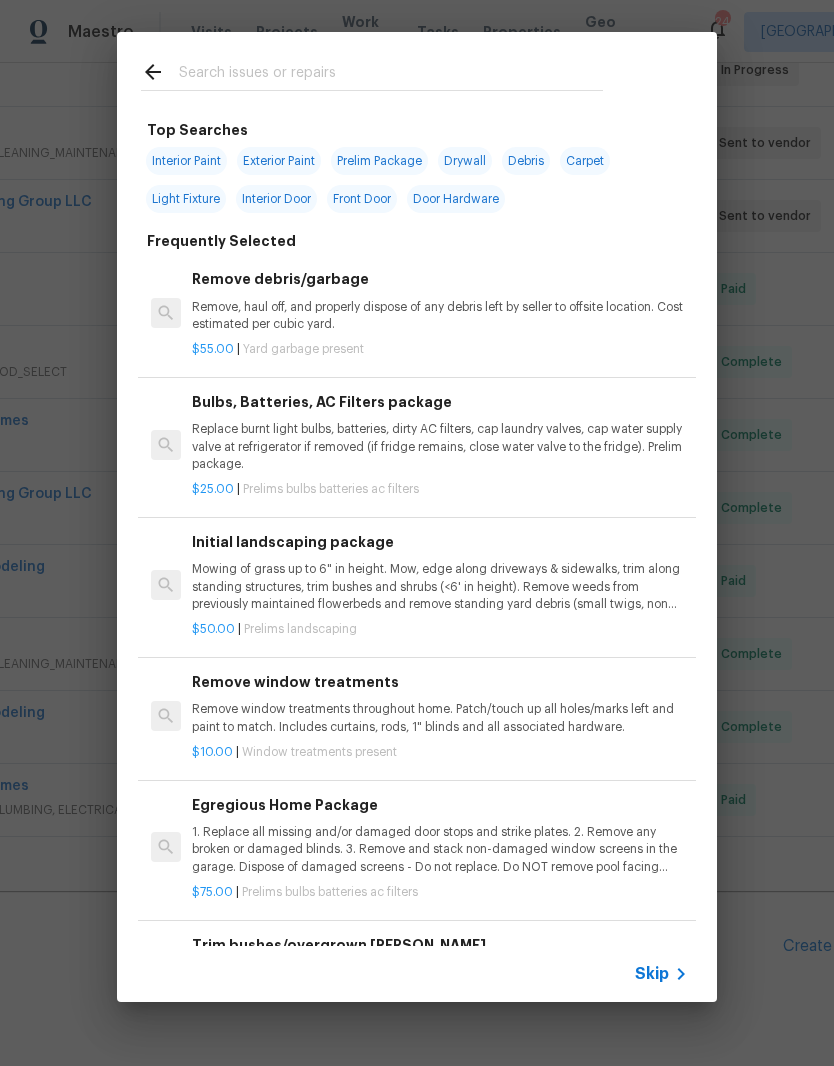 type on "E" 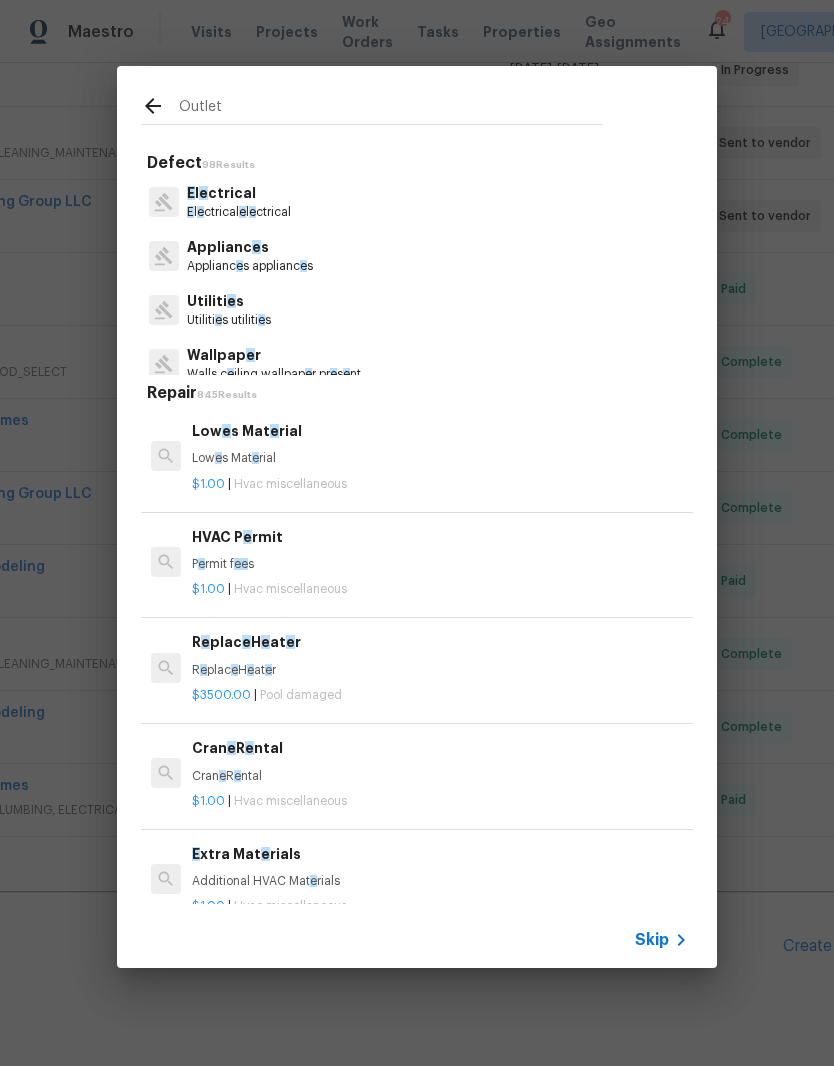 type on "Outlet" 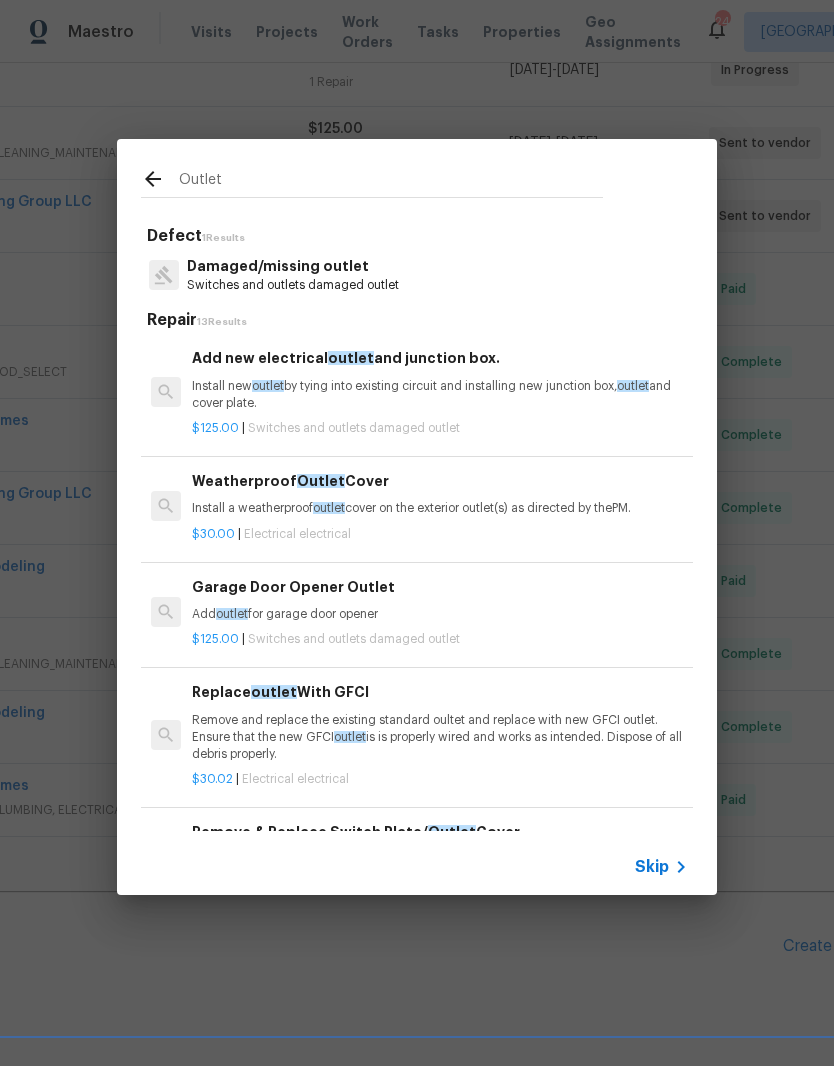 click on "Install new  outlet  by tying into existing circuit and installing new junction box,  outlet  and cover plate." at bounding box center (440, 395) 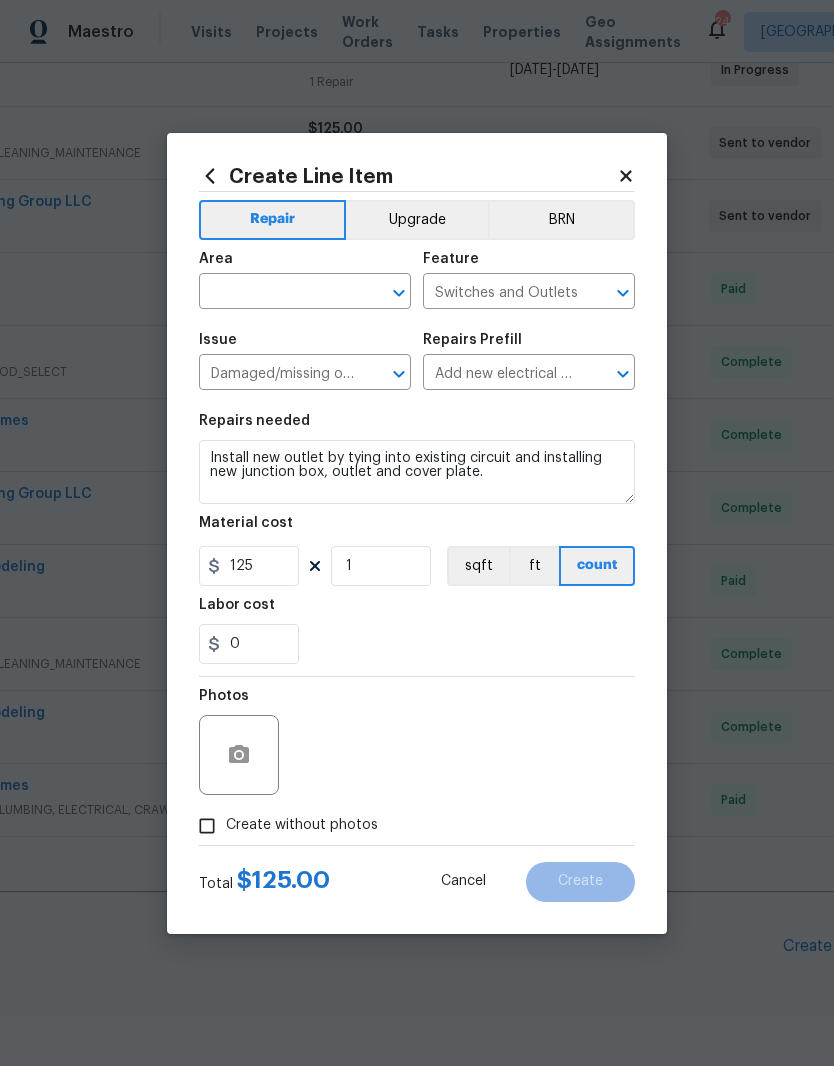 click at bounding box center (277, 293) 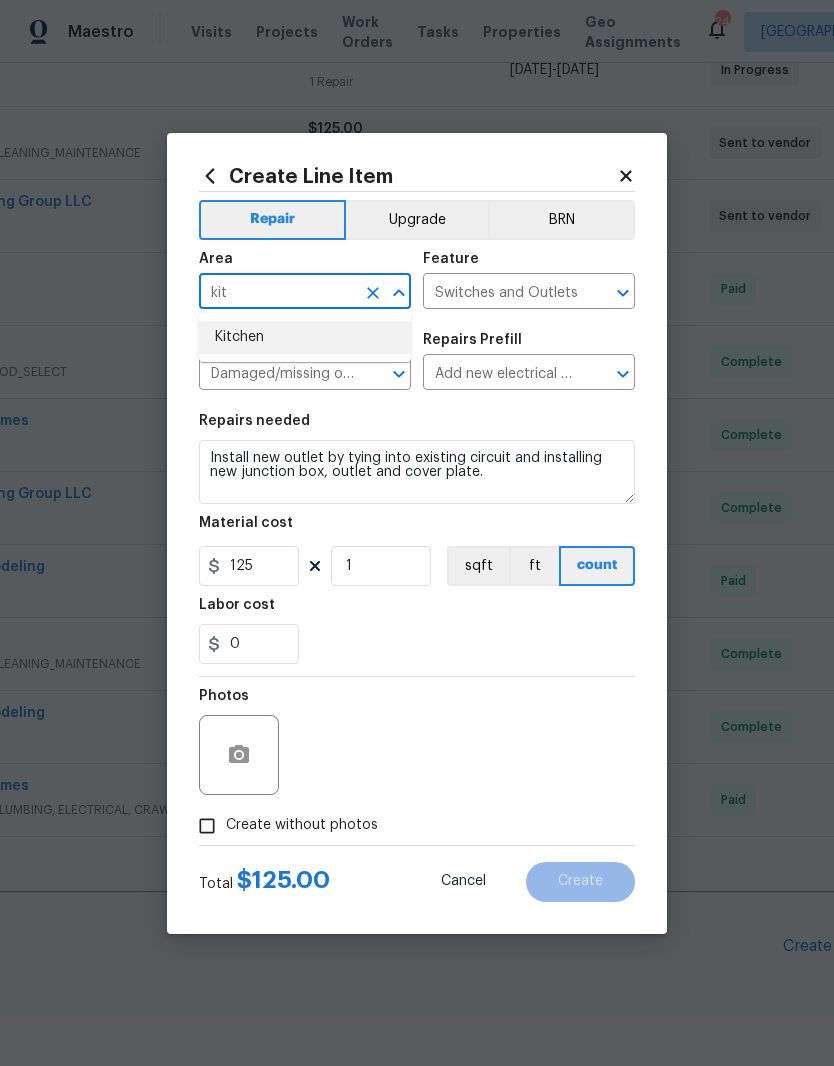 click on "Kitchen" at bounding box center [305, 337] 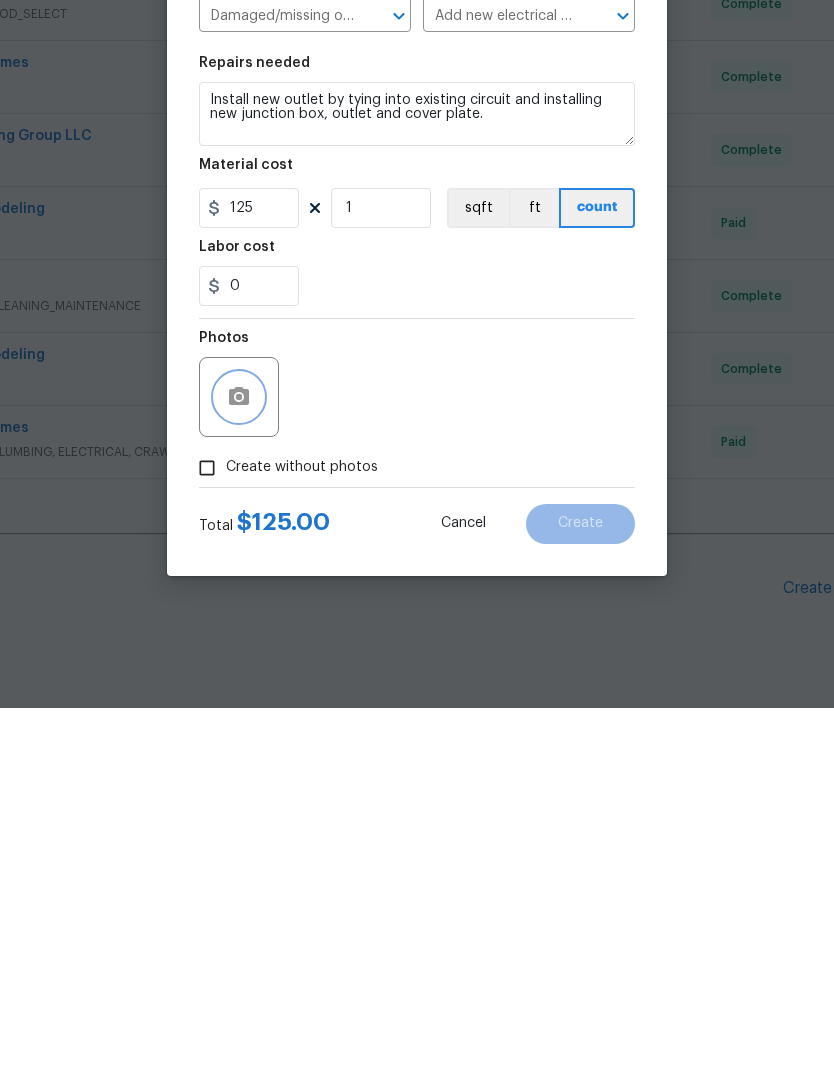 click 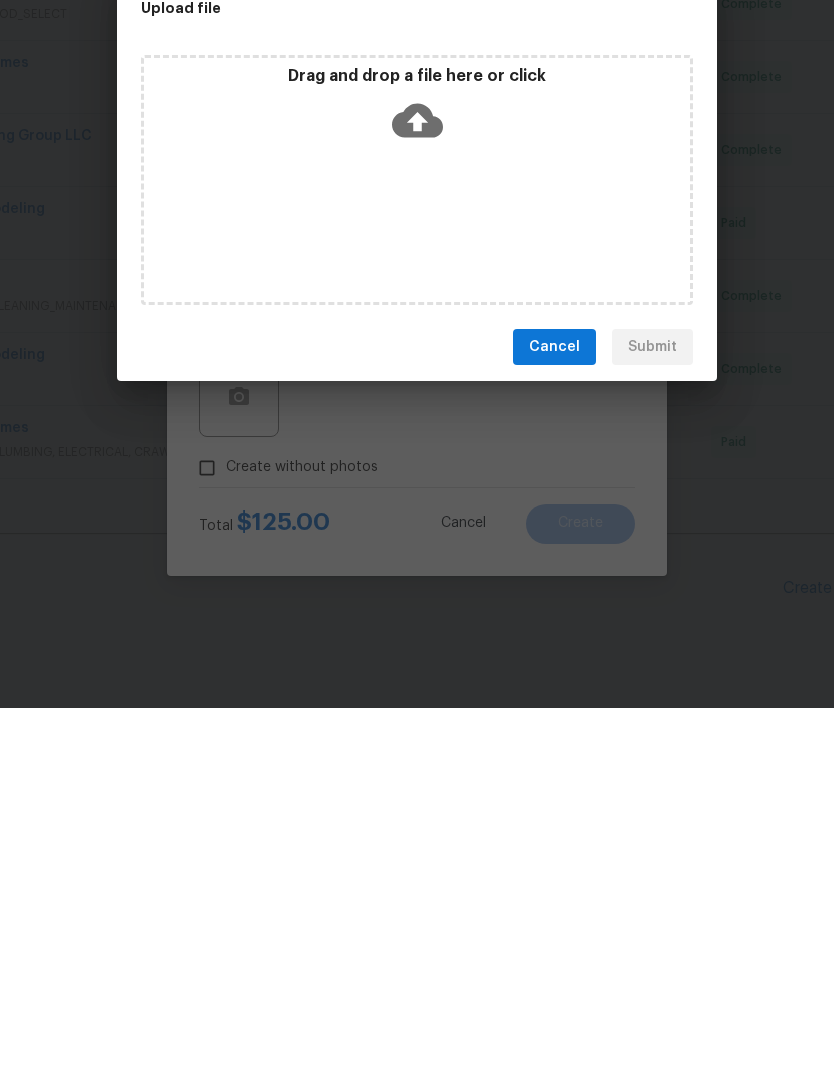 scroll, scrollTop: 82, scrollLeft: 0, axis: vertical 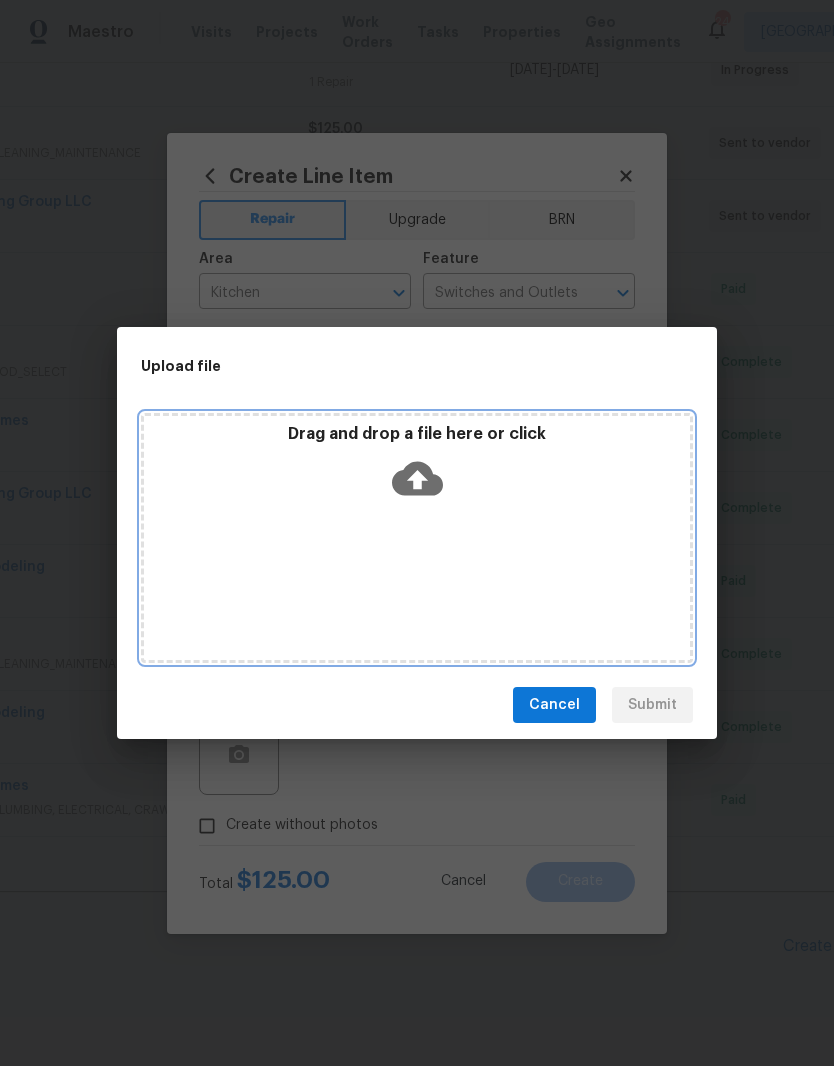 click on "Drag and drop a file here or click" at bounding box center [417, 467] 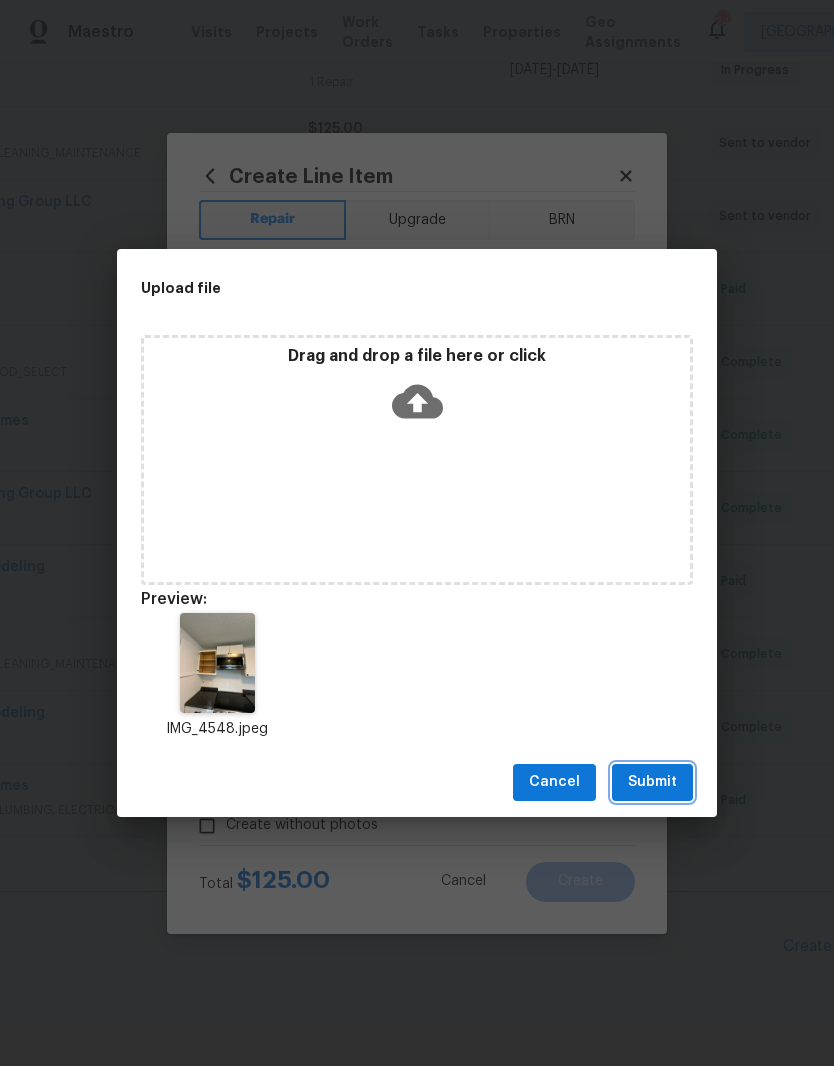 click on "Submit" at bounding box center [652, 782] 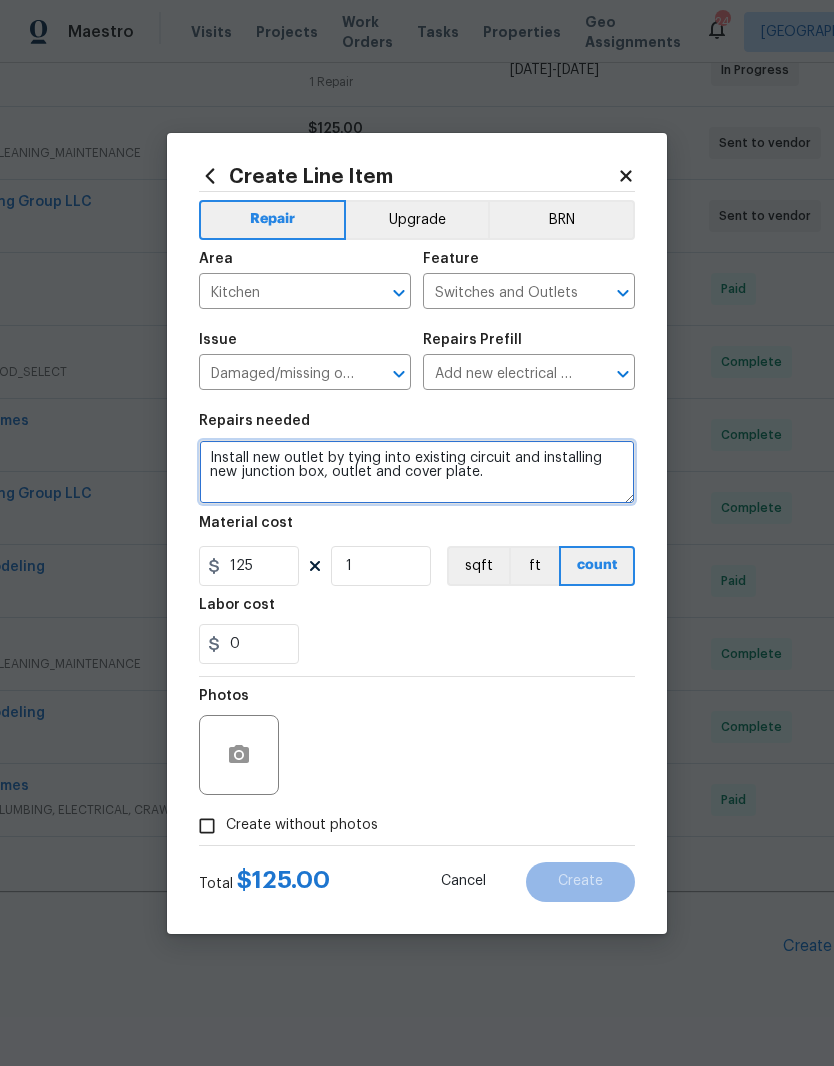 click on "Install new outlet by tying into existing circuit and installing new junction box, outlet and cover plate." at bounding box center (417, 472) 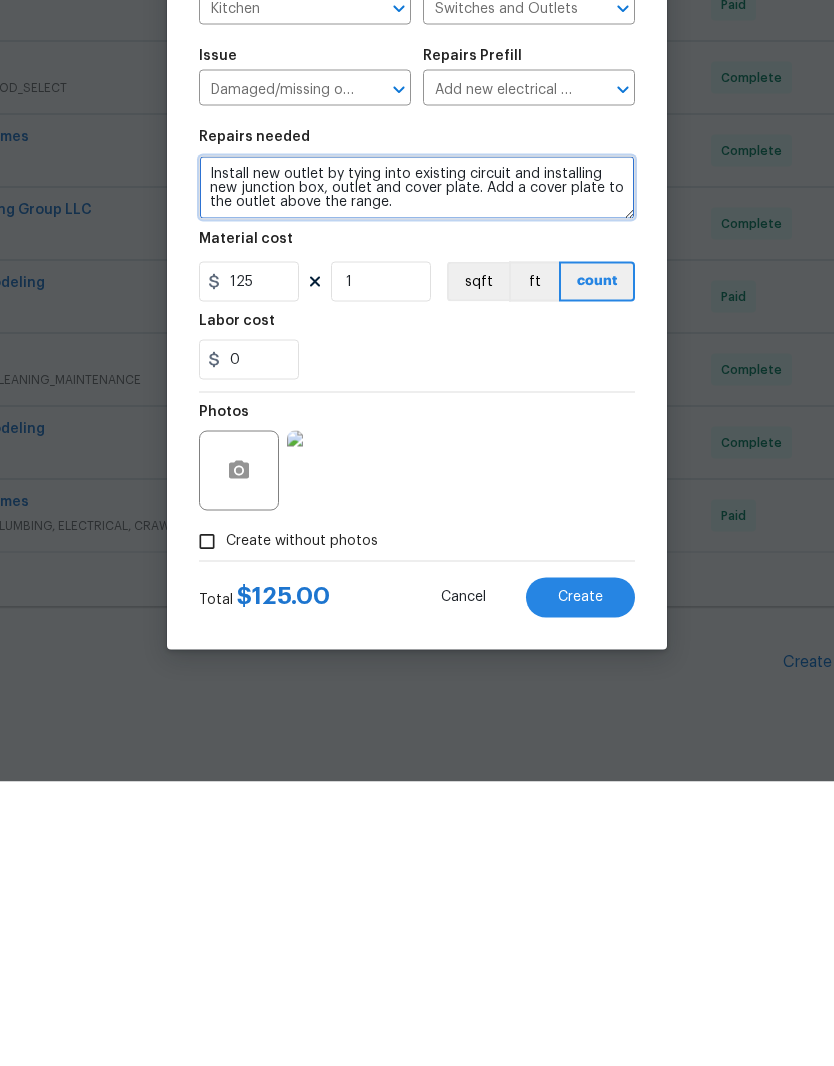 type on "Install new outlet by tying into existing circuit and installing new junction box, outlet and cover plate. Add a cover plate to the outlet above the range." 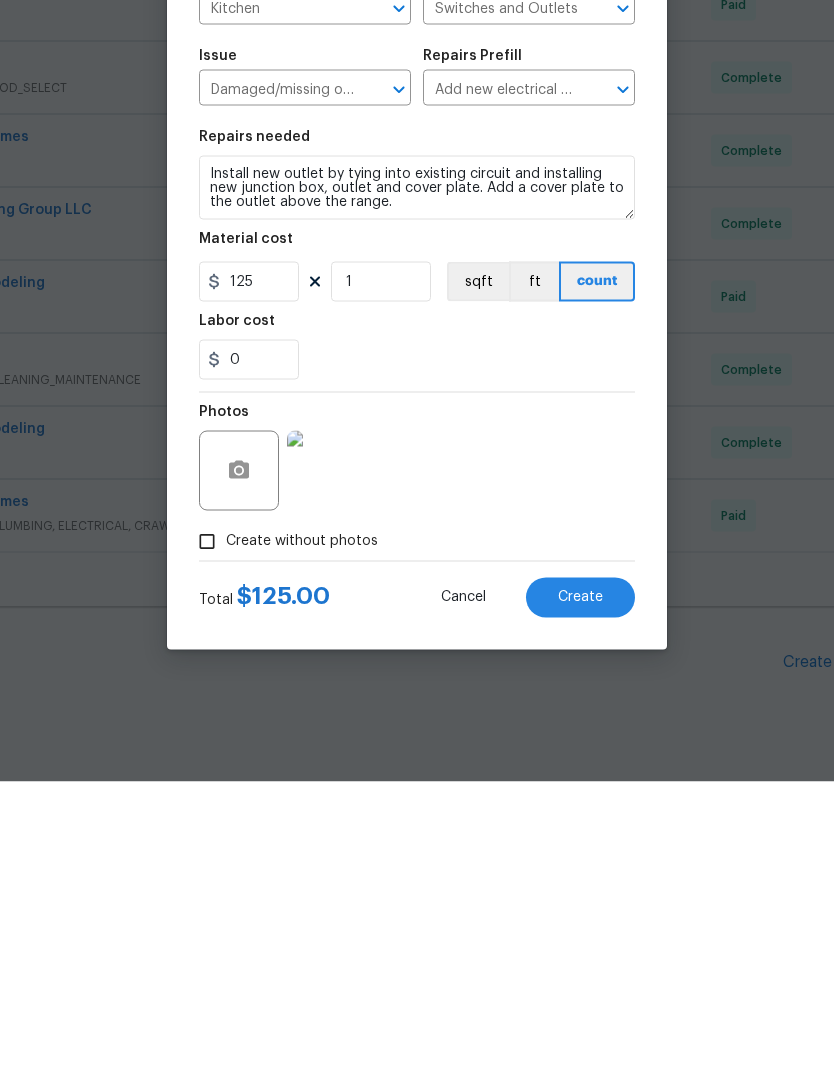 click on "Create" at bounding box center (580, 881) 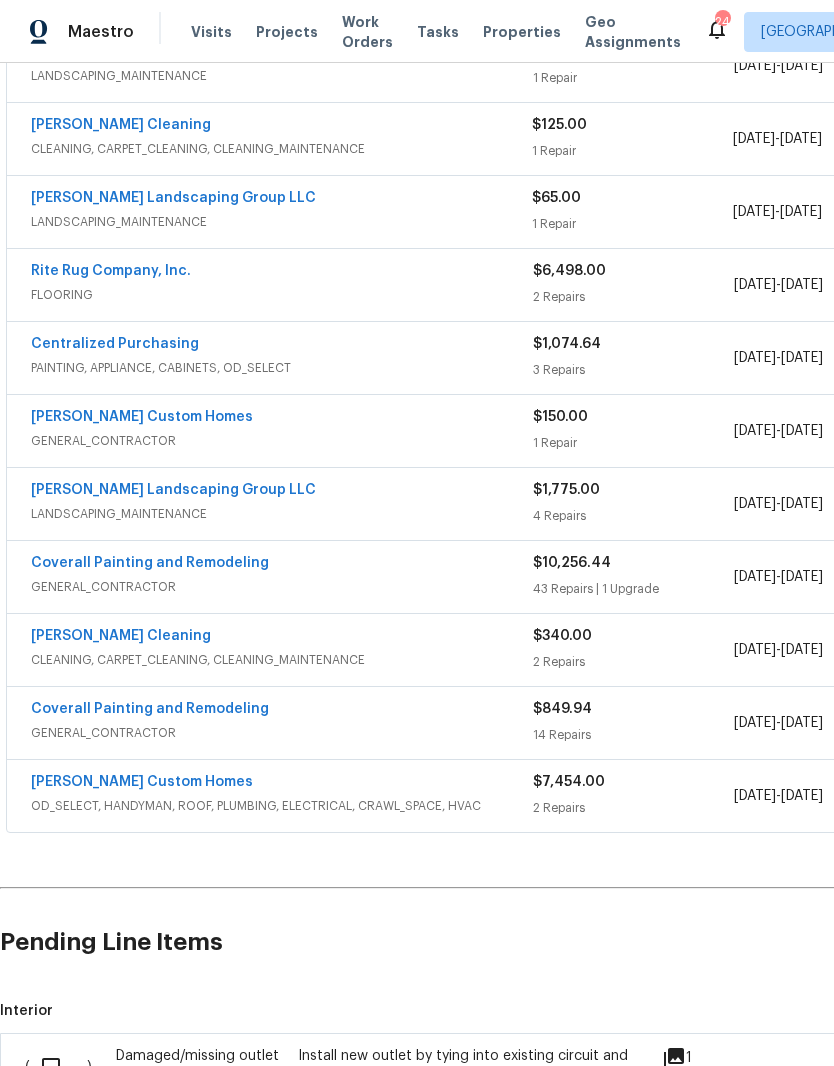 scroll, scrollTop: 506, scrollLeft: 0, axis: vertical 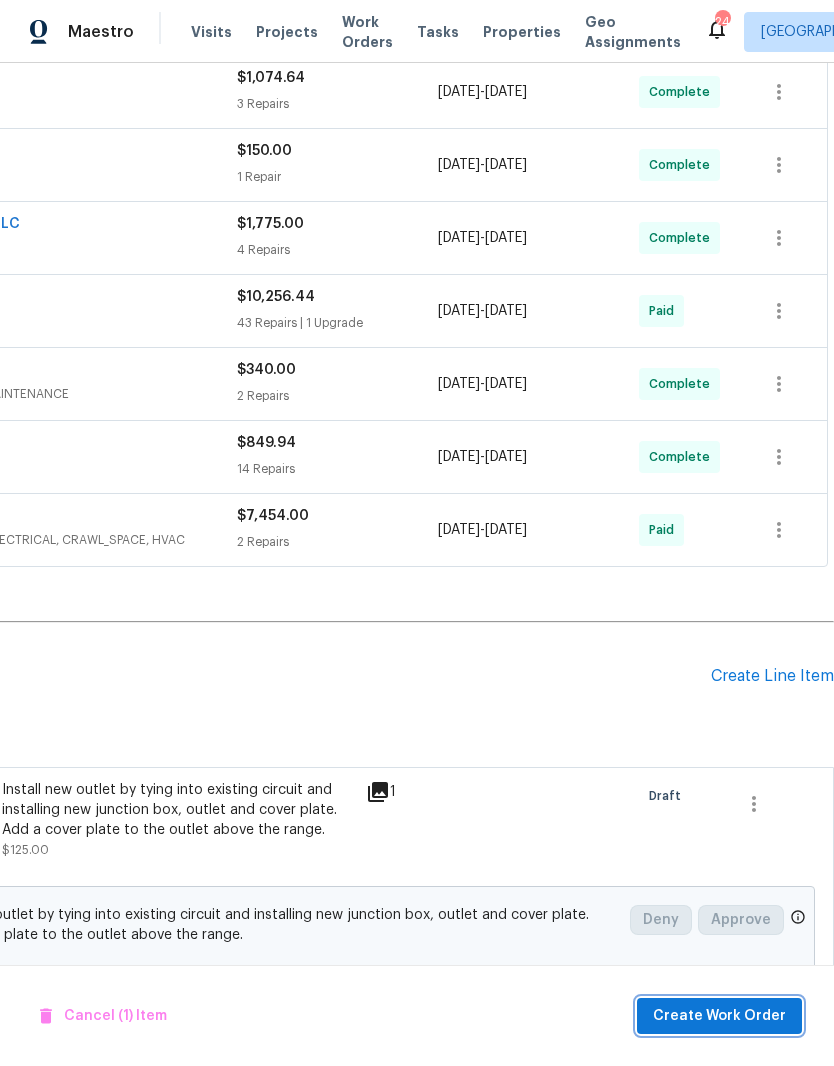 click on "Create Work Order" at bounding box center (719, 1016) 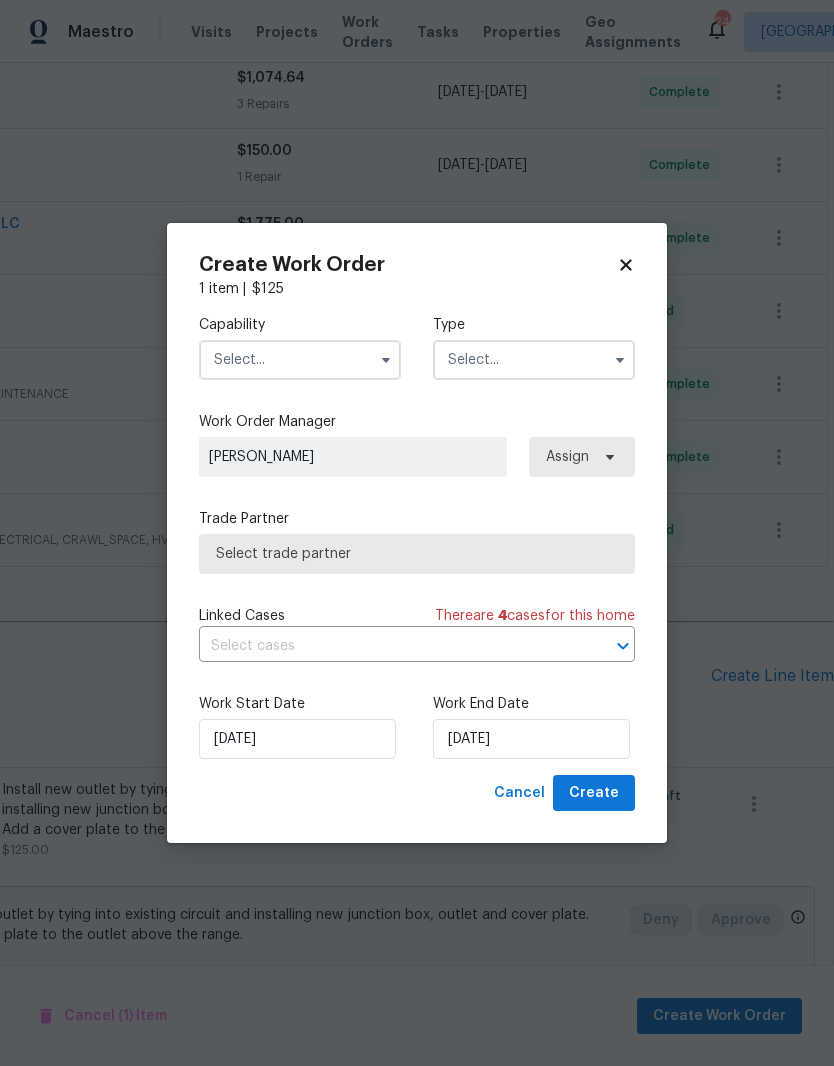 click at bounding box center (300, 360) 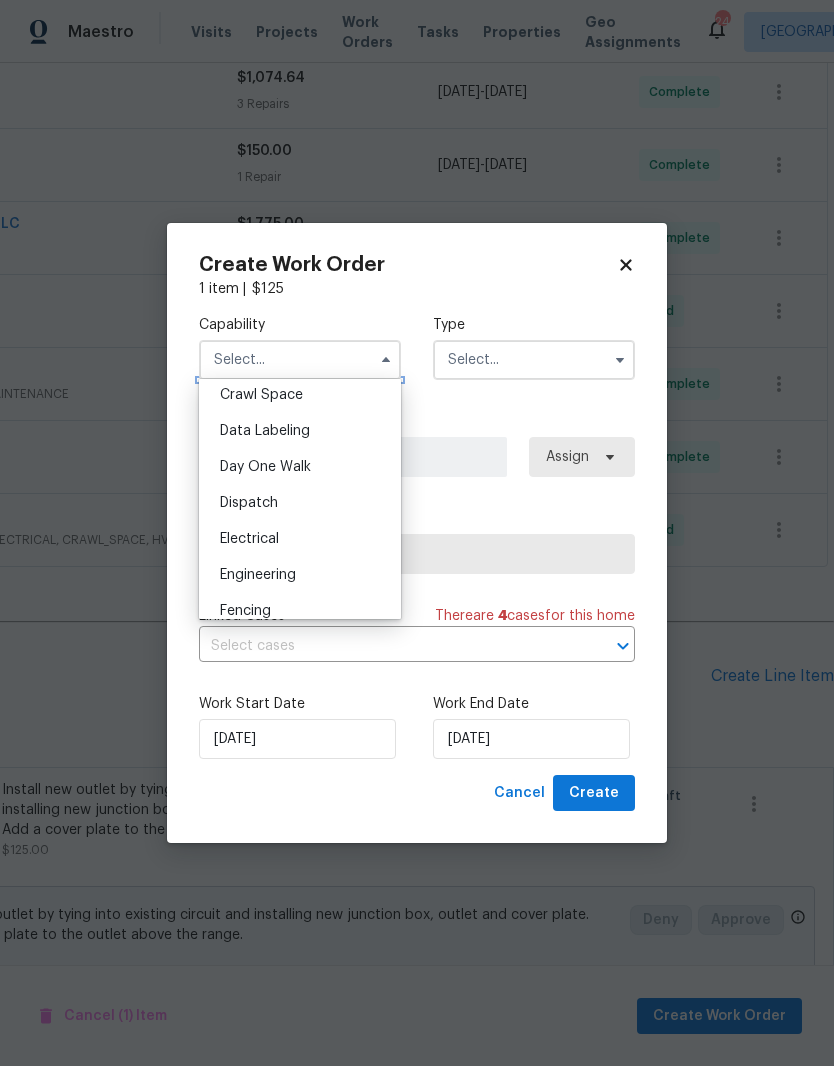 scroll, scrollTop: 496, scrollLeft: 0, axis: vertical 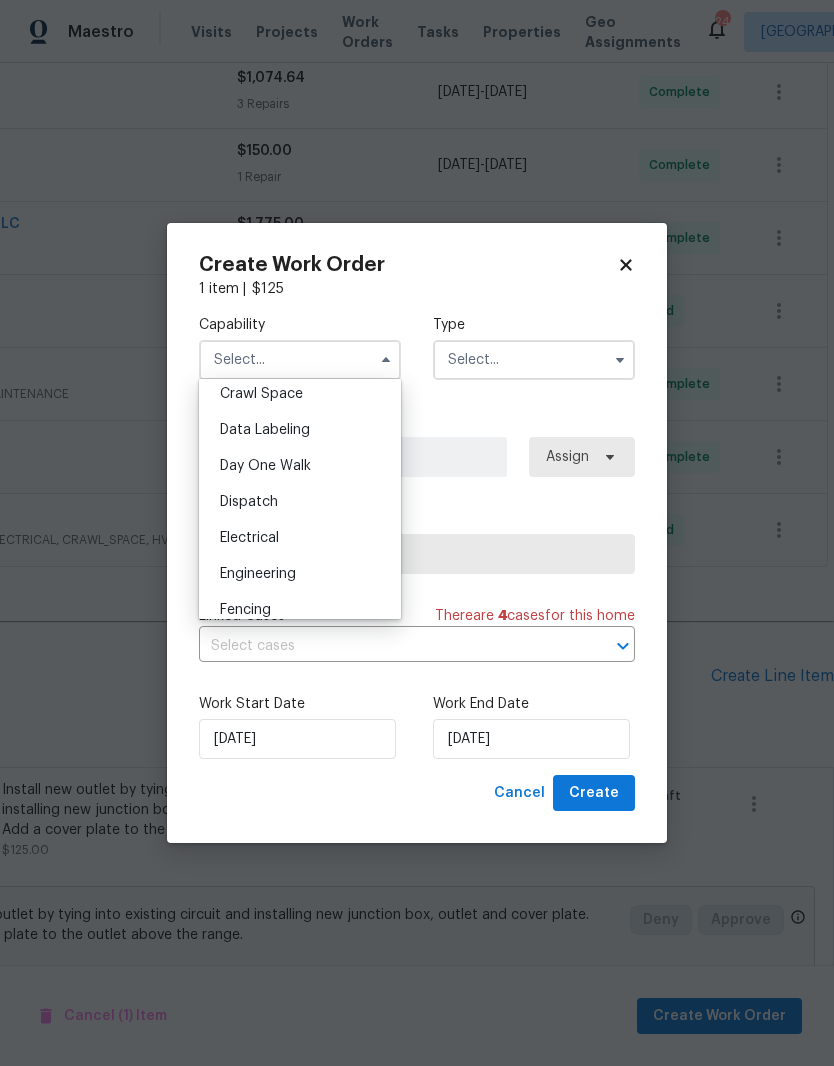 click on "Electrical" at bounding box center (300, 538) 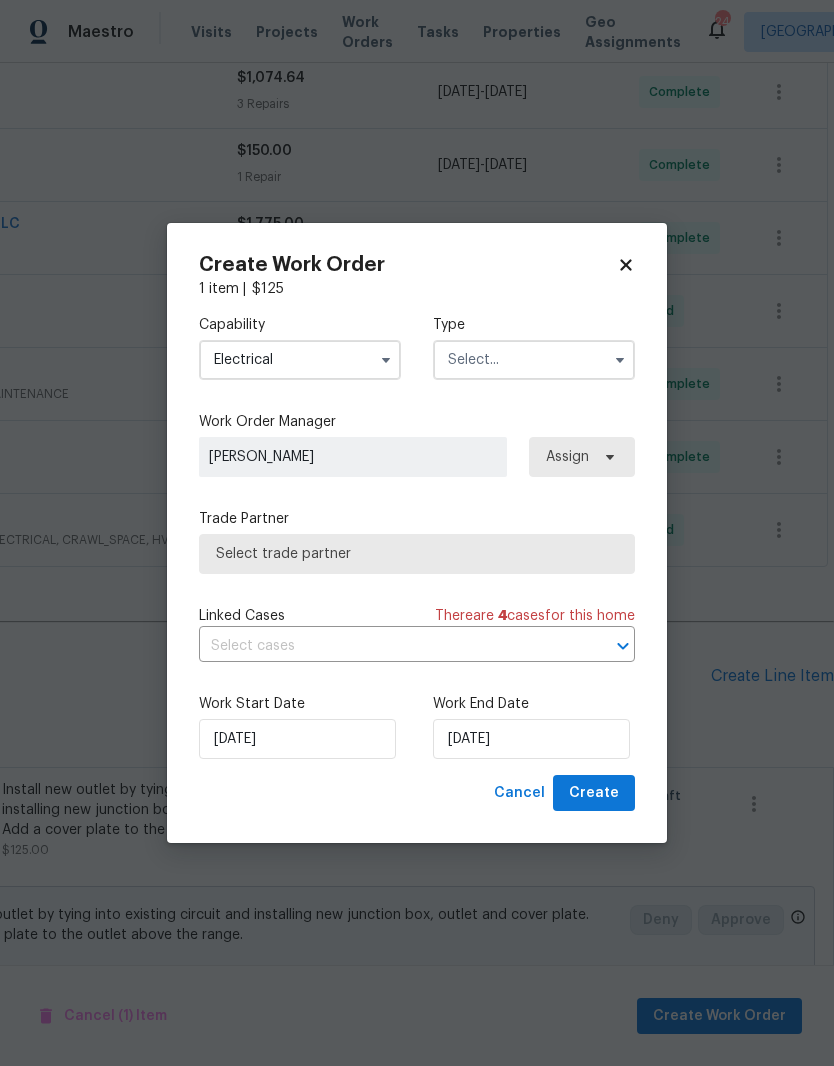 click at bounding box center [534, 360] 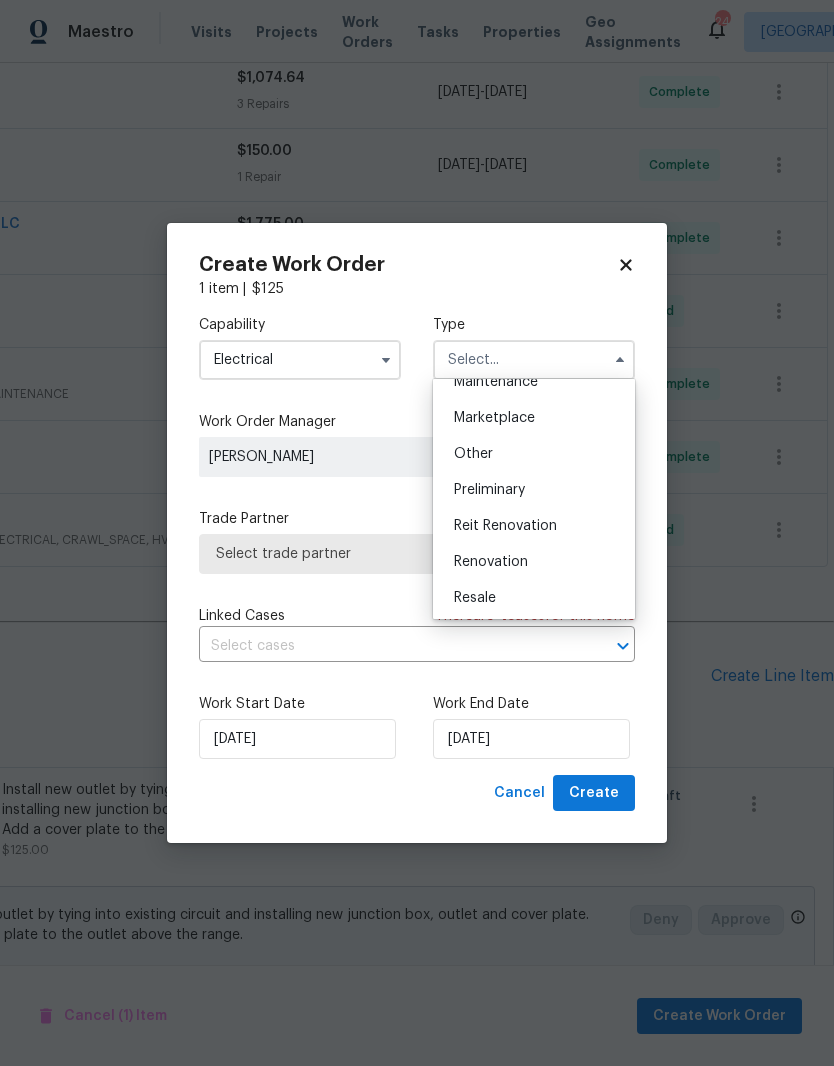 scroll, scrollTop: 357, scrollLeft: 0, axis: vertical 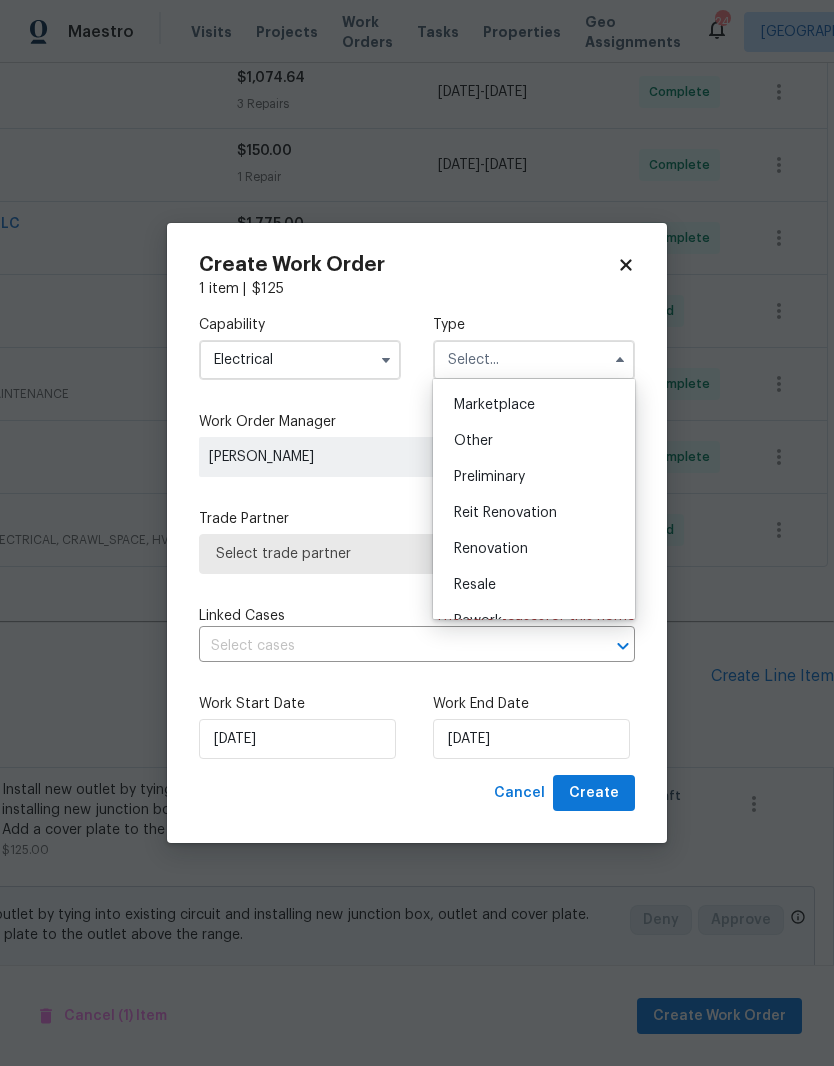 click on "Renovation" at bounding box center (491, 549) 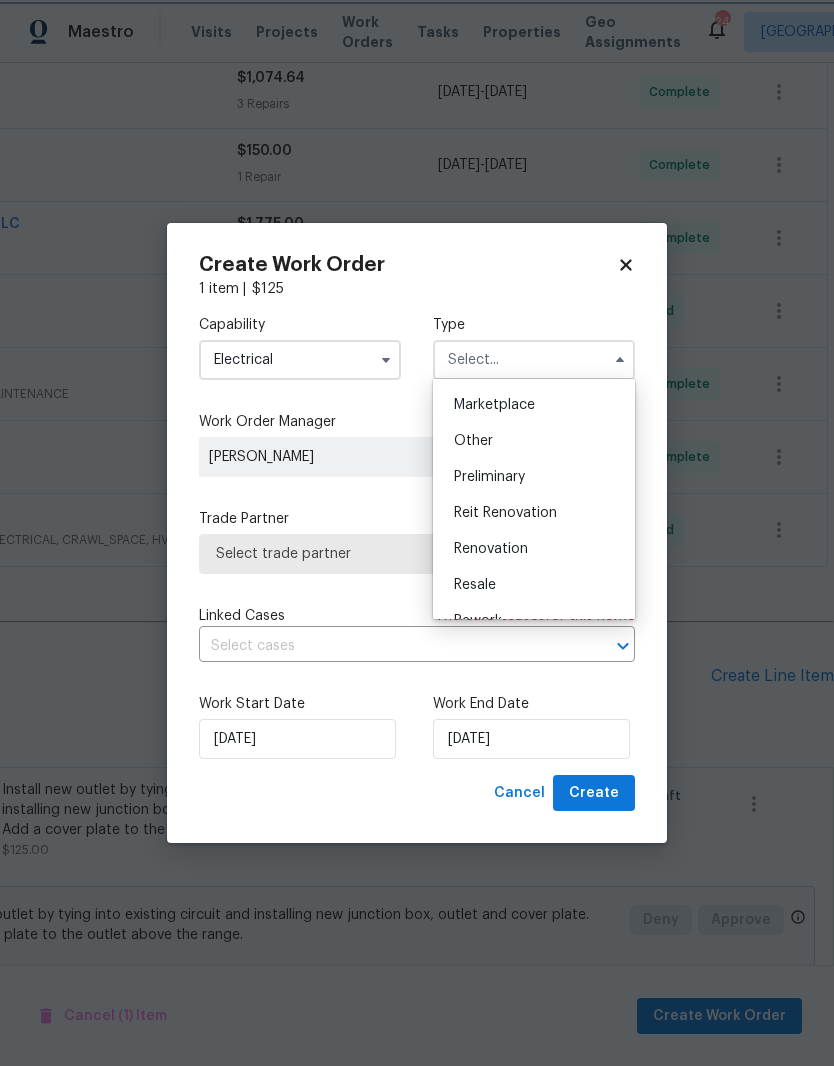 type on "Renovation" 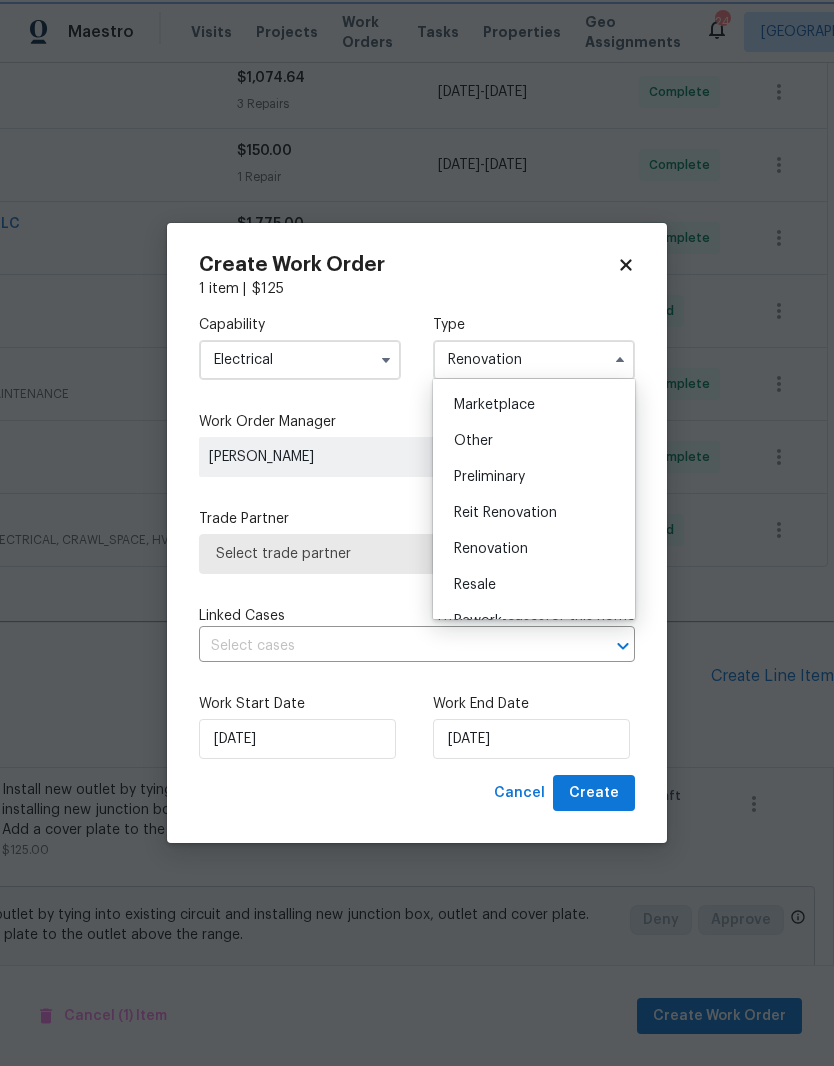scroll, scrollTop: 0, scrollLeft: 0, axis: both 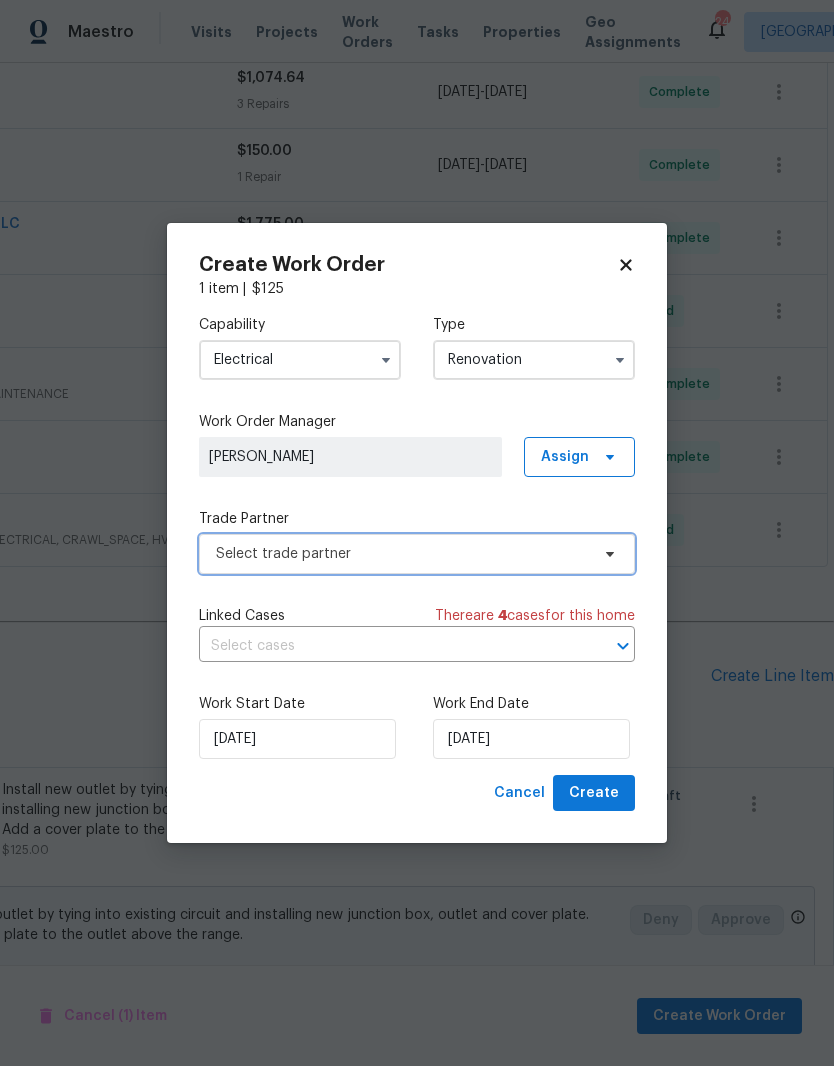 click at bounding box center (607, 554) 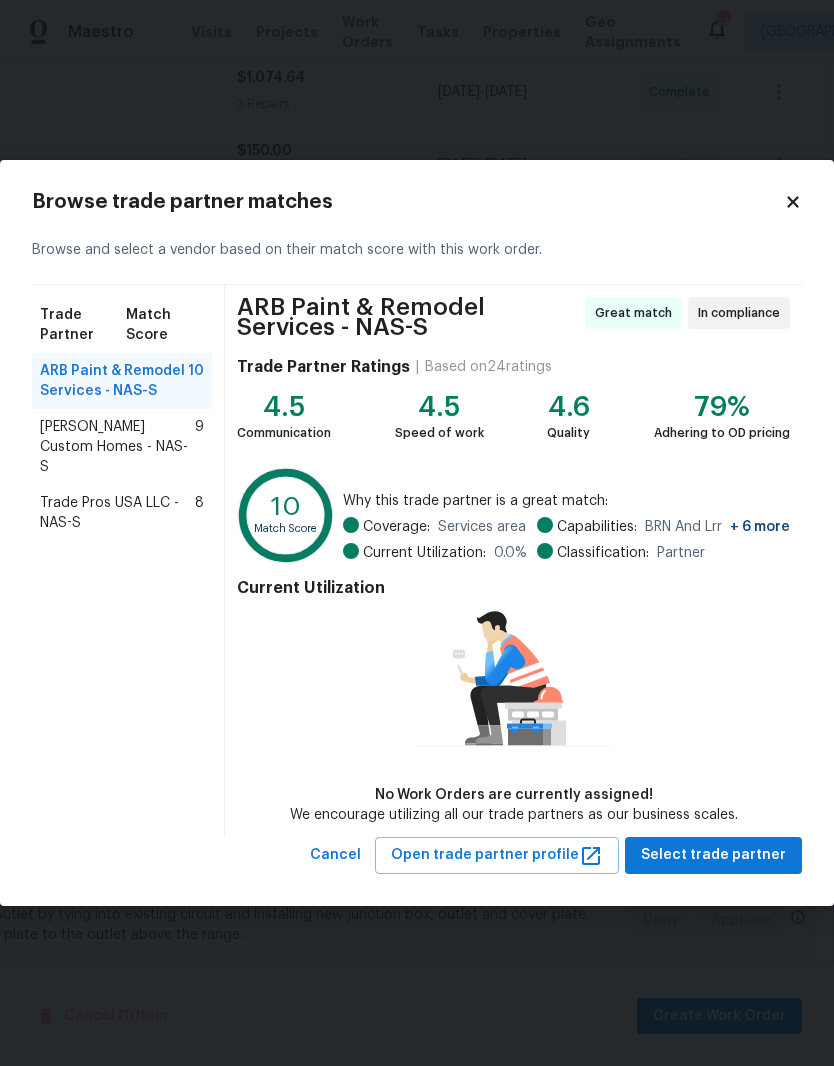 click on "[PERSON_NAME] Custom Homes - NAS-S" at bounding box center [117, 447] 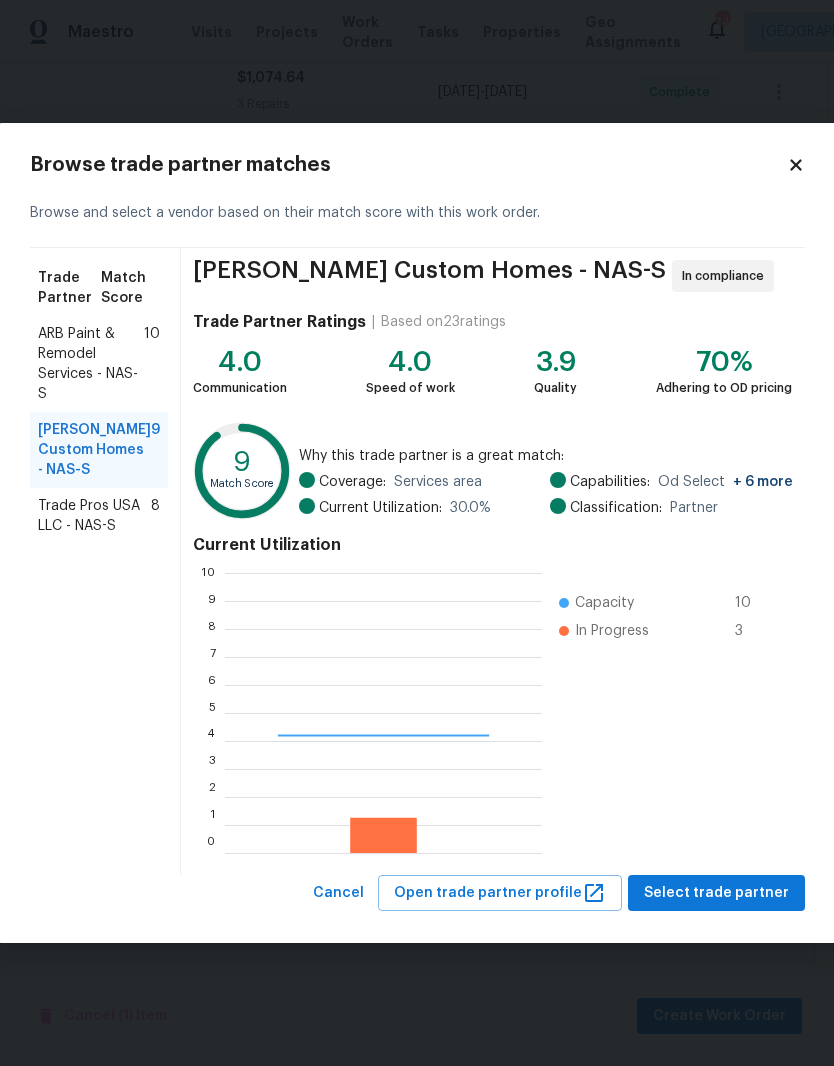 scroll, scrollTop: 2, scrollLeft: 2, axis: both 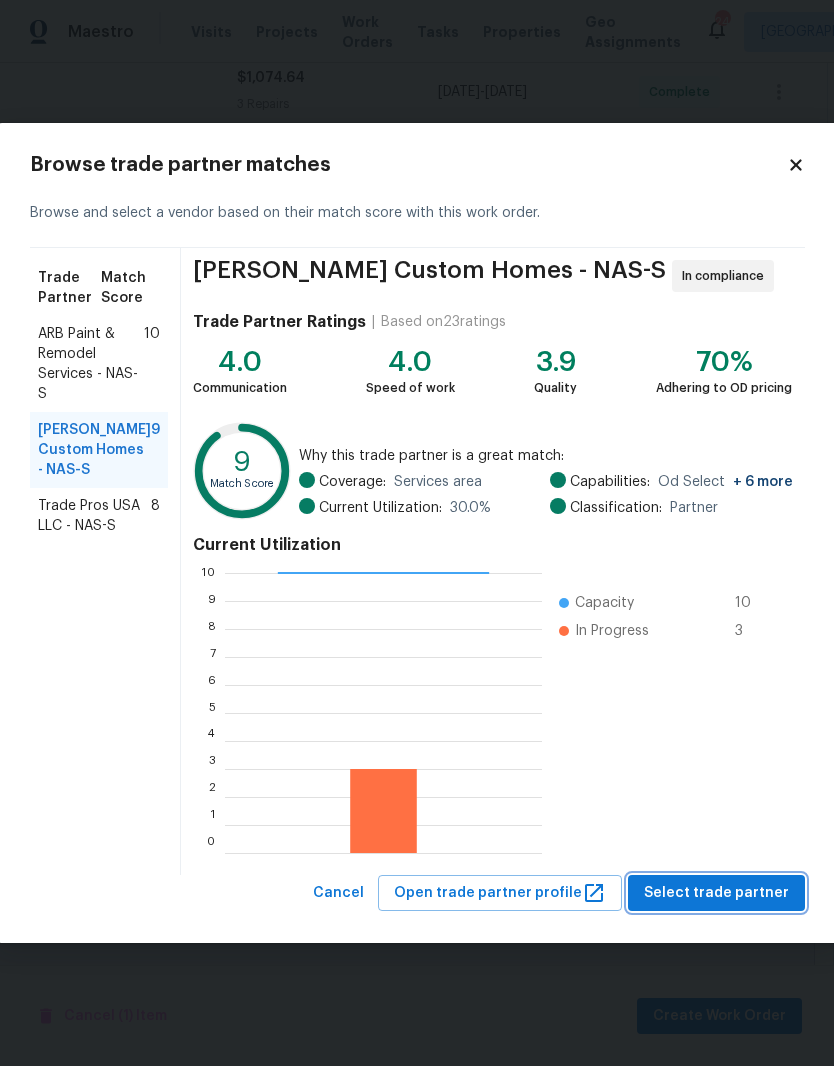 click on "Select trade partner" at bounding box center [716, 893] 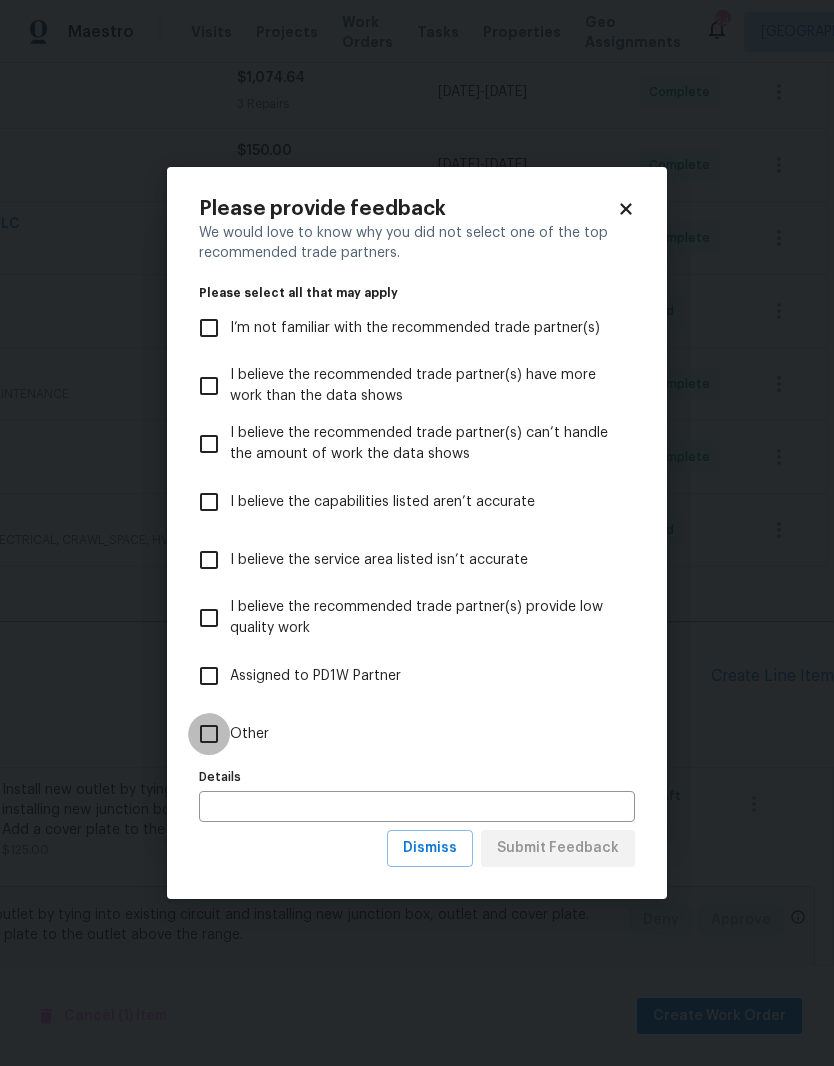 click on "Other" at bounding box center (209, 734) 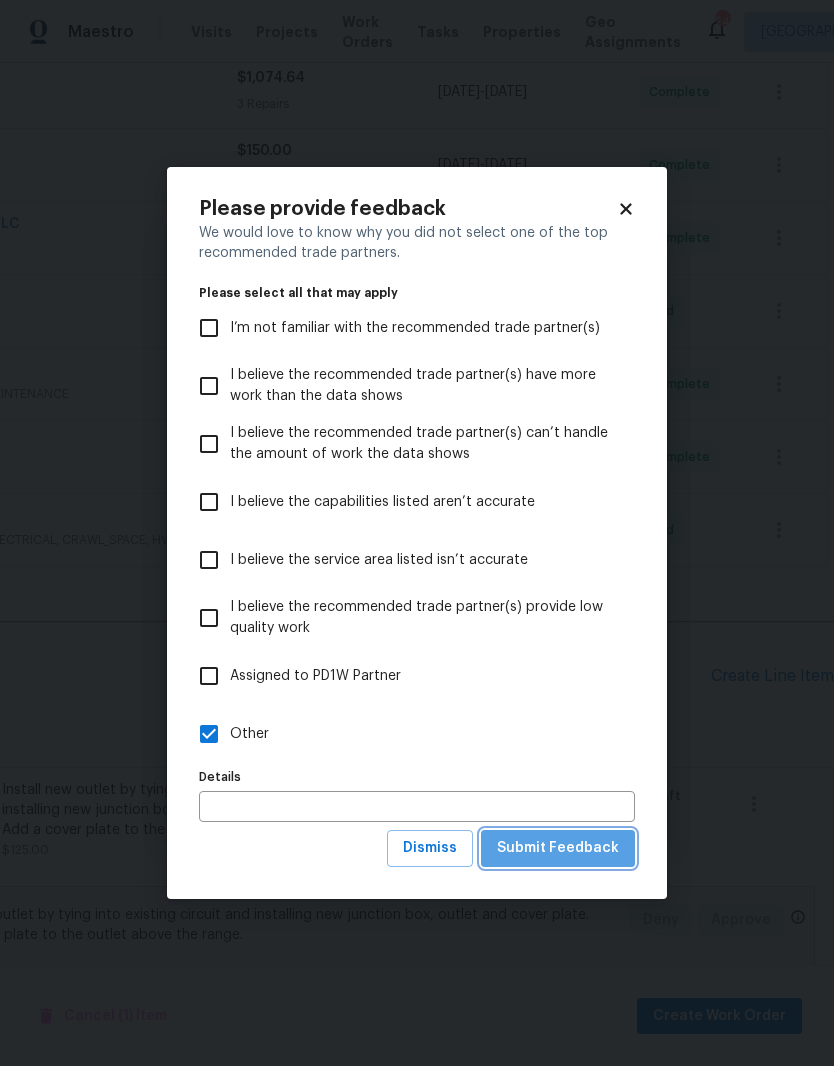 click on "Submit Feedback" at bounding box center [558, 848] 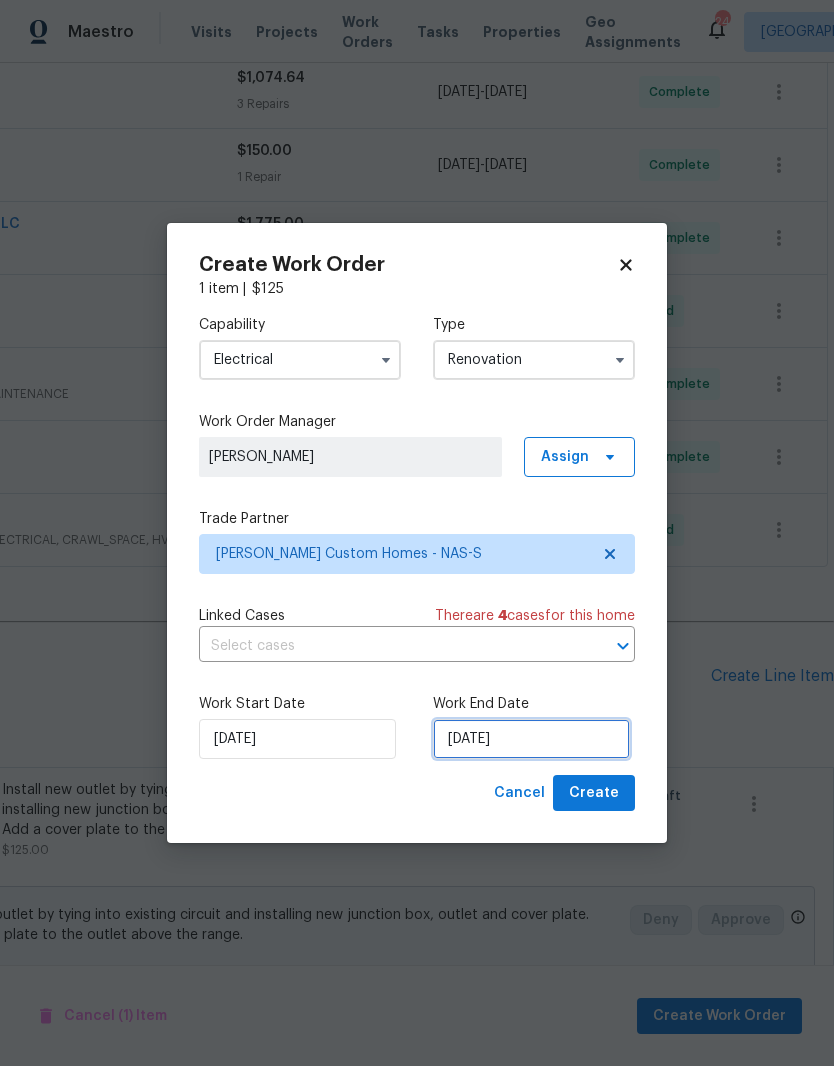 click on "[DATE]" at bounding box center (531, 739) 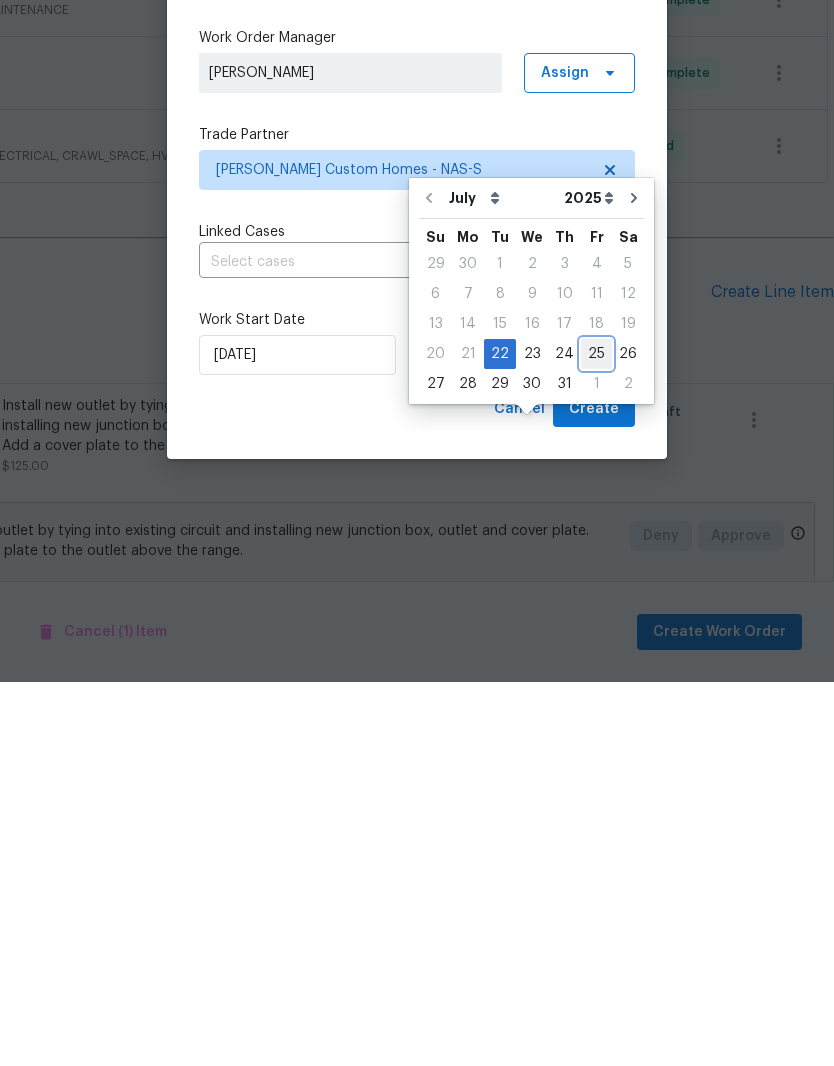 click on "25" at bounding box center [596, 738] 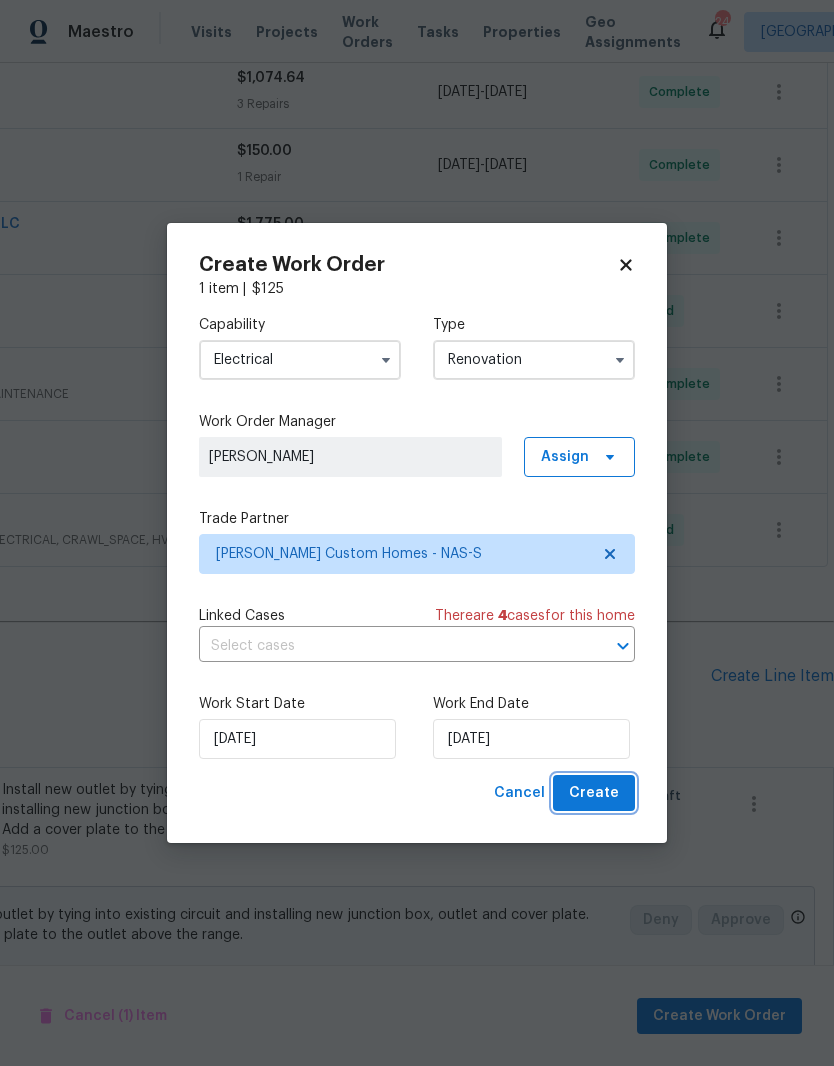 click on "Create" at bounding box center (594, 793) 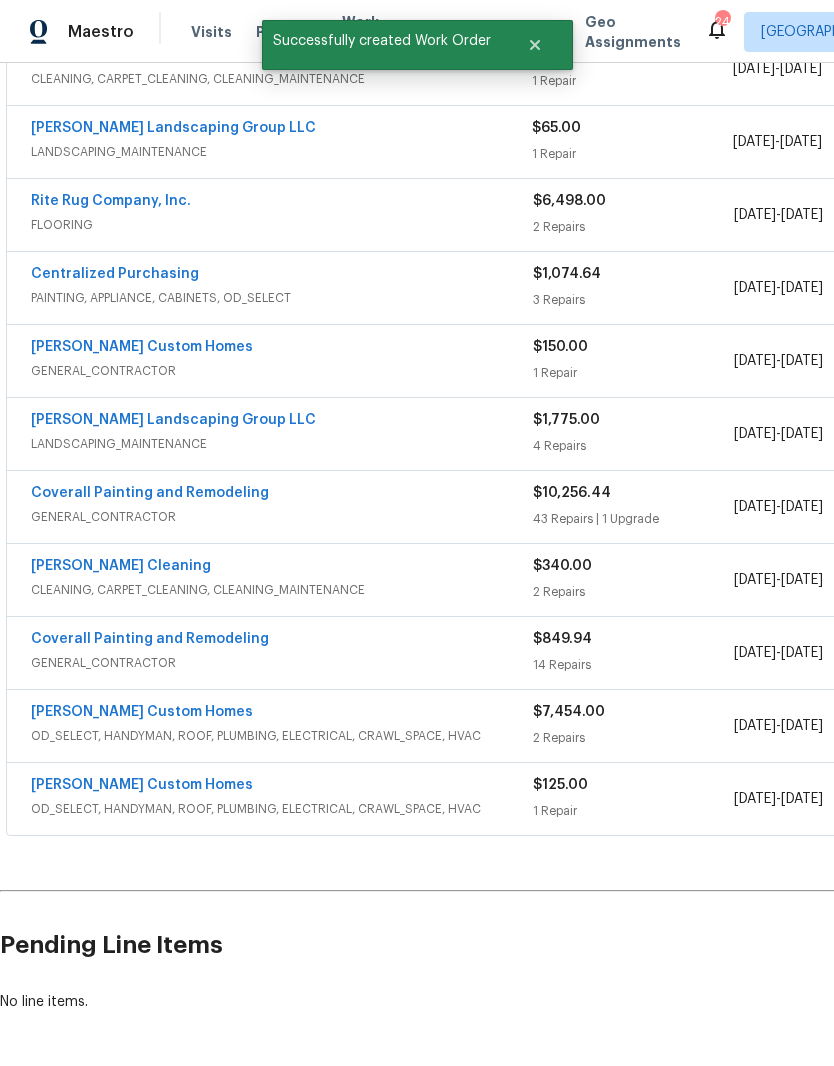 scroll, scrollTop: 575, scrollLeft: 0, axis: vertical 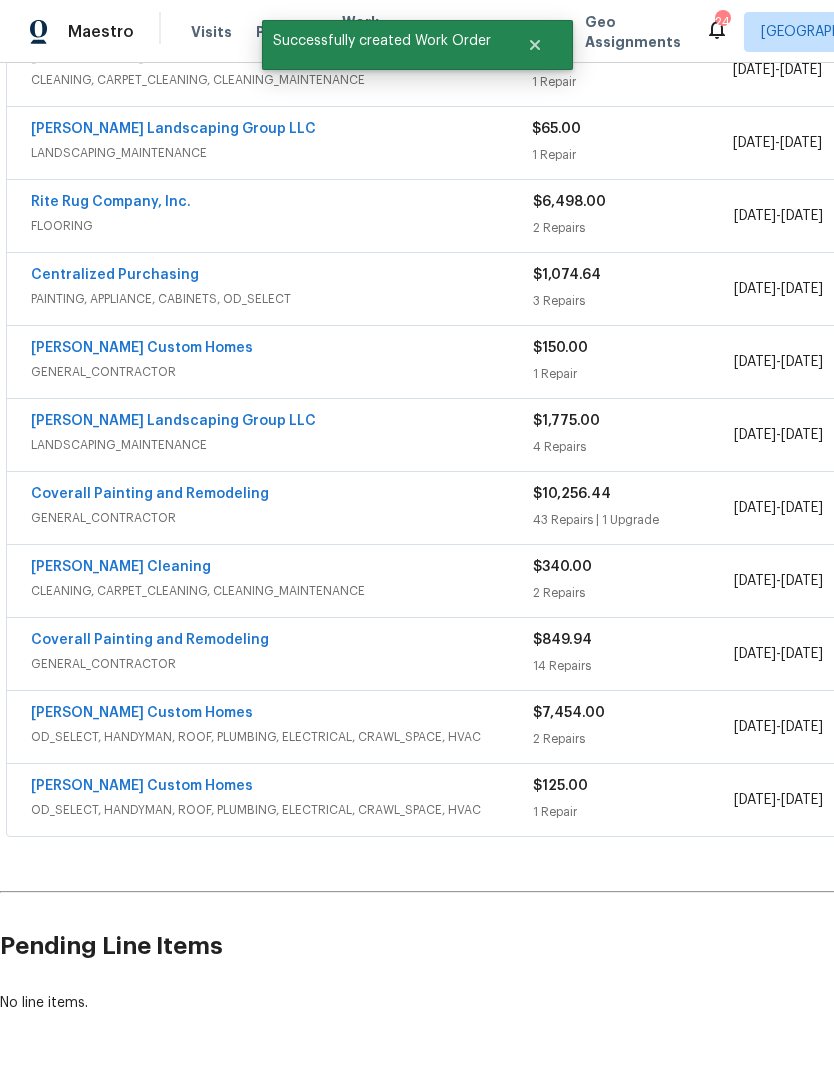 click on "[PERSON_NAME] Custom Homes" at bounding box center [142, 786] 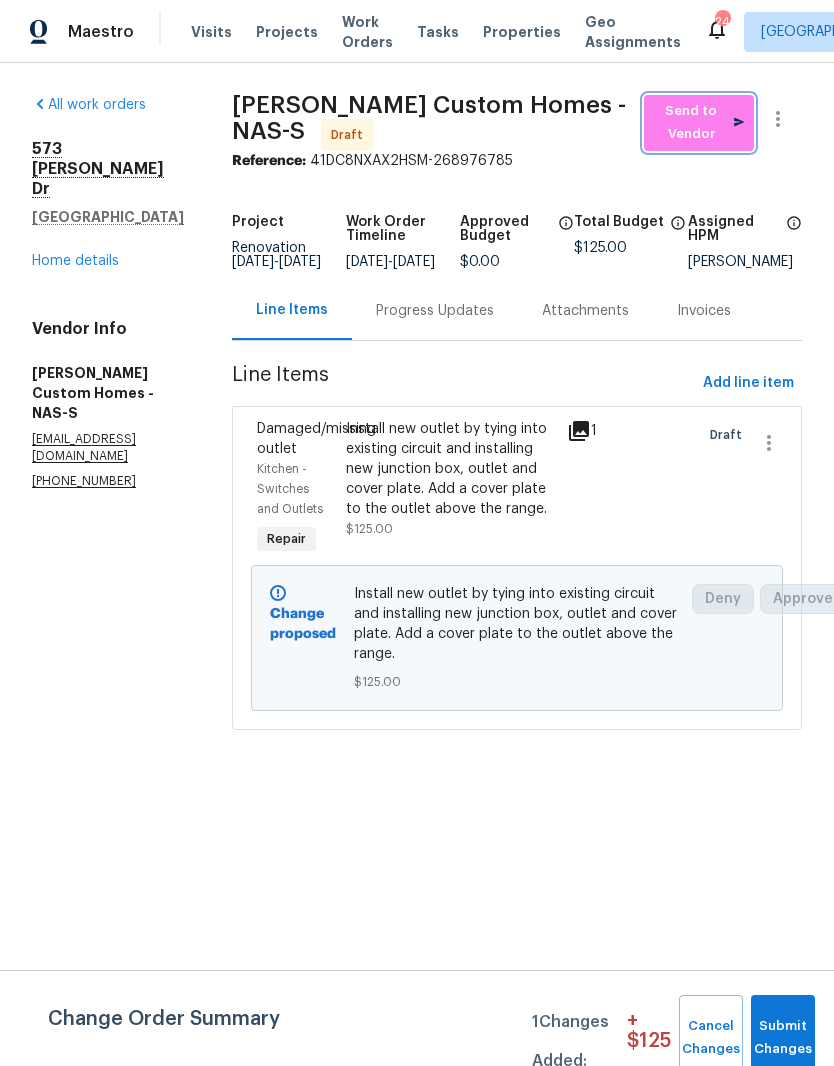 click on "Send to Vendor" at bounding box center (699, 123) 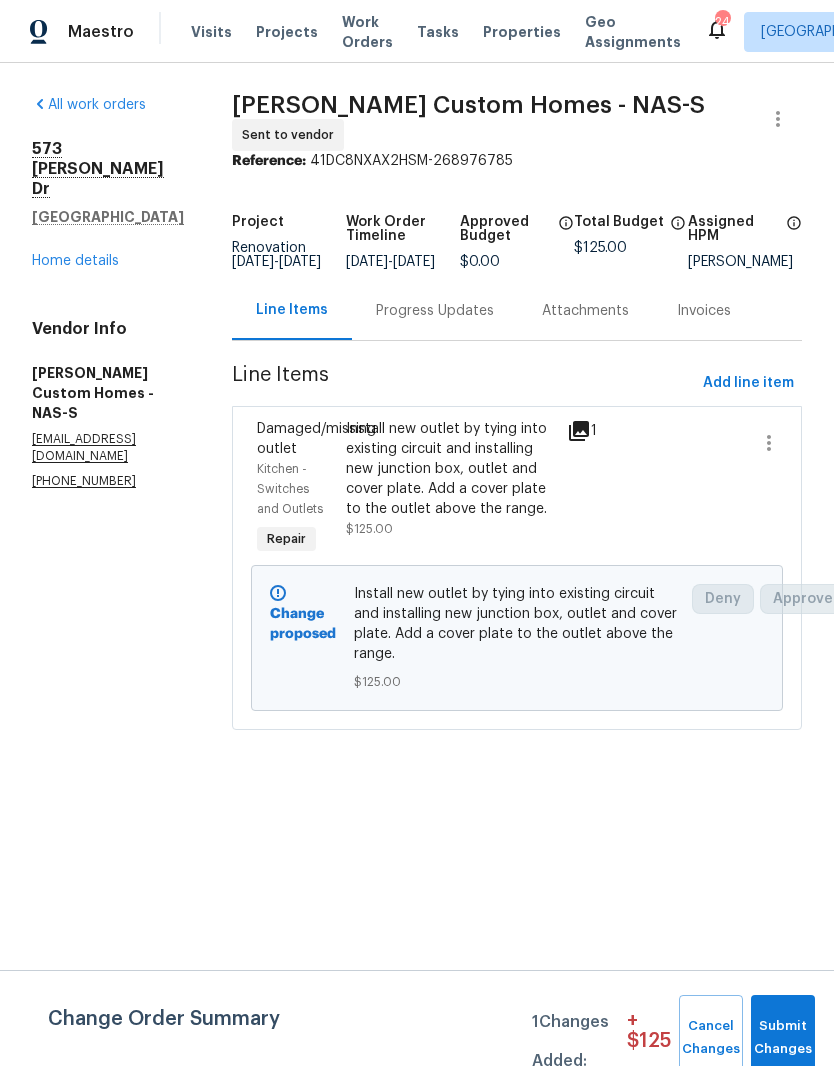 click on "Progress Updates" at bounding box center [435, 311] 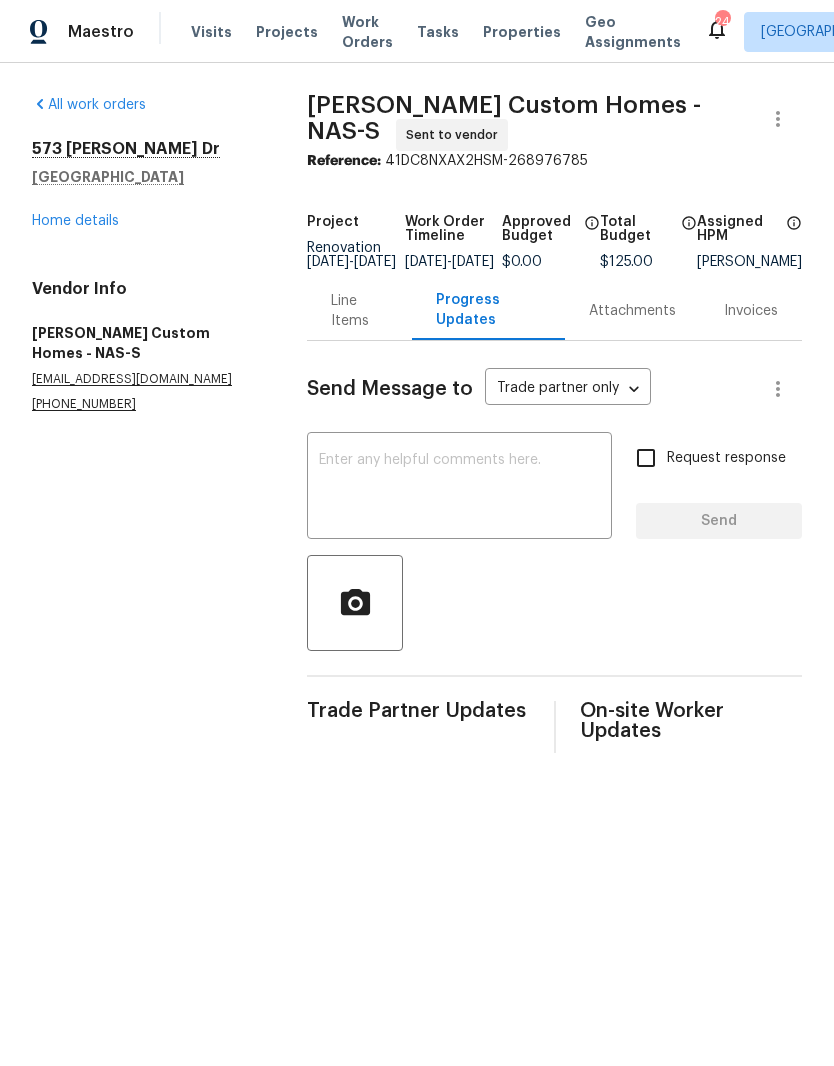 click at bounding box center (459, 488) 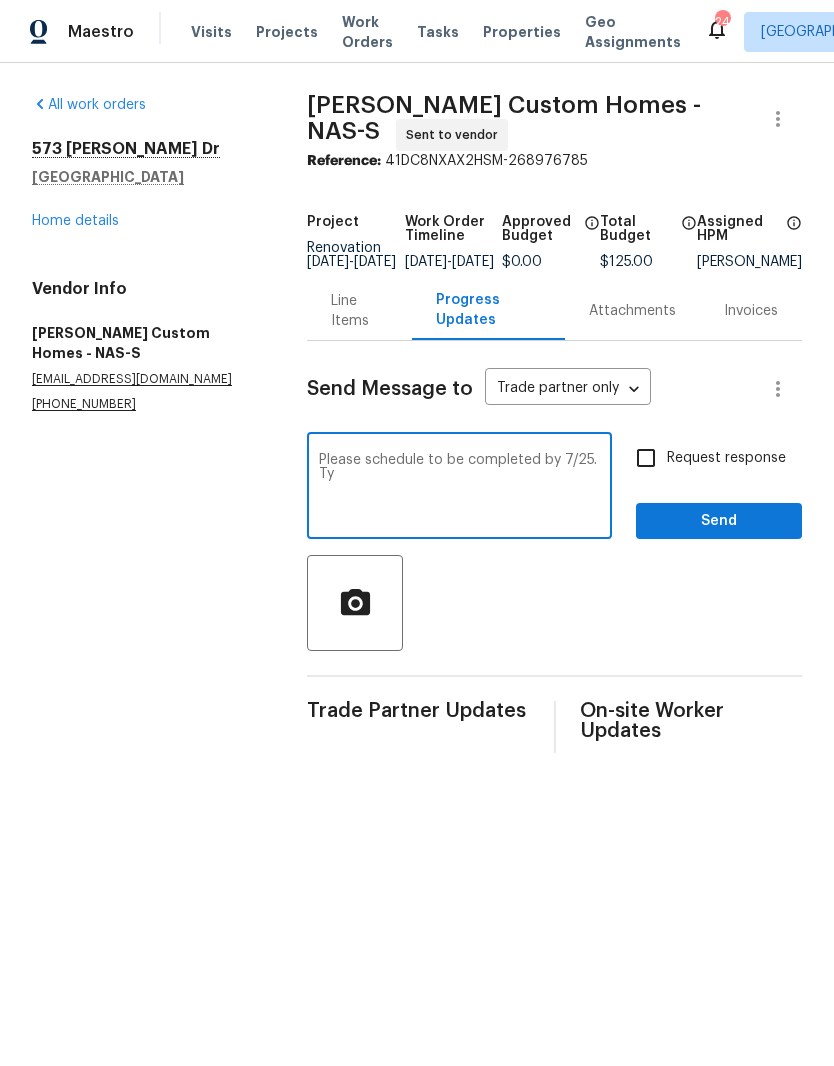type on "Please schedule to be completed by 7/25. Ty" 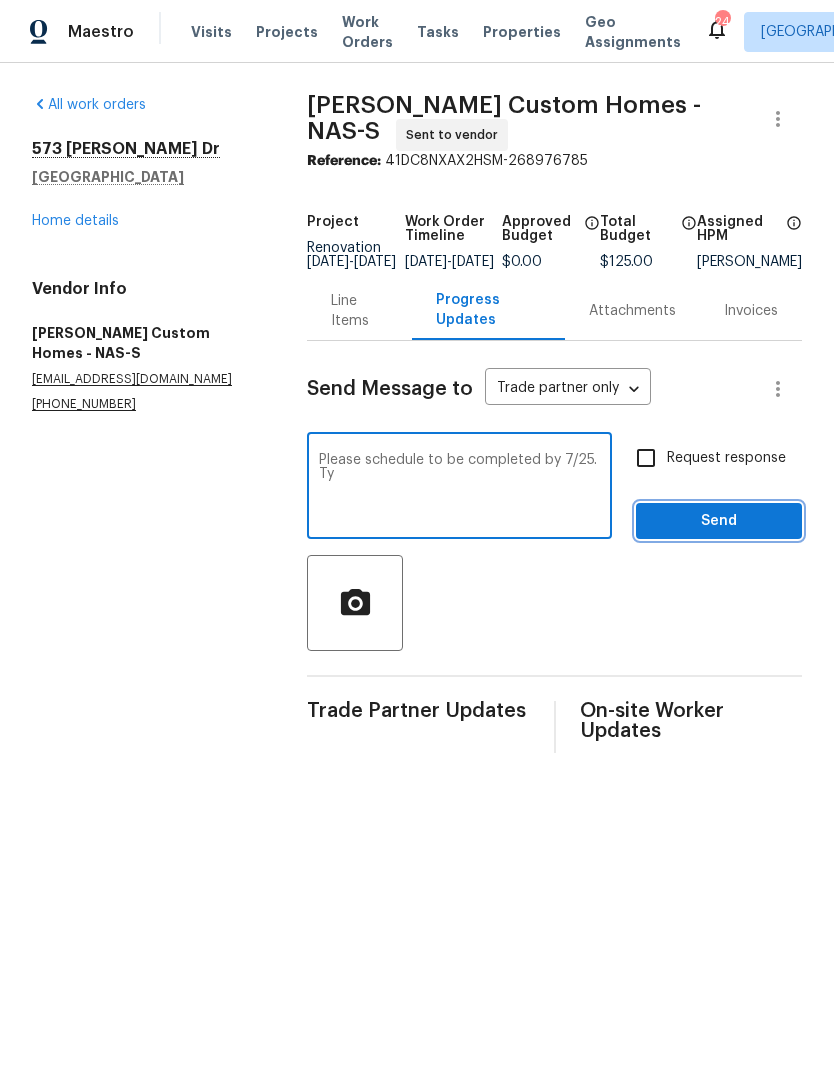 click on "Send" at bounding box center [719, 521] 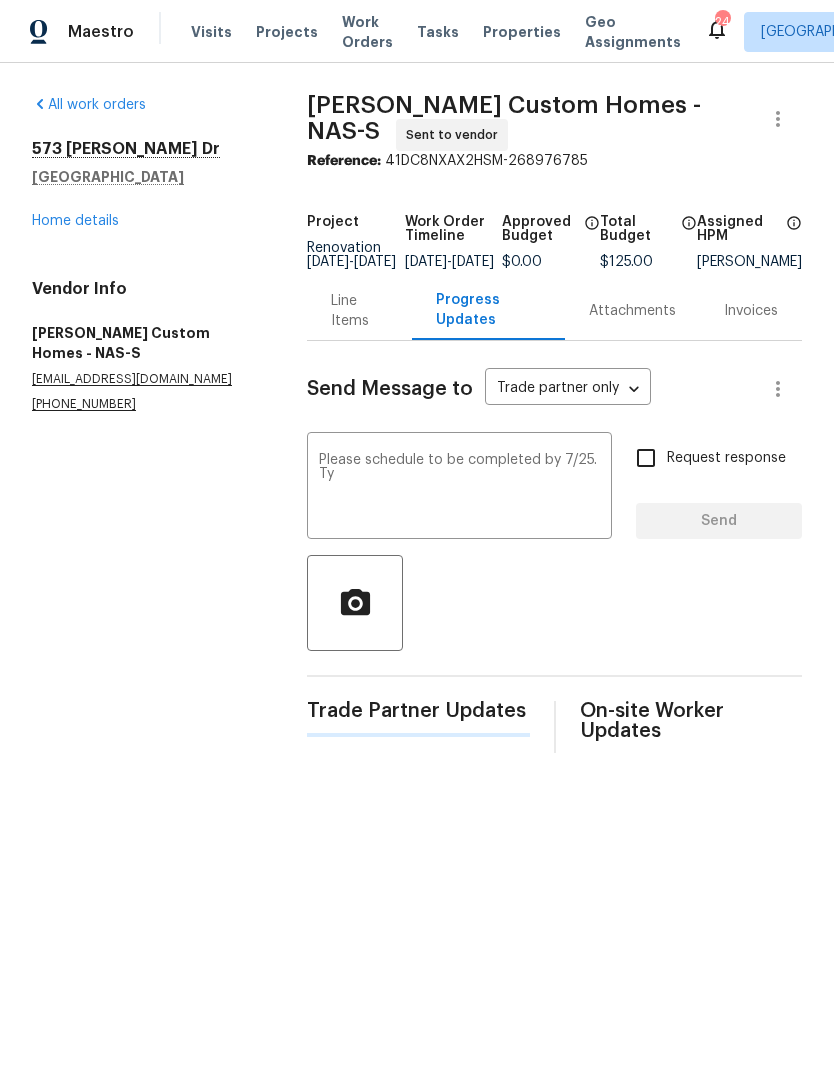 type 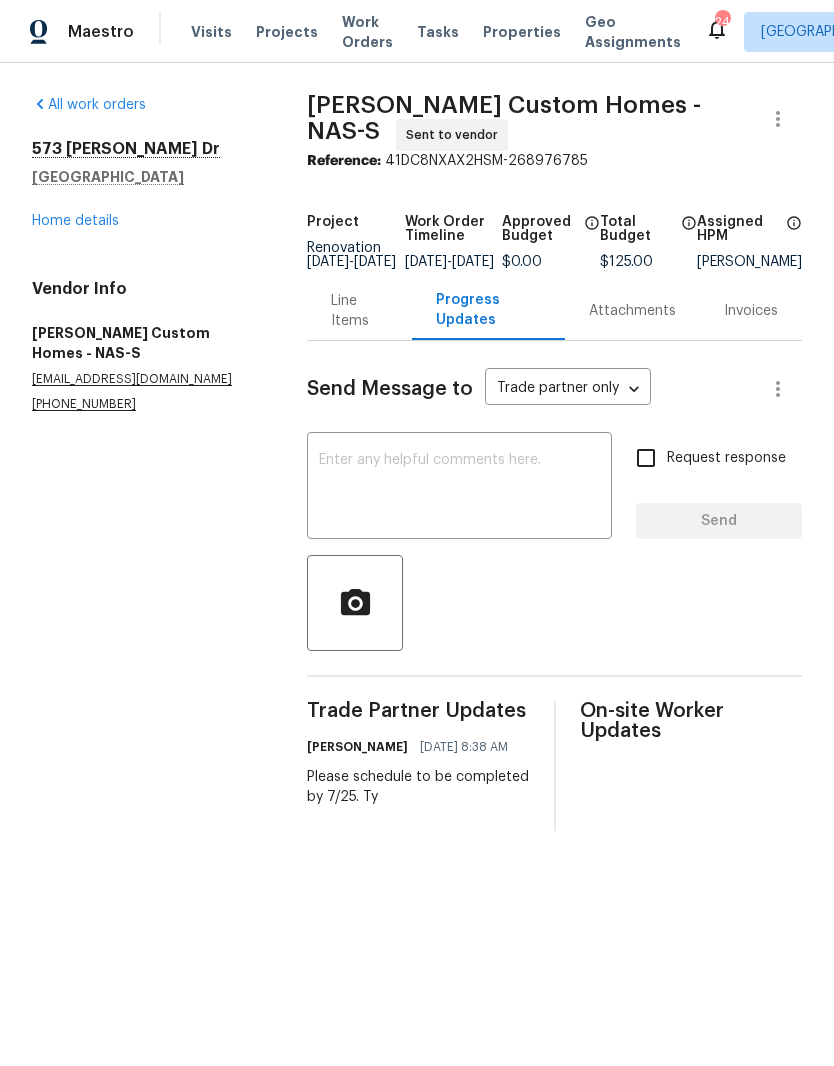 click on "Home details" at bounding box center [75, 221] 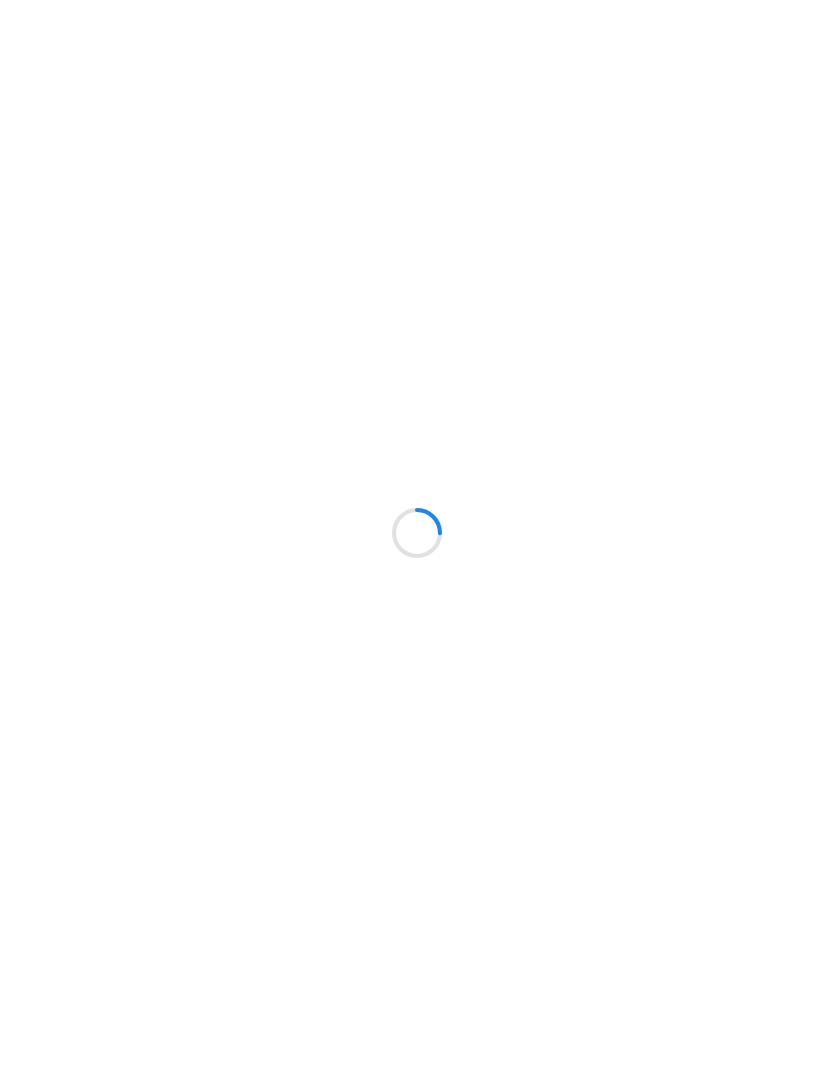 scroll, scrollTop: 0, scrollLeft: 0, axis: both 